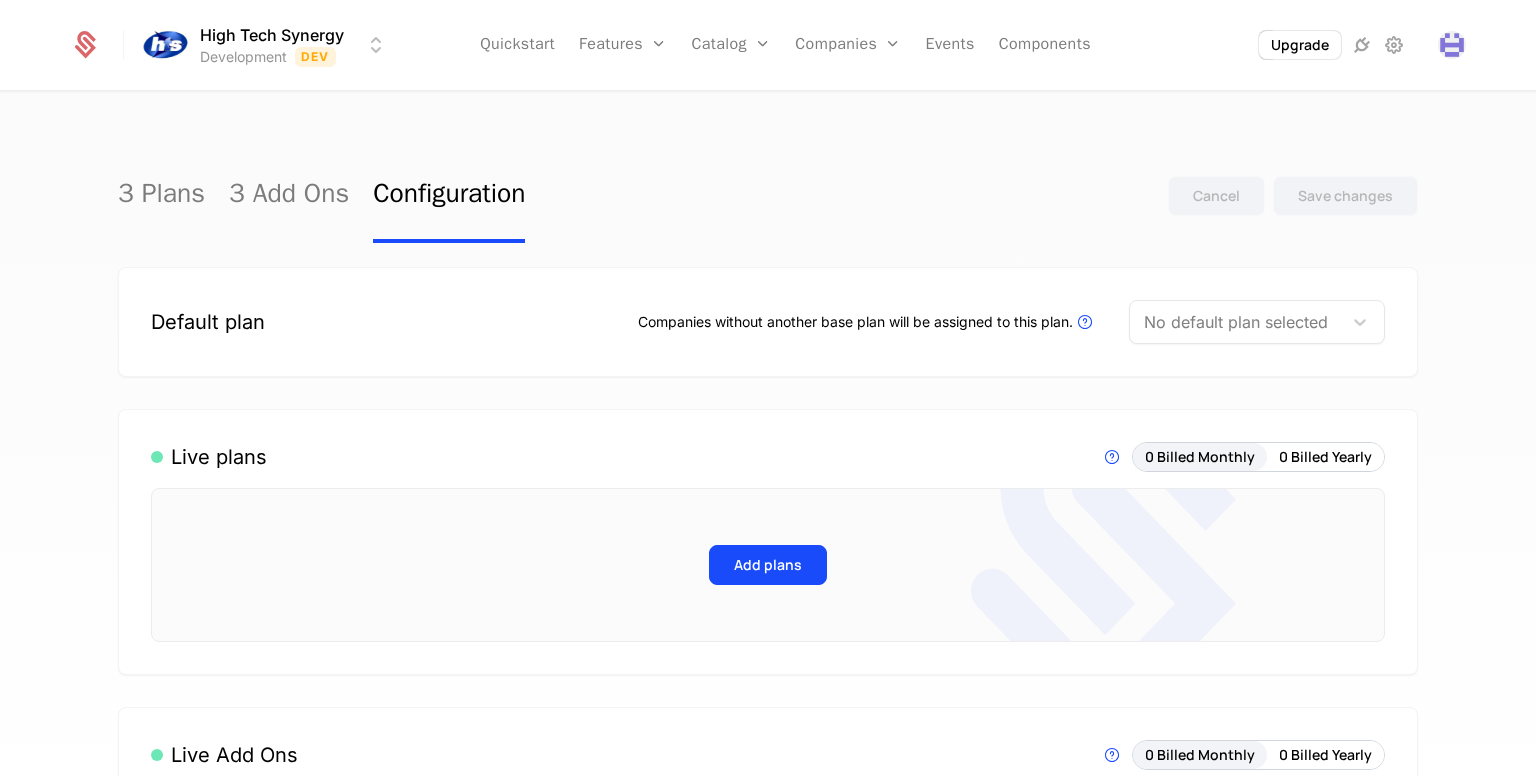 scroll, scrollTop: 0, scrollLeft: 0, axis: both 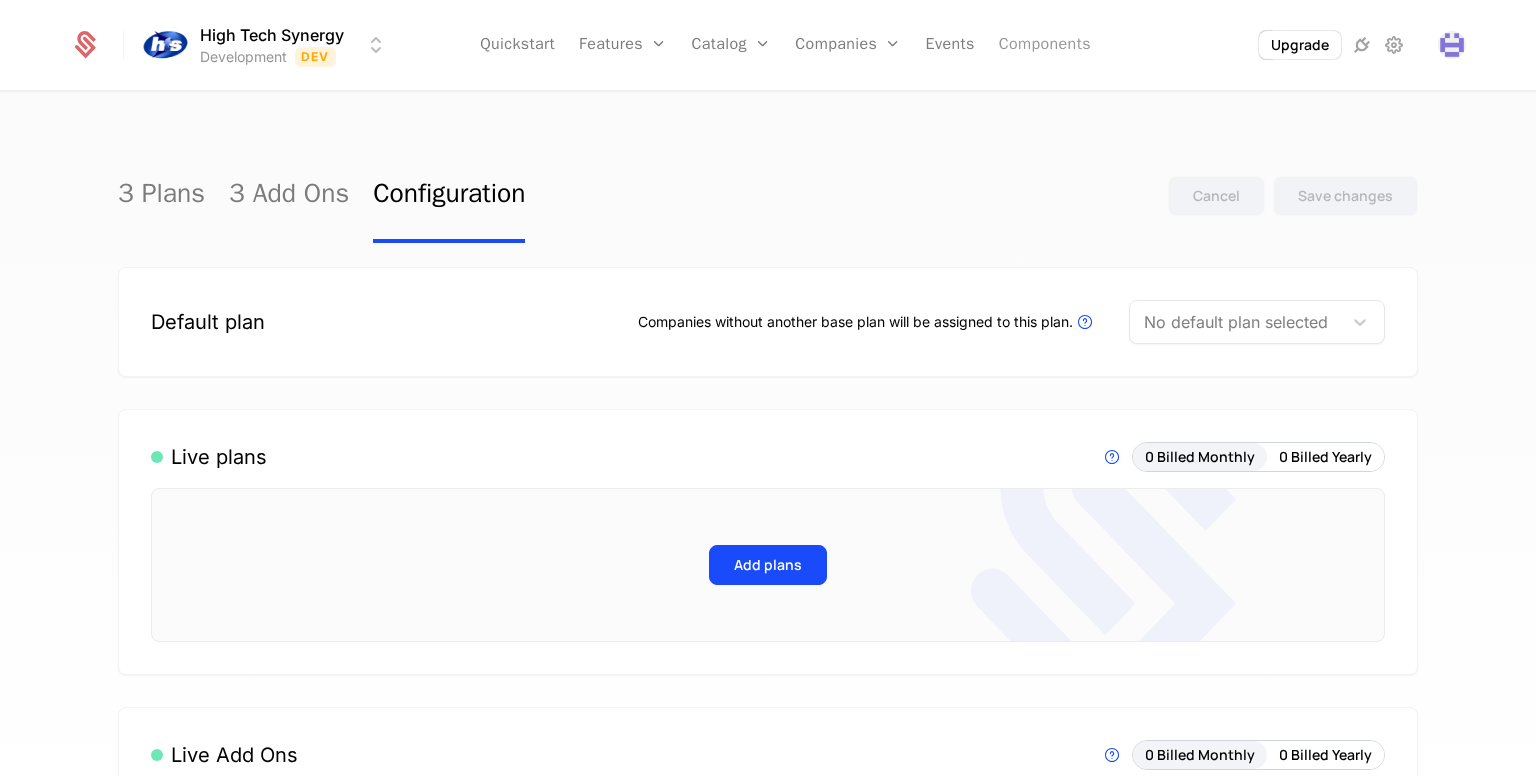 click on "Components" at bounding box center [1045, 45] 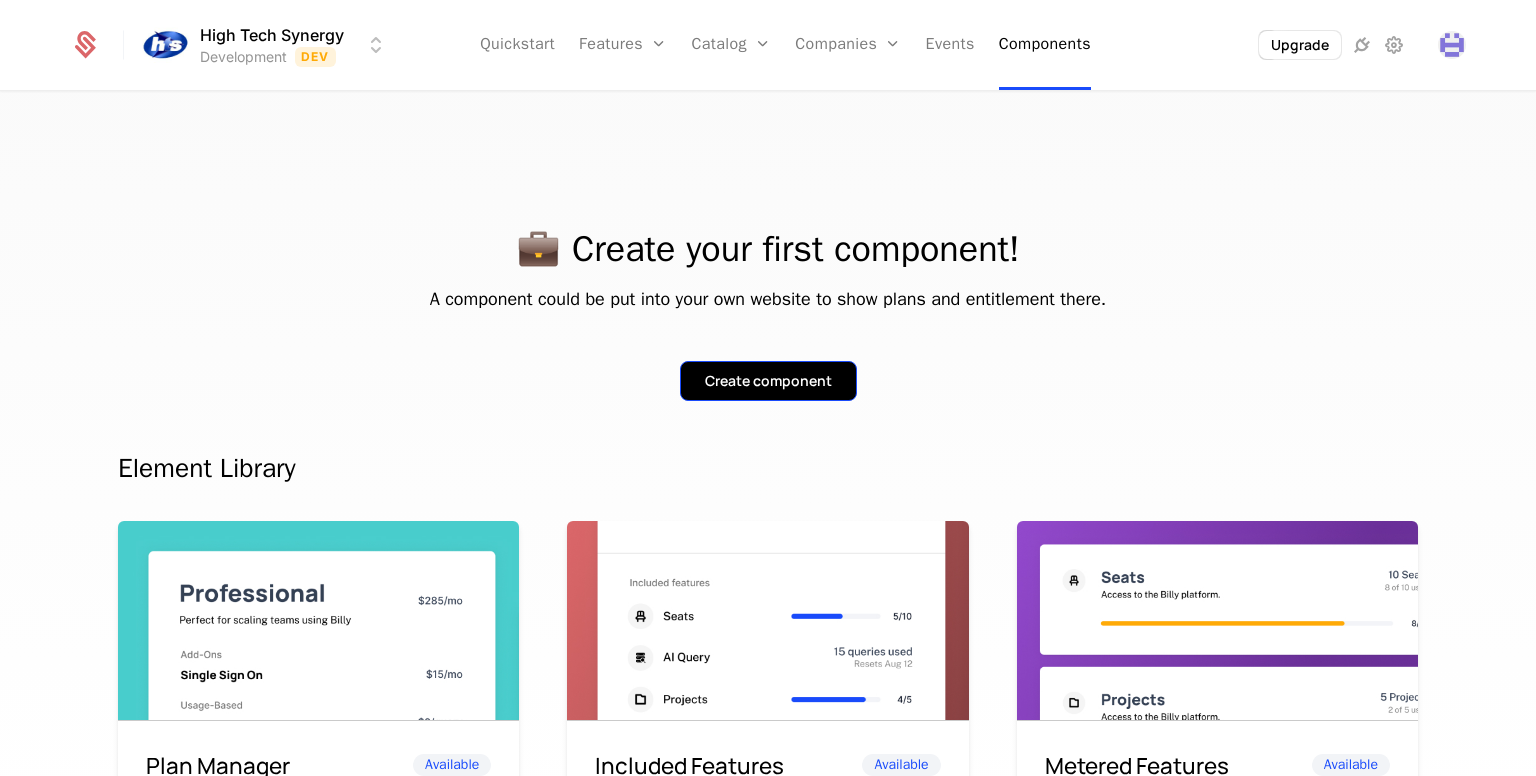 click on "Create component" at bounding box center (768, 381) 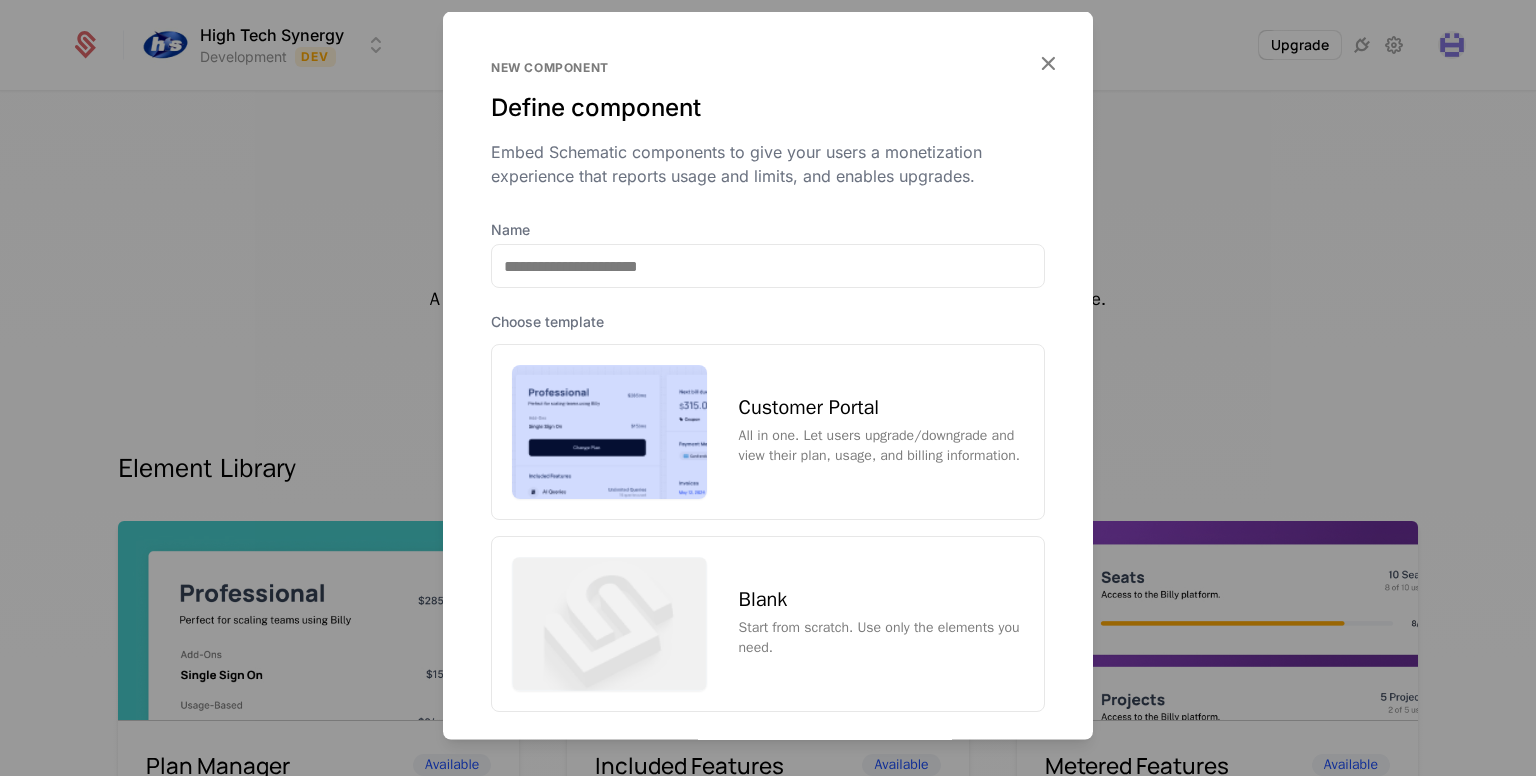 type 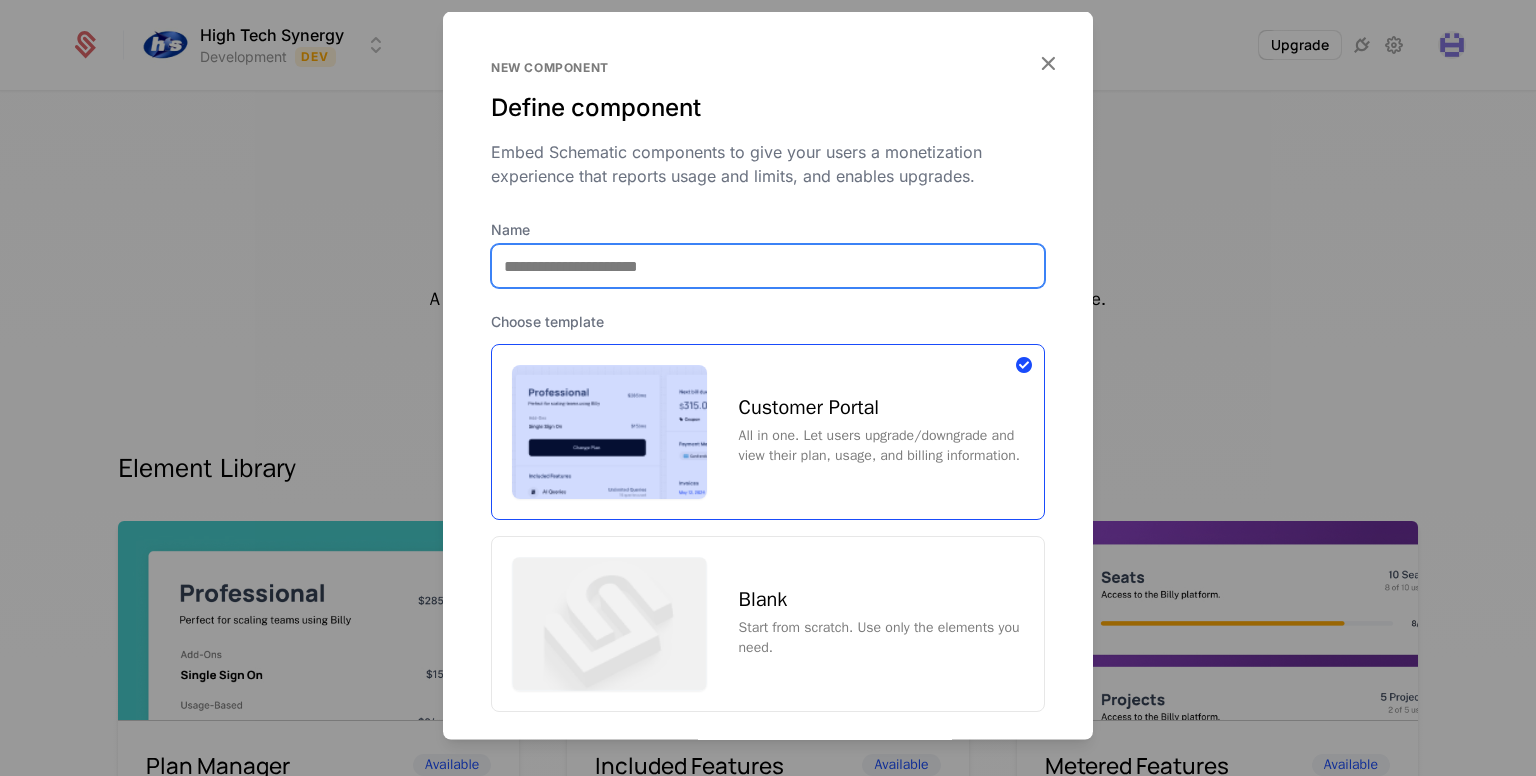 click on "Name" at bounding box center [768, 266] 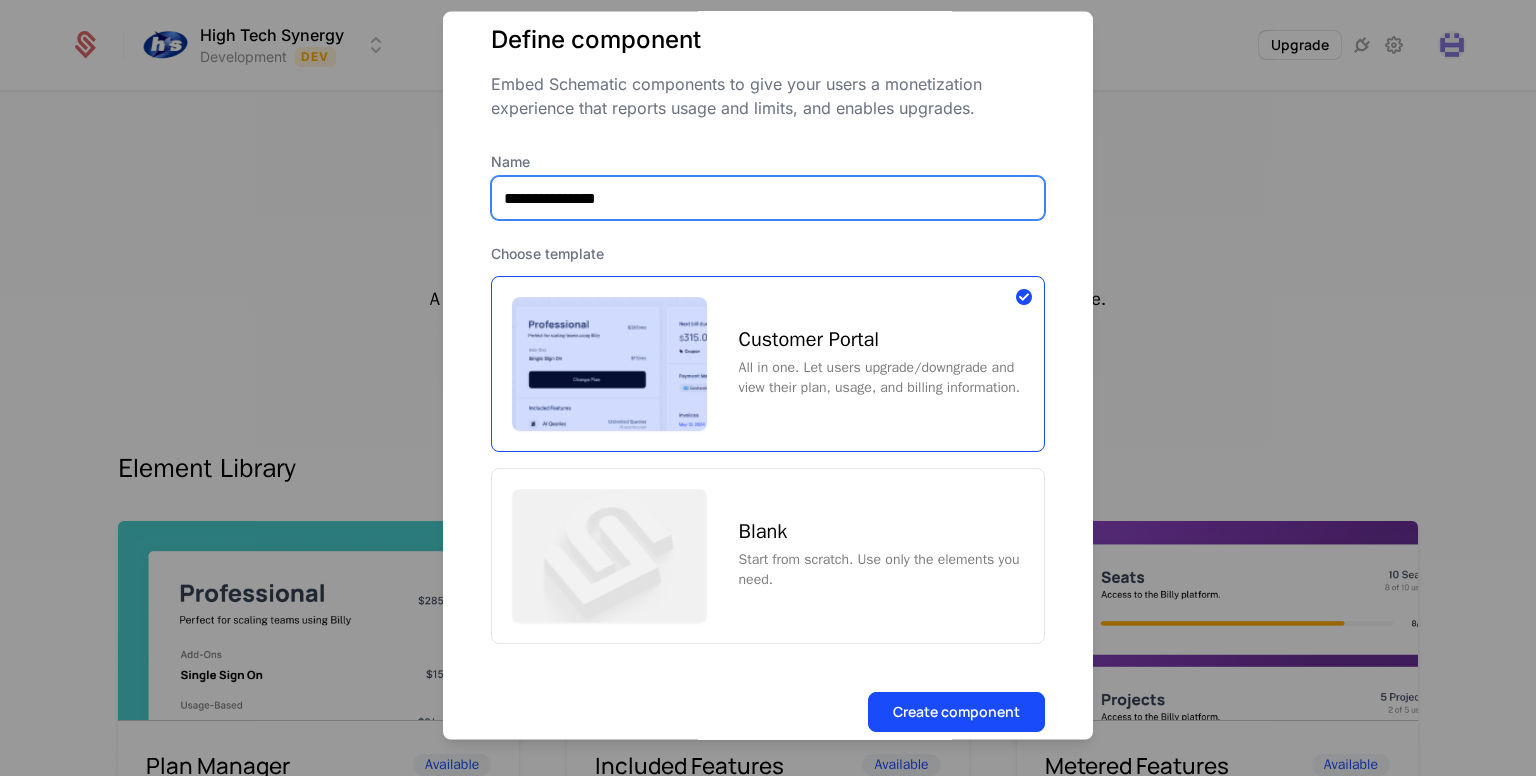 scroll, scrollTop: 98, scrollLeft: 0, axis: vertical 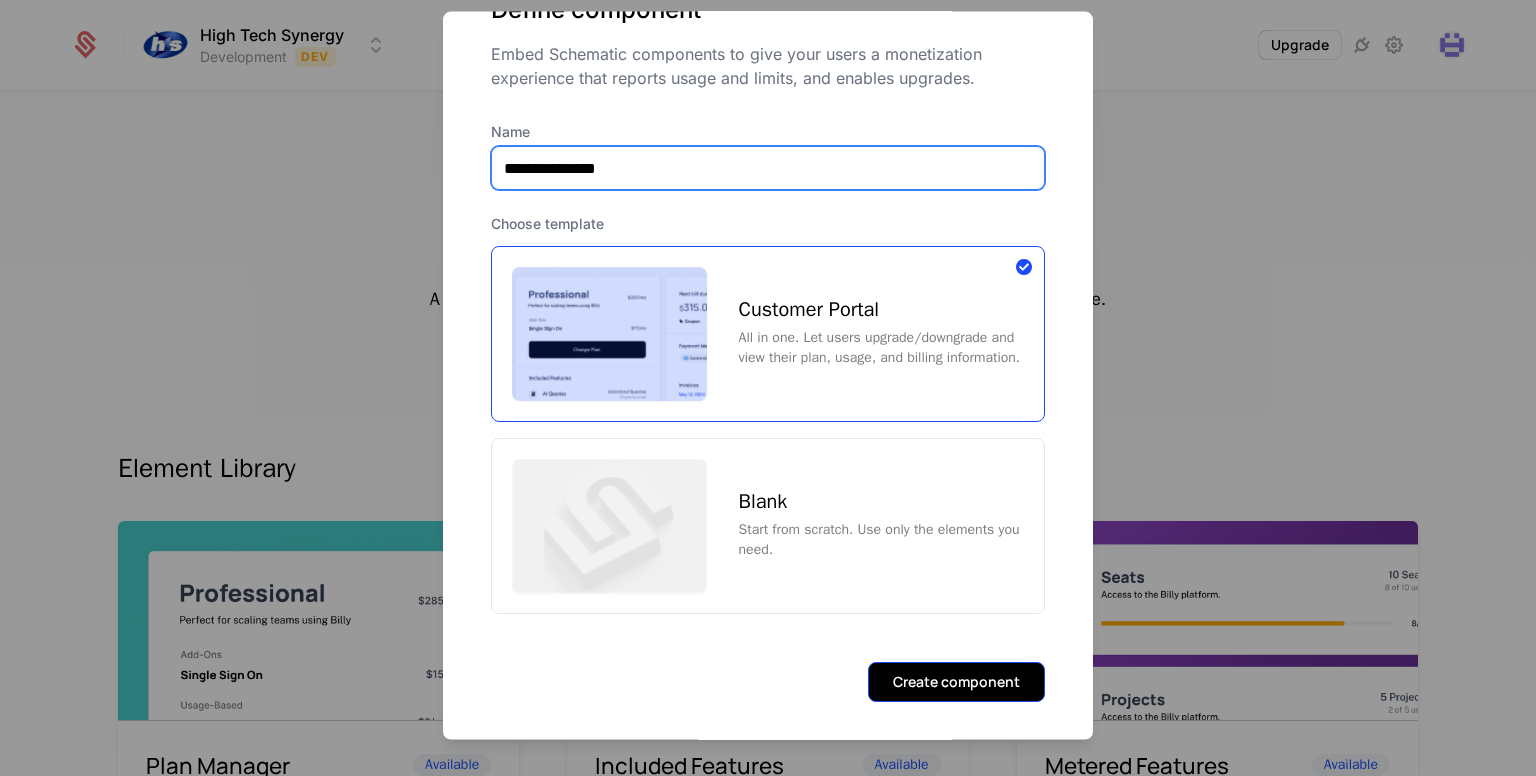 type on "**********" 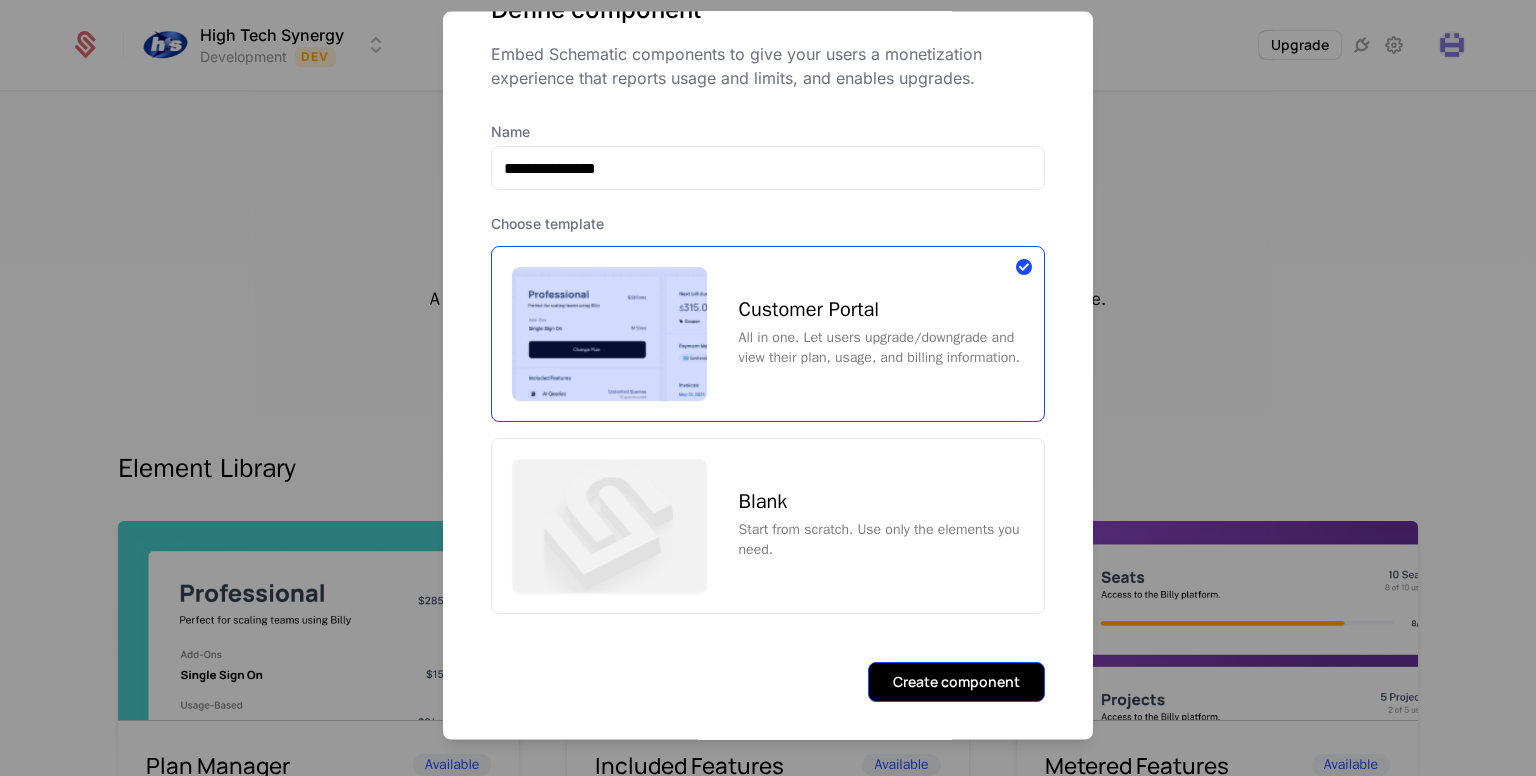 click on "Create component" at bounding box center (956, 681) 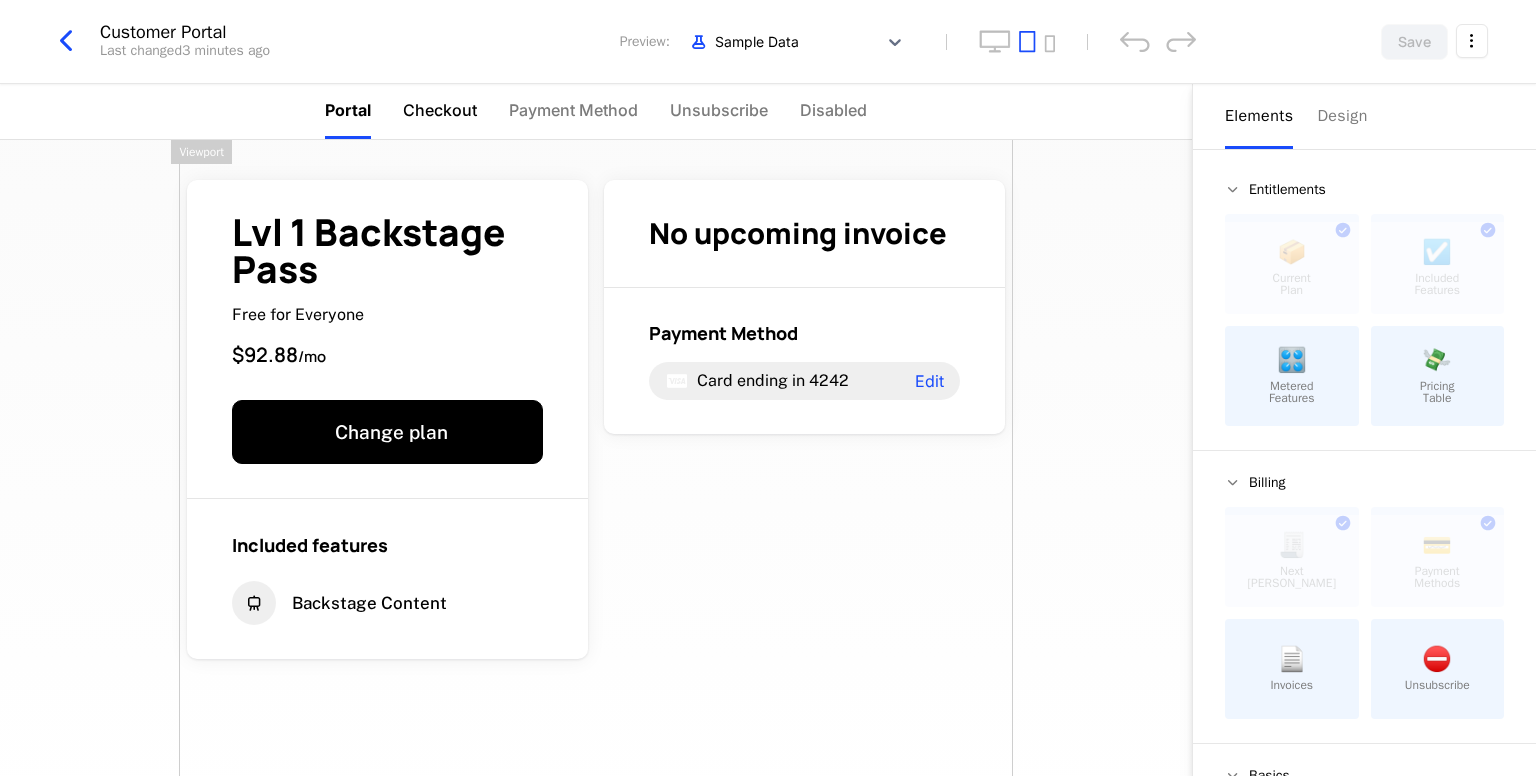 click on "Checkout" at bounding box center [440, 111] 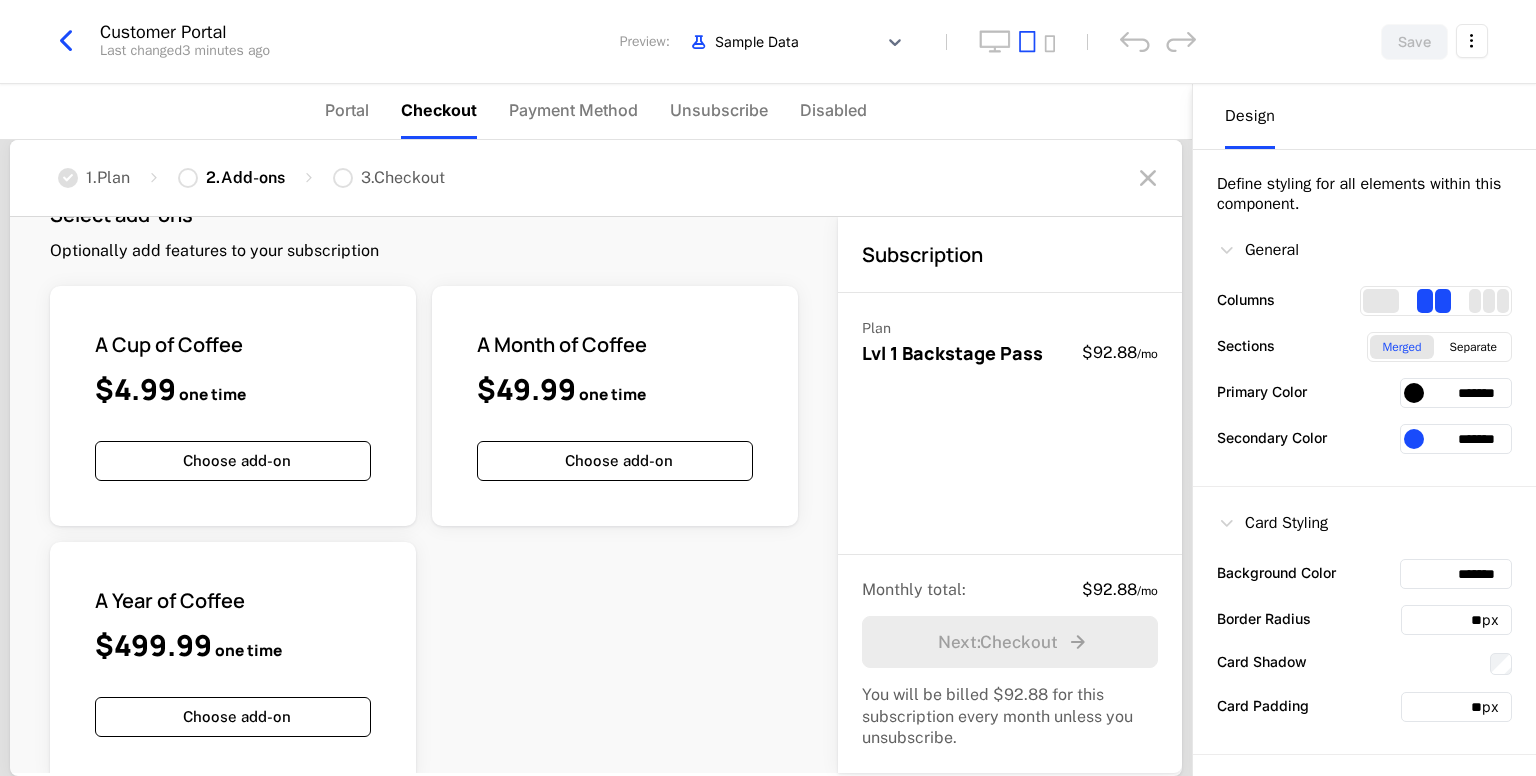 scroll, scrollTop: 88, scrollLeft: 0, axis: vertical 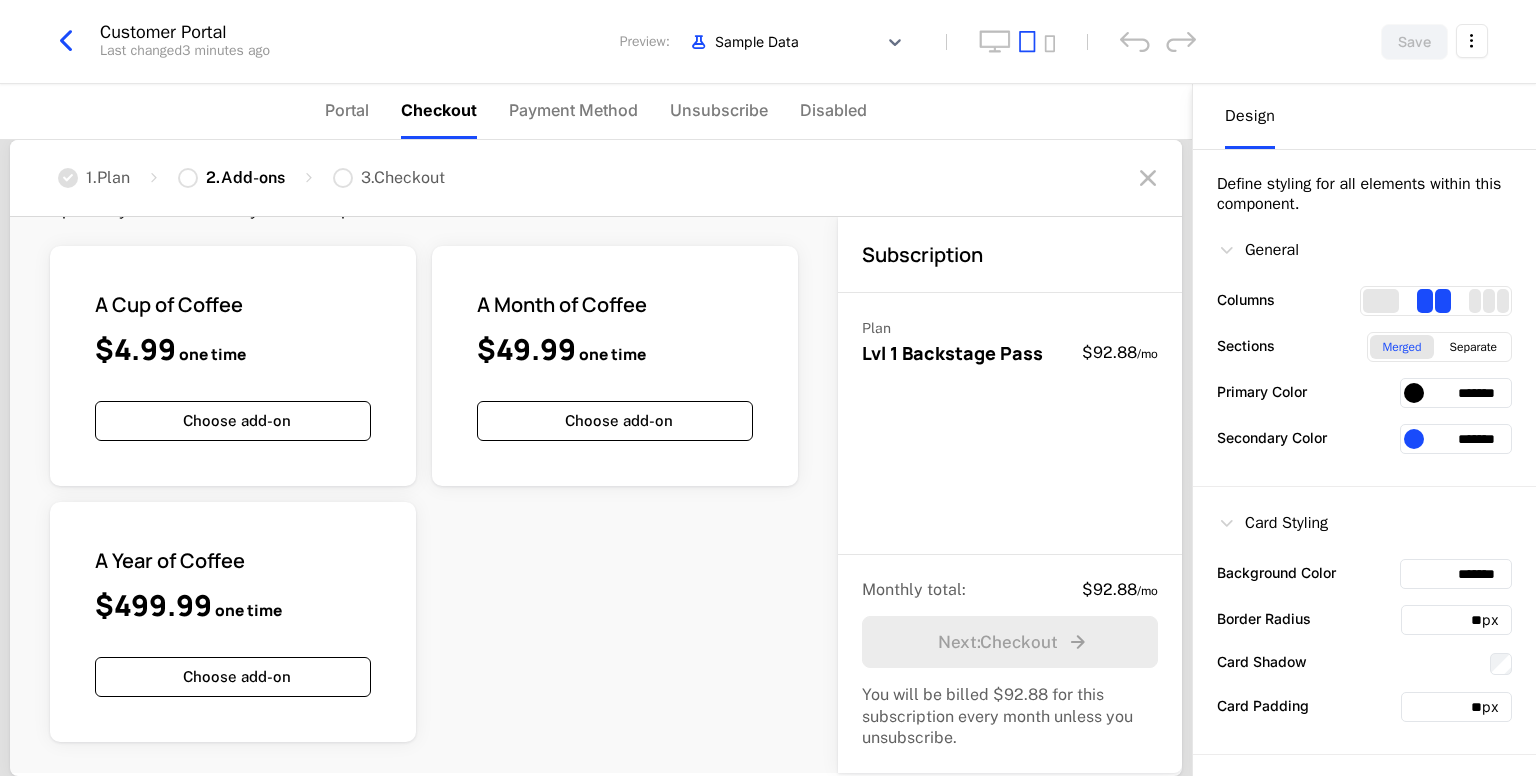 click at bounding box center [1148, 178] 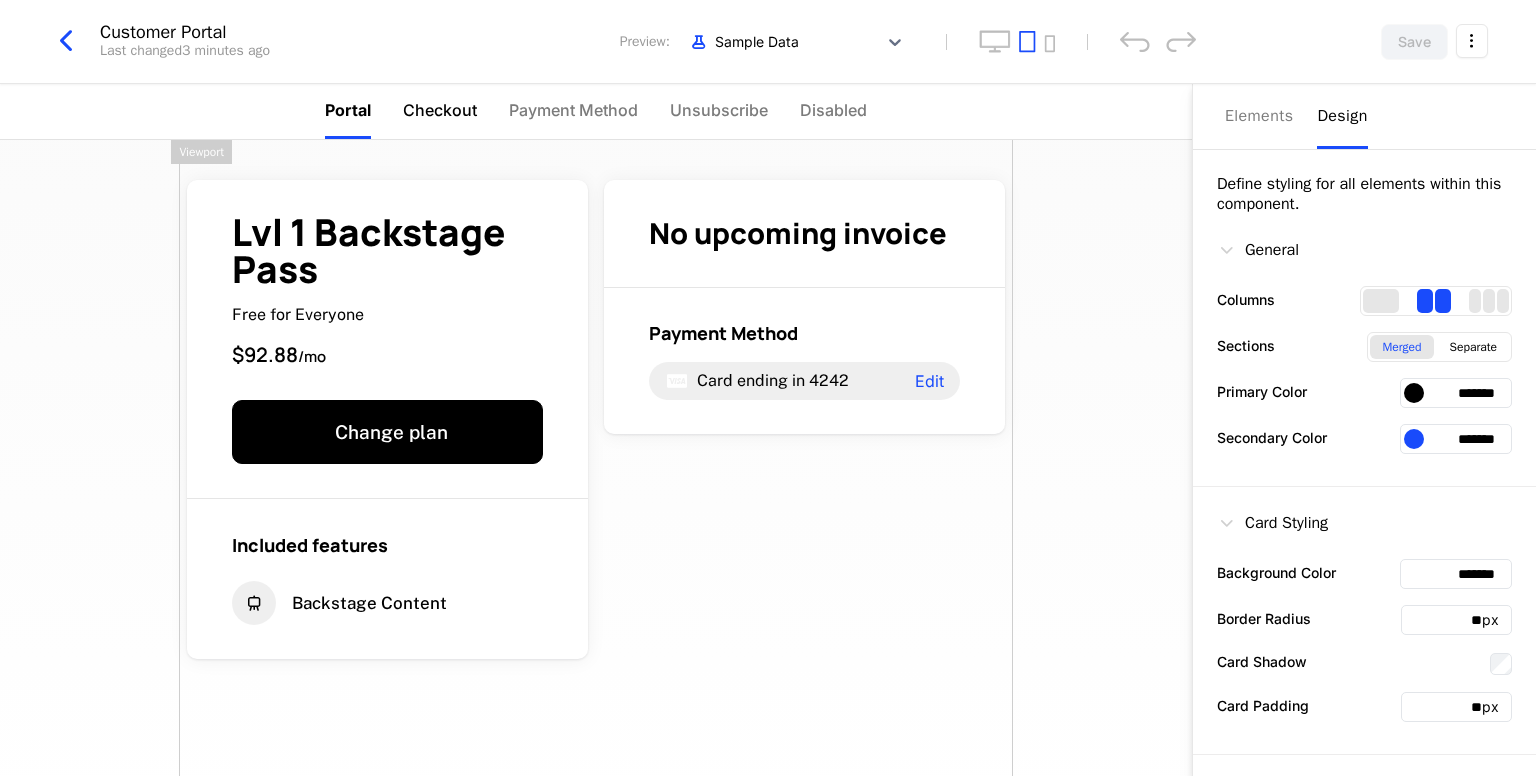 click on "Checkout" at bounding box center (440, 110) 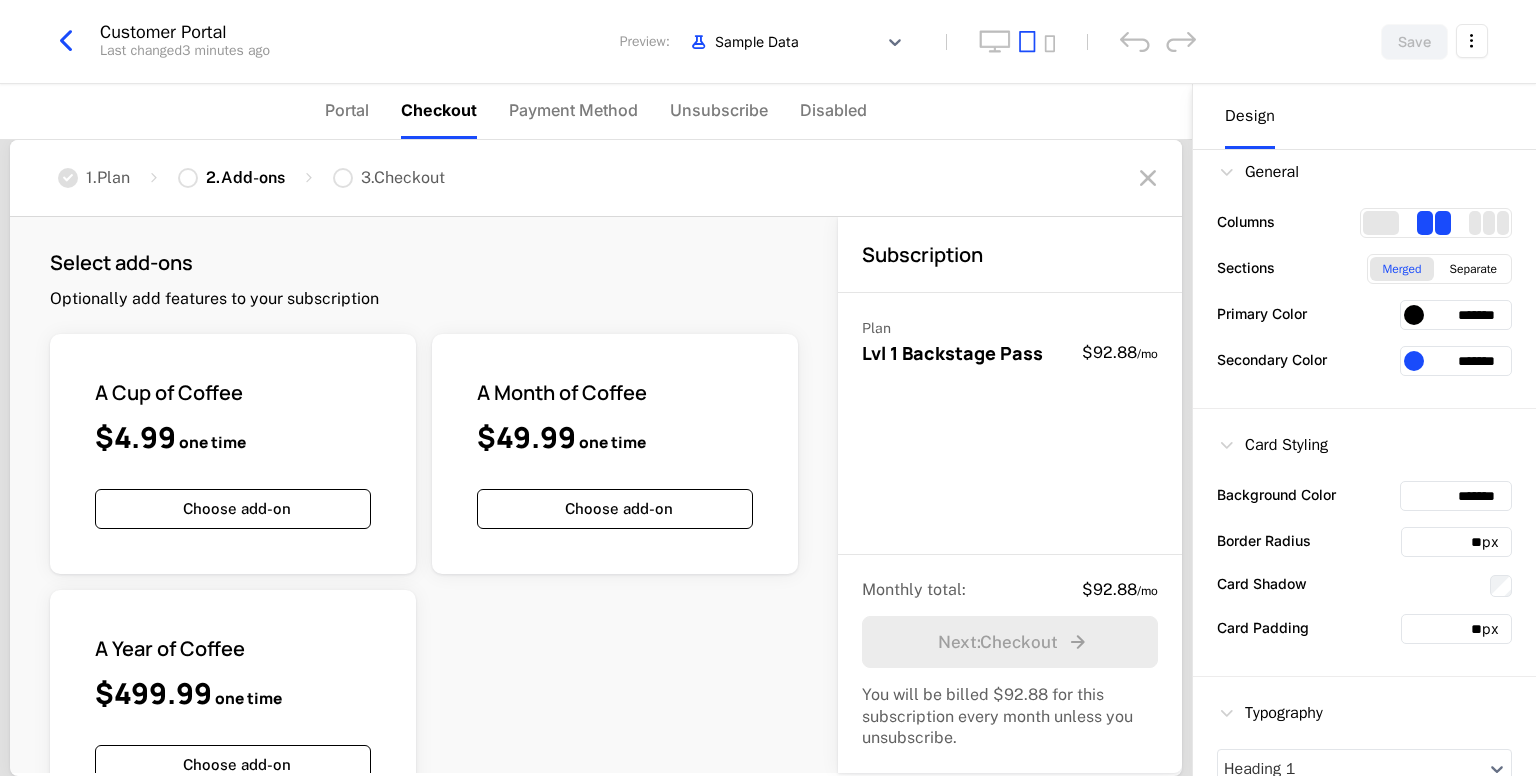 scroll, scrollTop: 200, scrollLeft: 0, axis: vertical 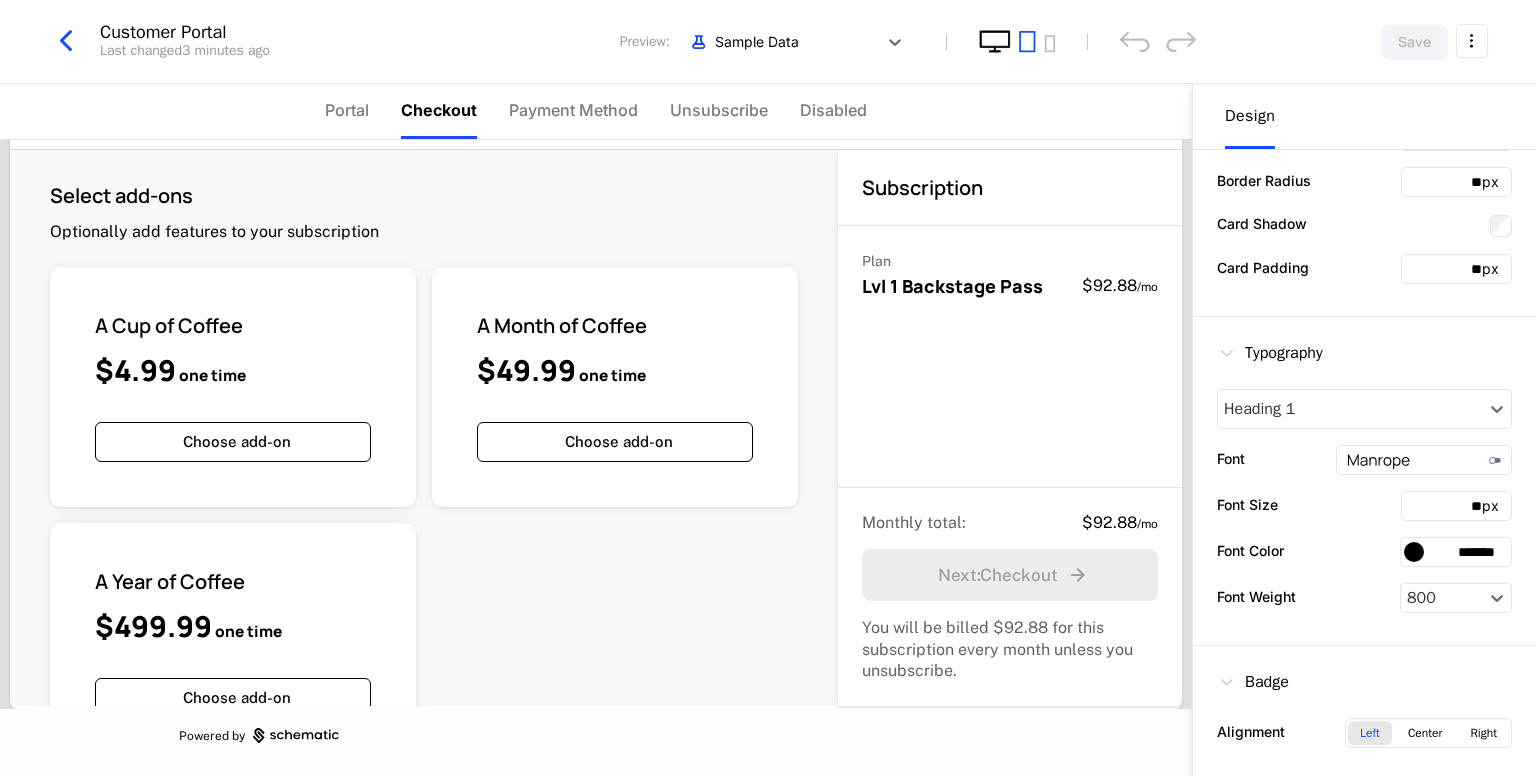 click 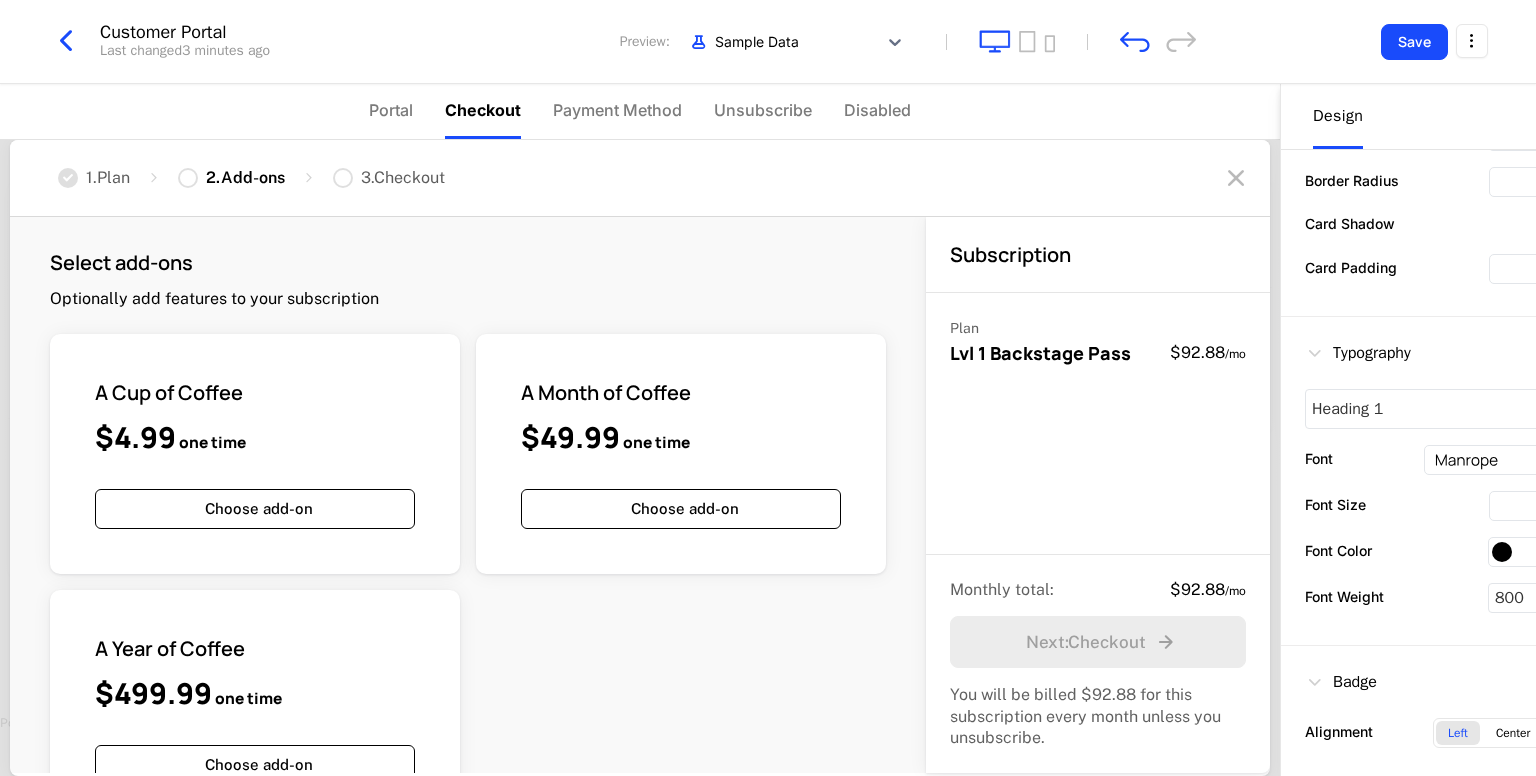 scroll, scrollTop: 0, scrollLeft: 0, axis: both 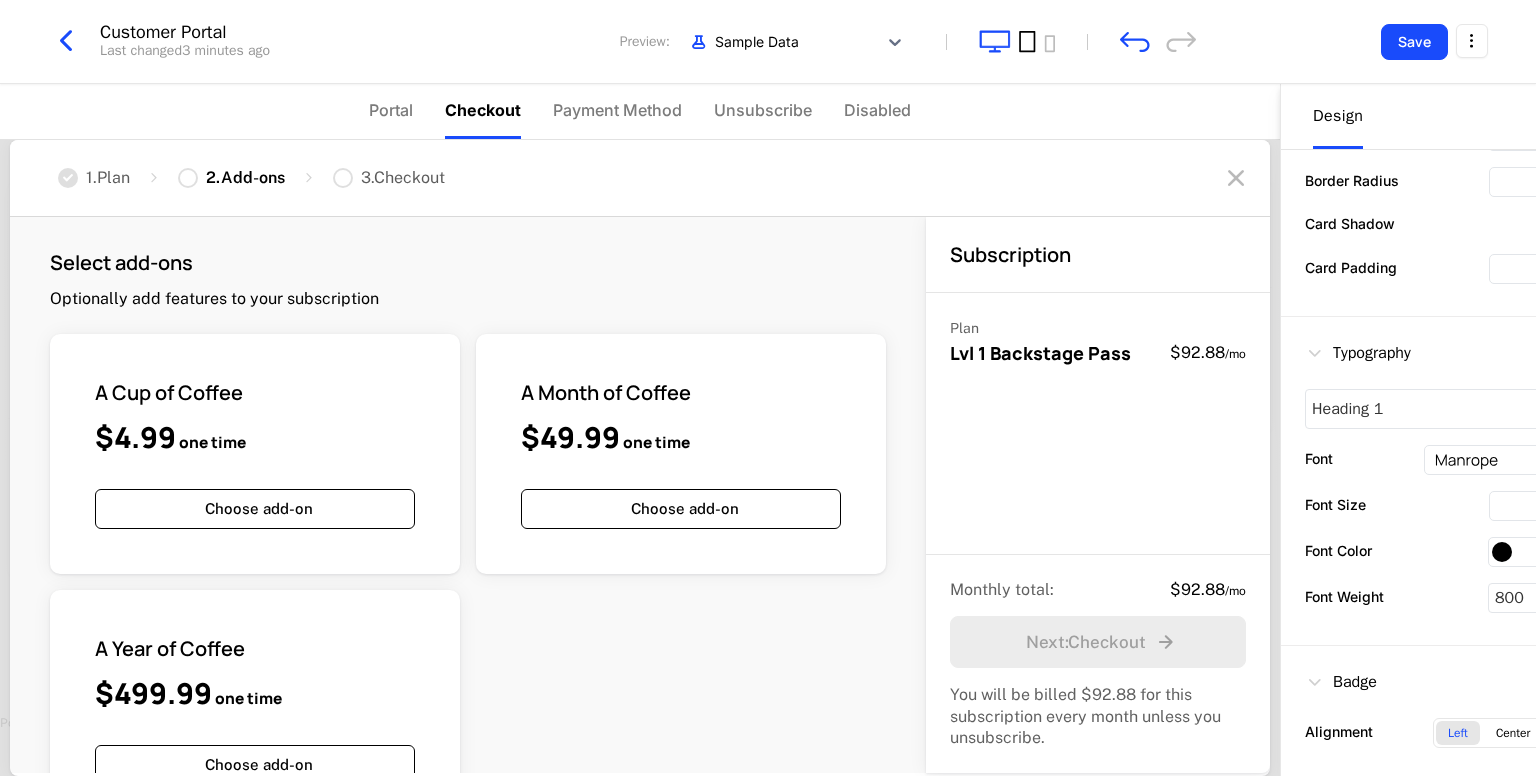 click 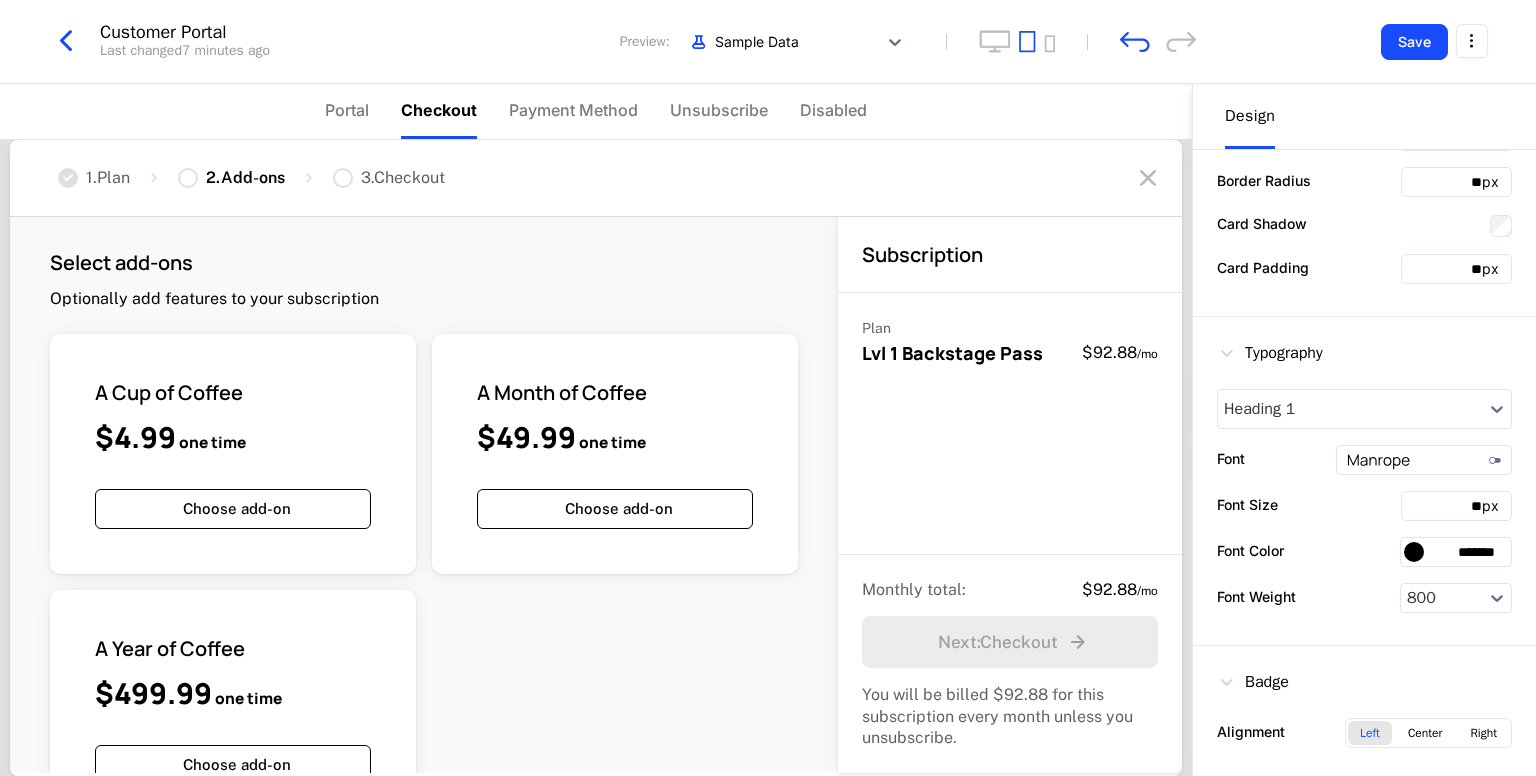 click at bounding box center (1017, 41) 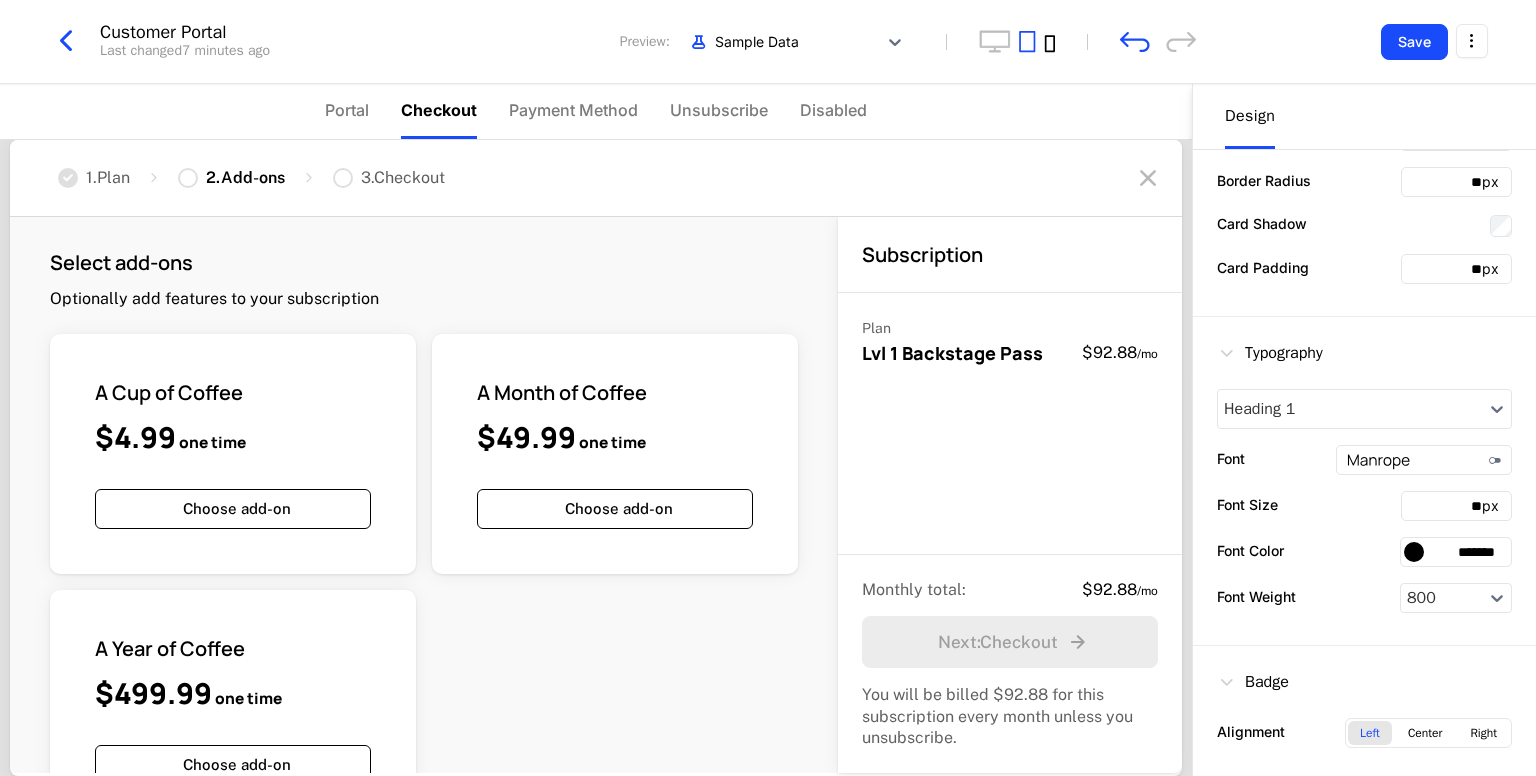 click 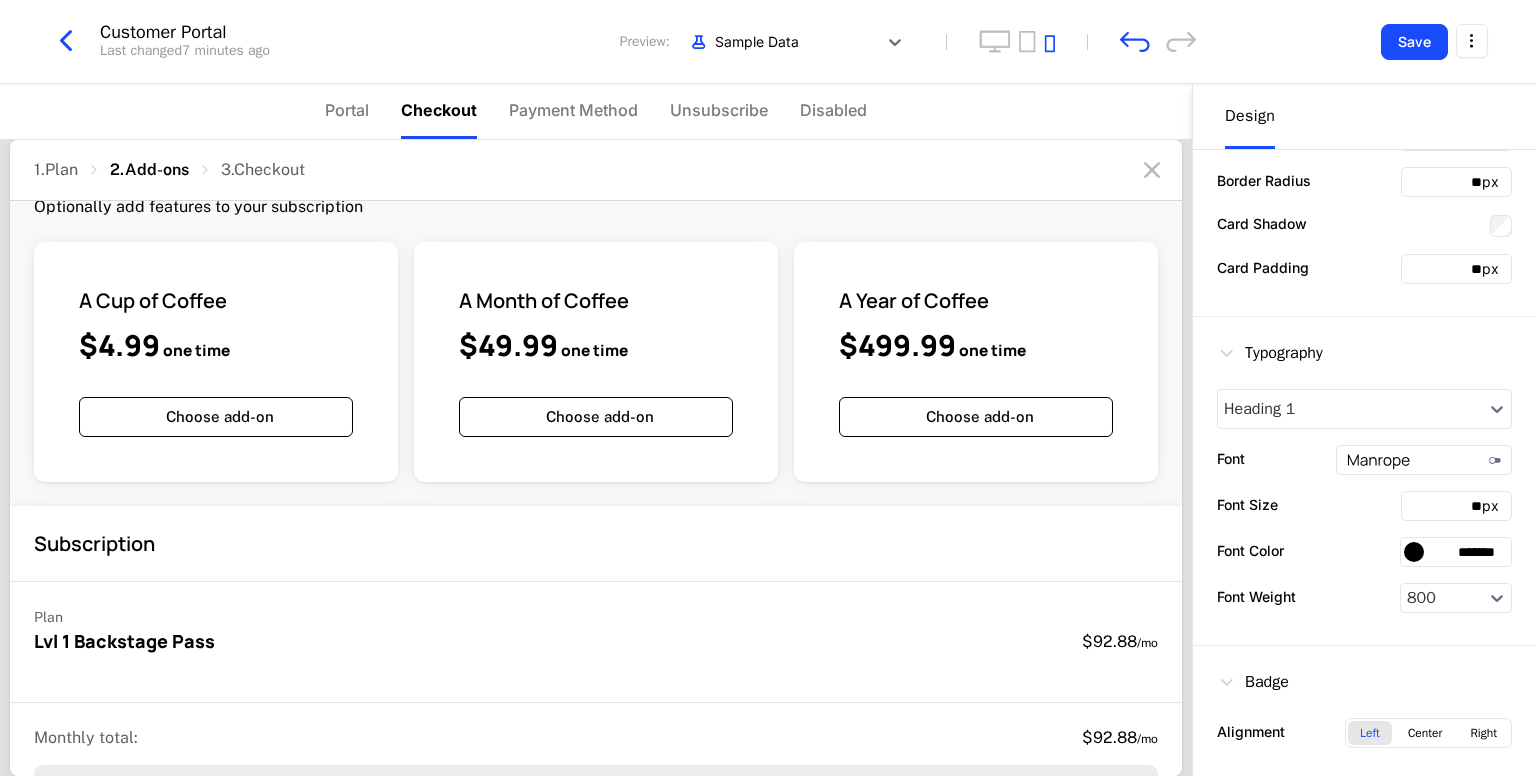 scroll, scrollTop: 169, scrollLeft: 0, axis: vertical 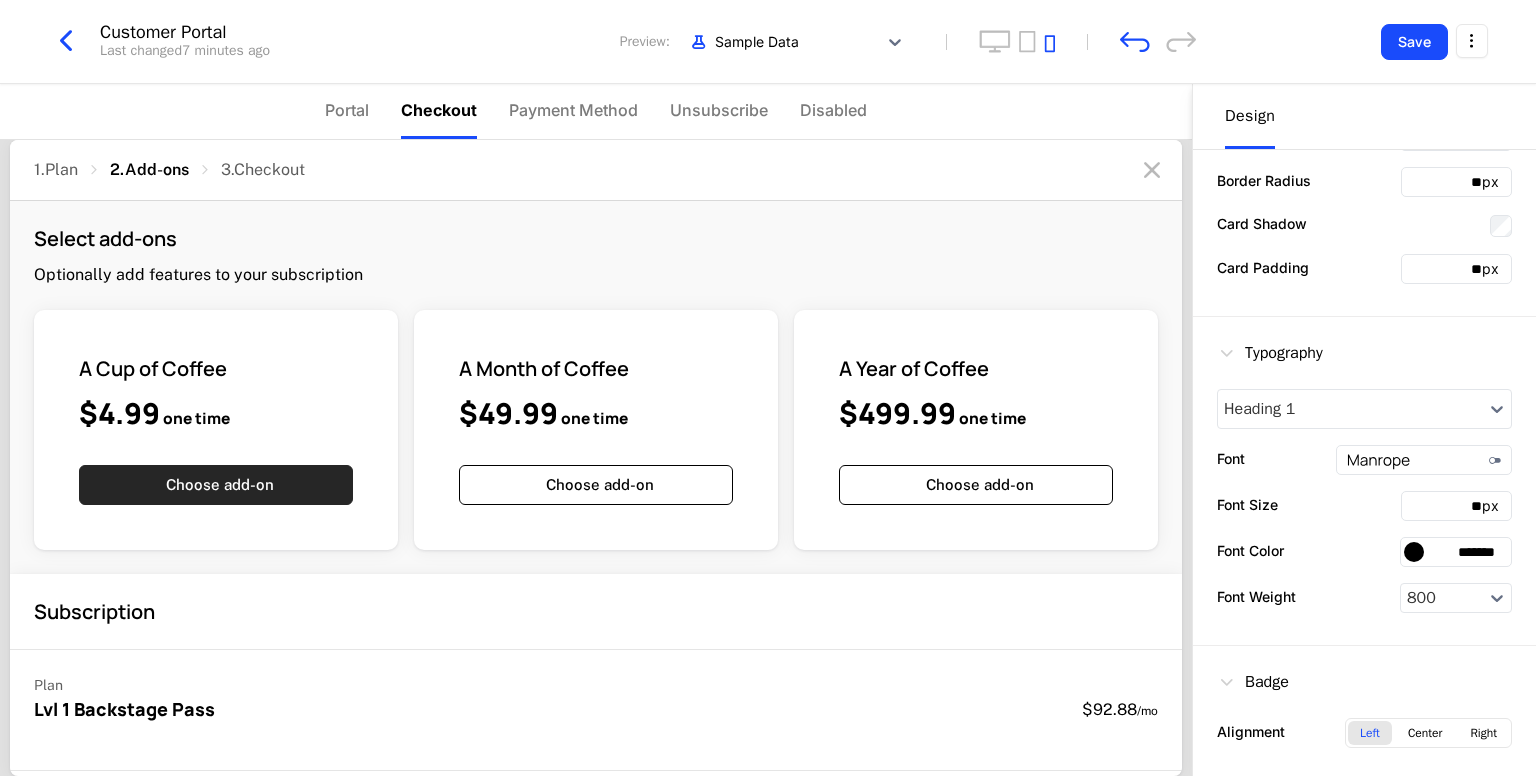 click on "Choose add-on" at bounding box center (216, 485) 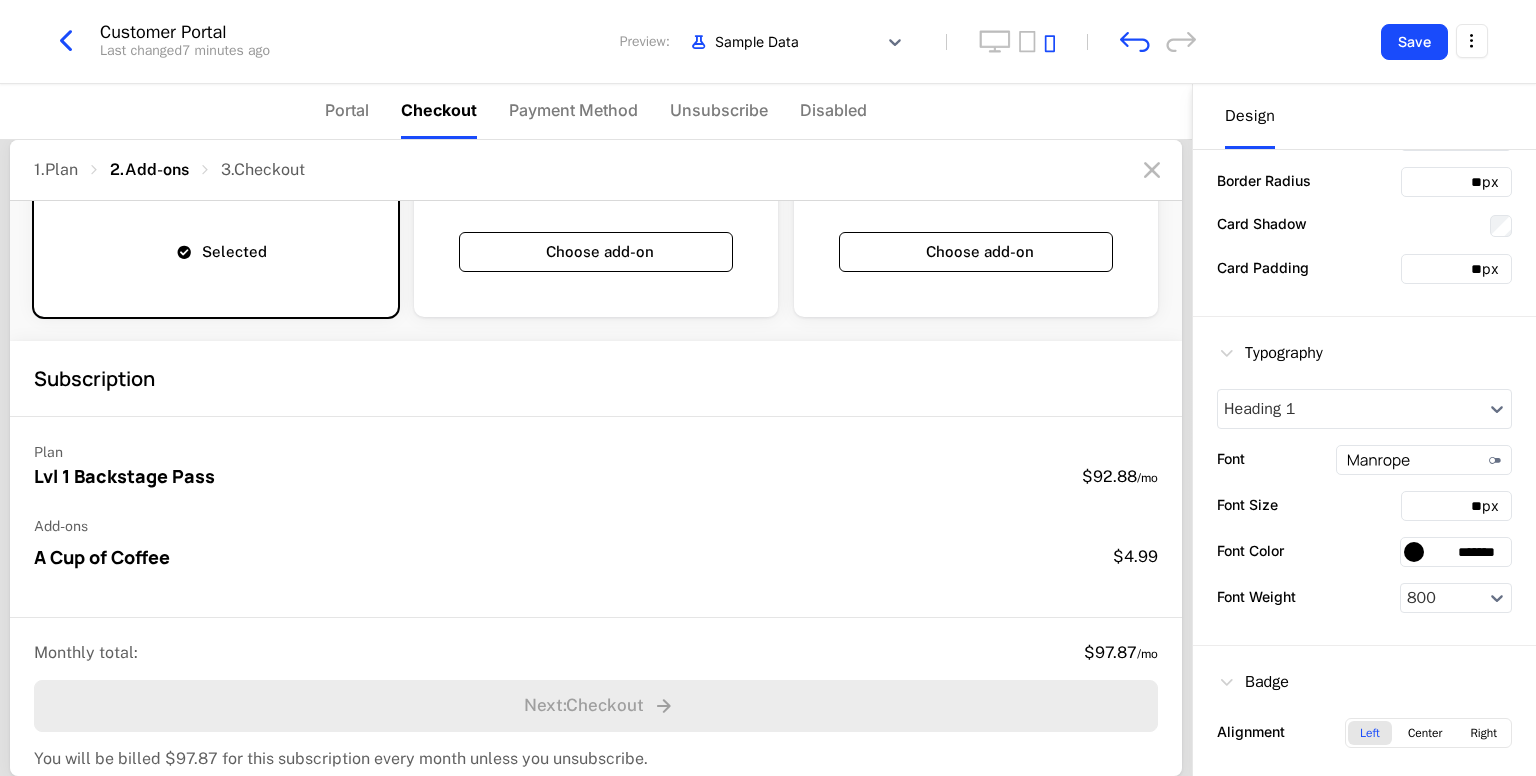 scroll, scrollTop: 248, scrollLeft: 0, axis: vertical 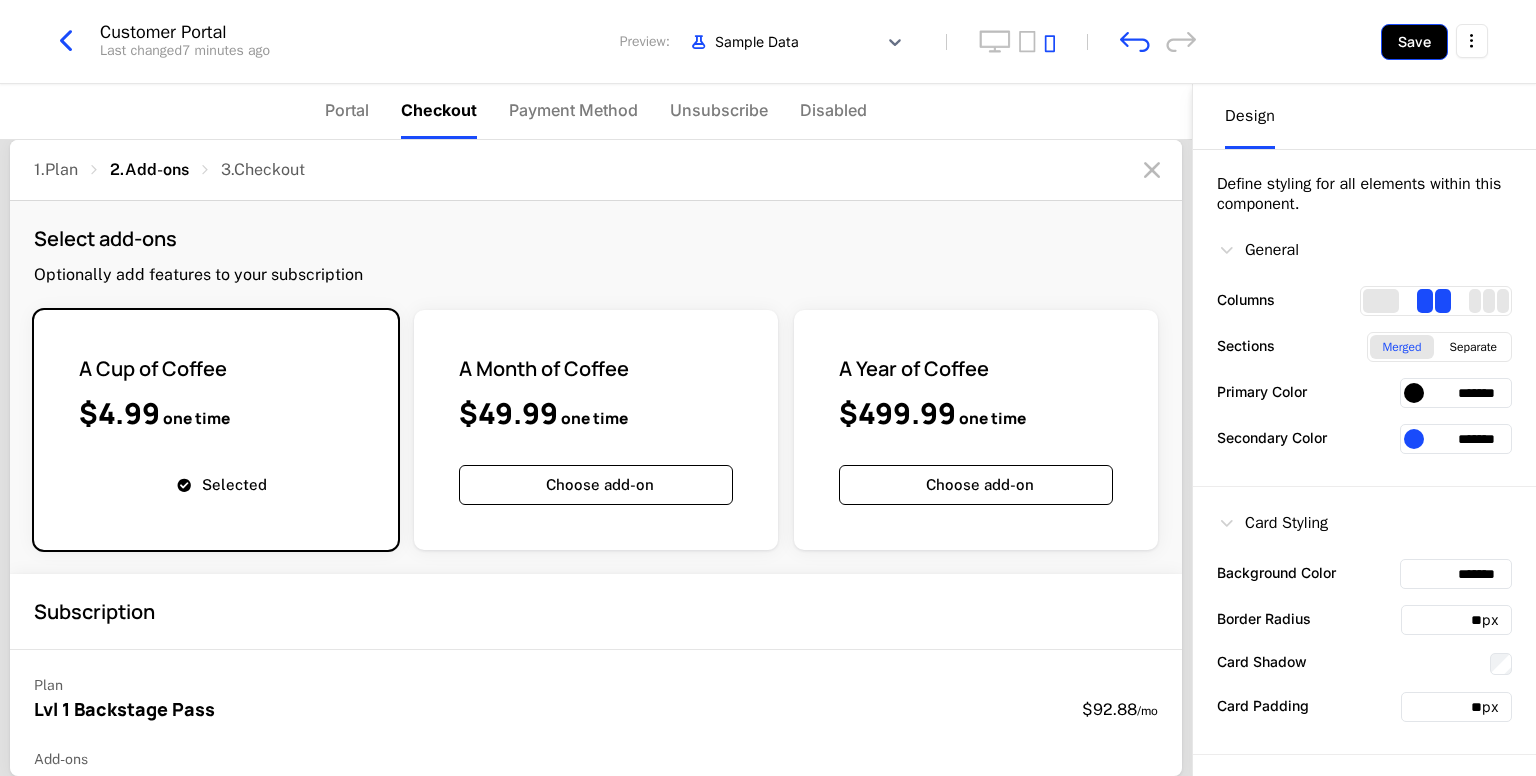 click on "Save" at bounding box center [1414, 42] 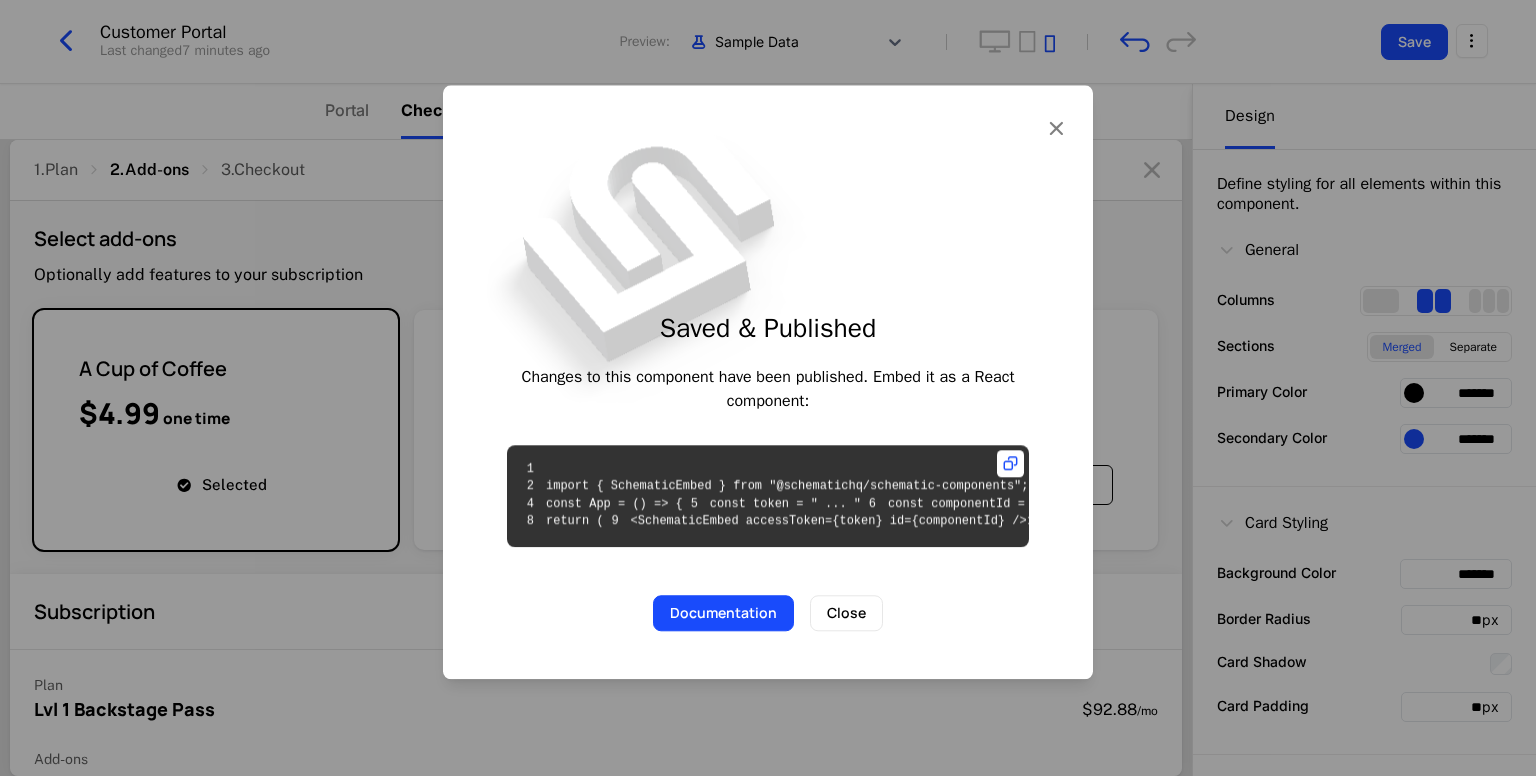 scroll, scrollTop: 6, scrollLeft: 0, axis: vertical 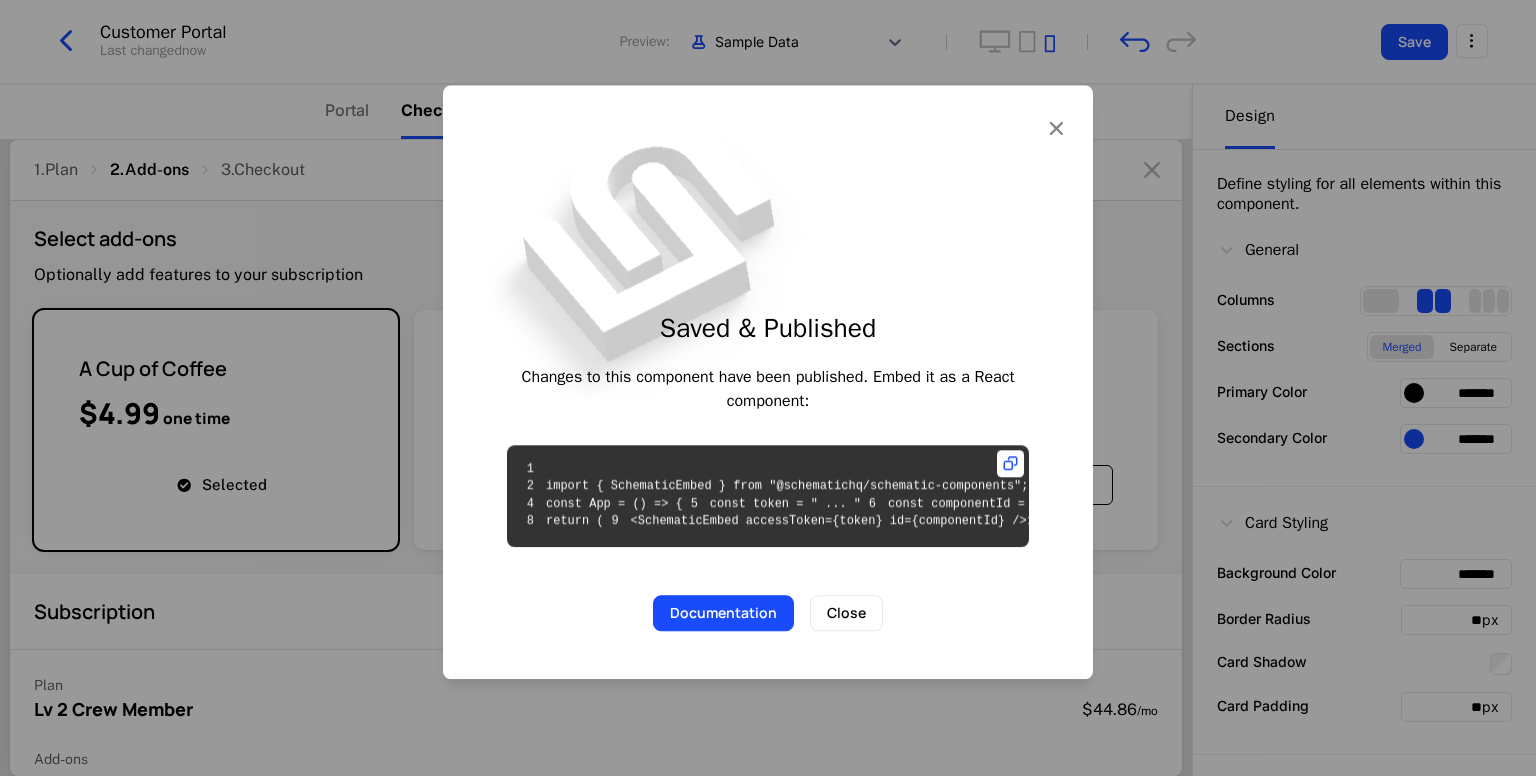 type 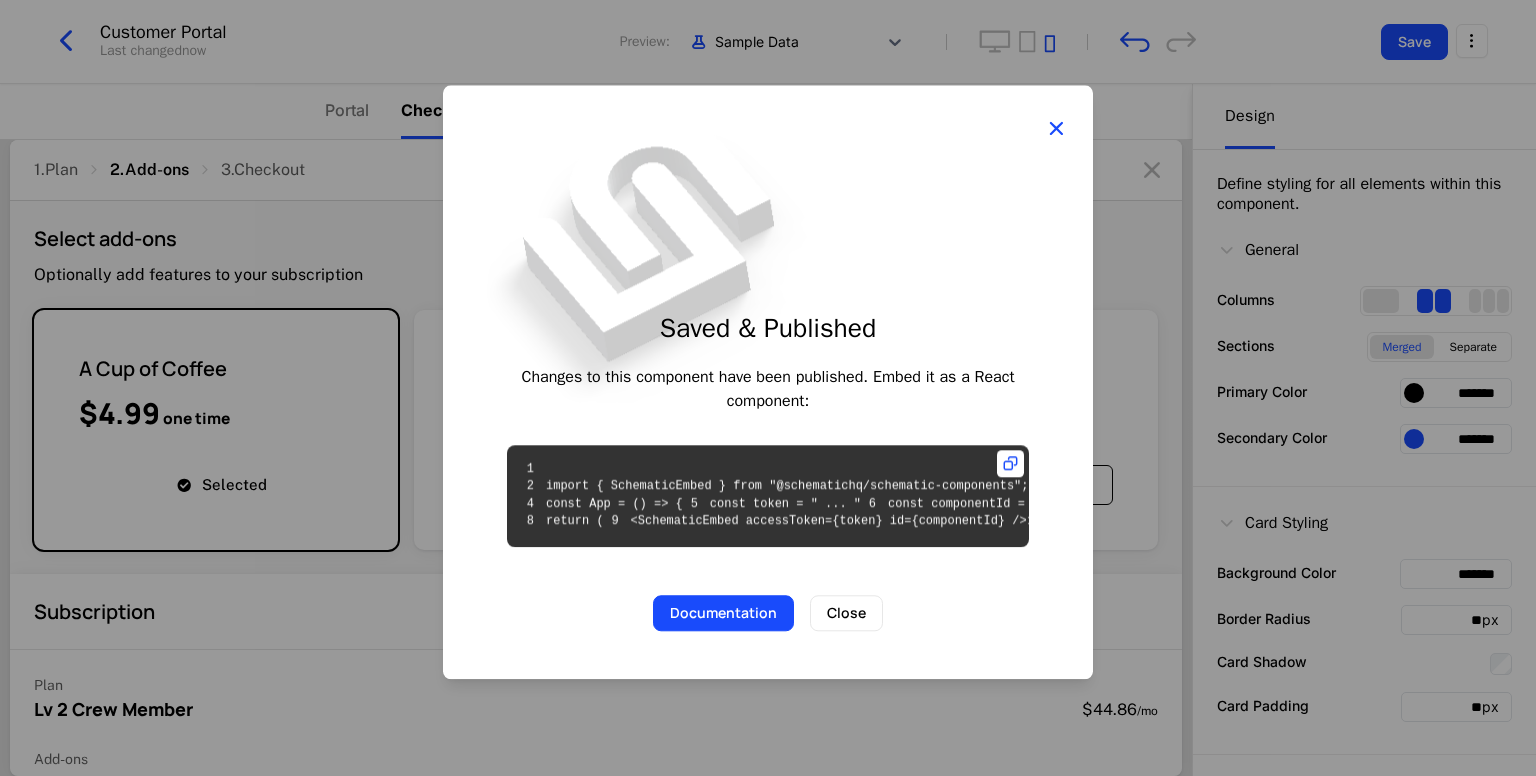 click at bounding box center [1056, 129] 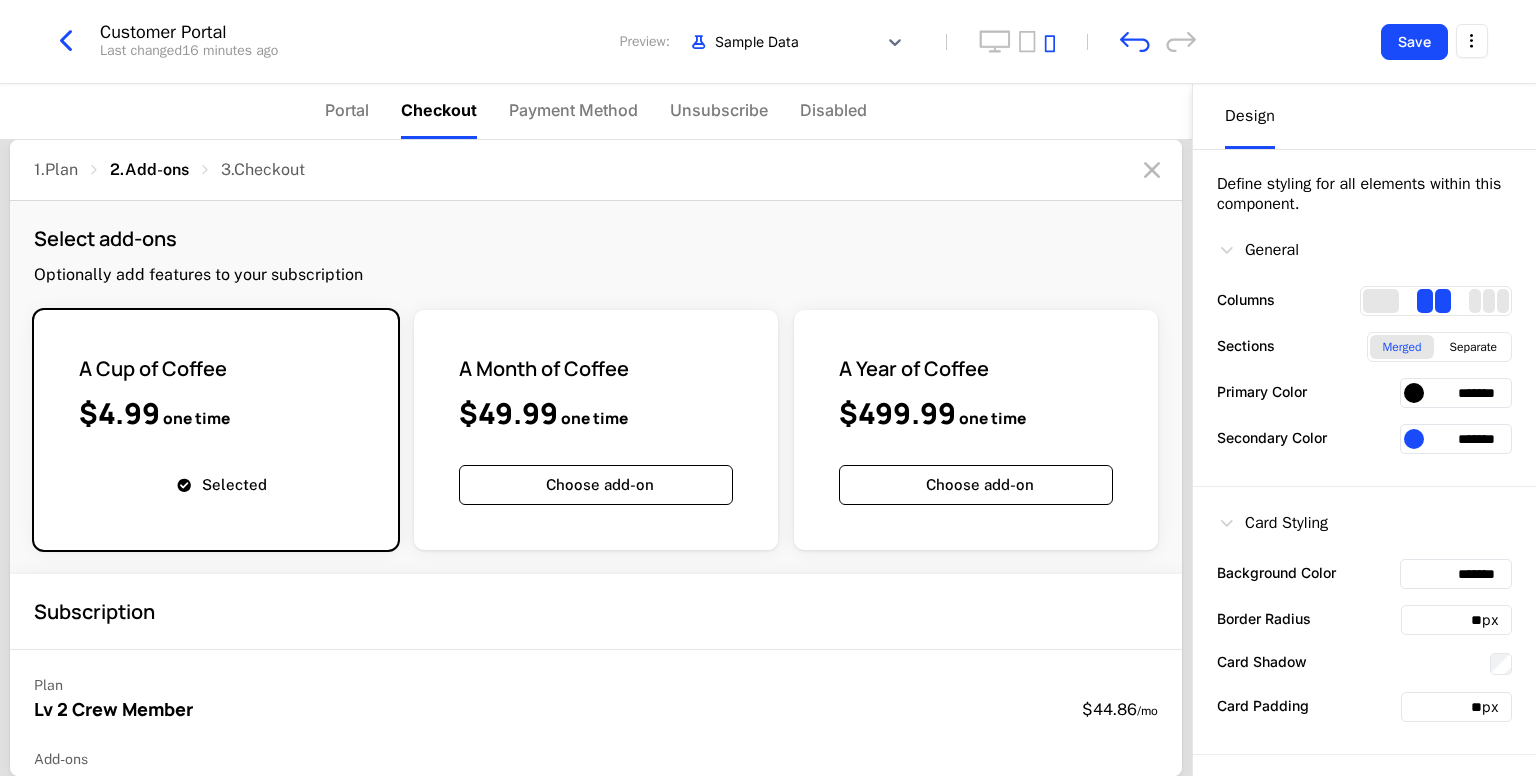 click at bounding box center (74, 41) 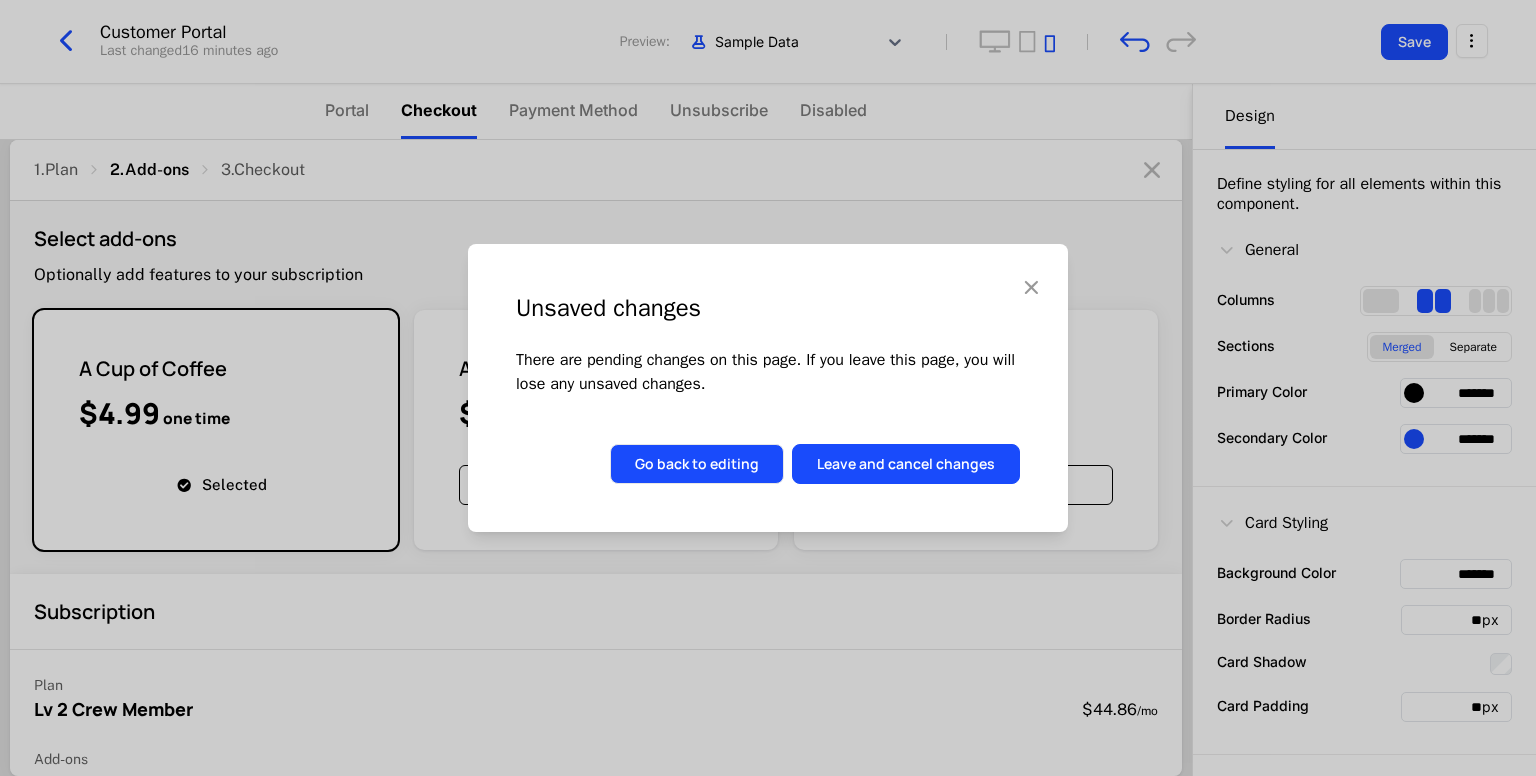 click on "Go back to editing" at bounding box center (697, 464) 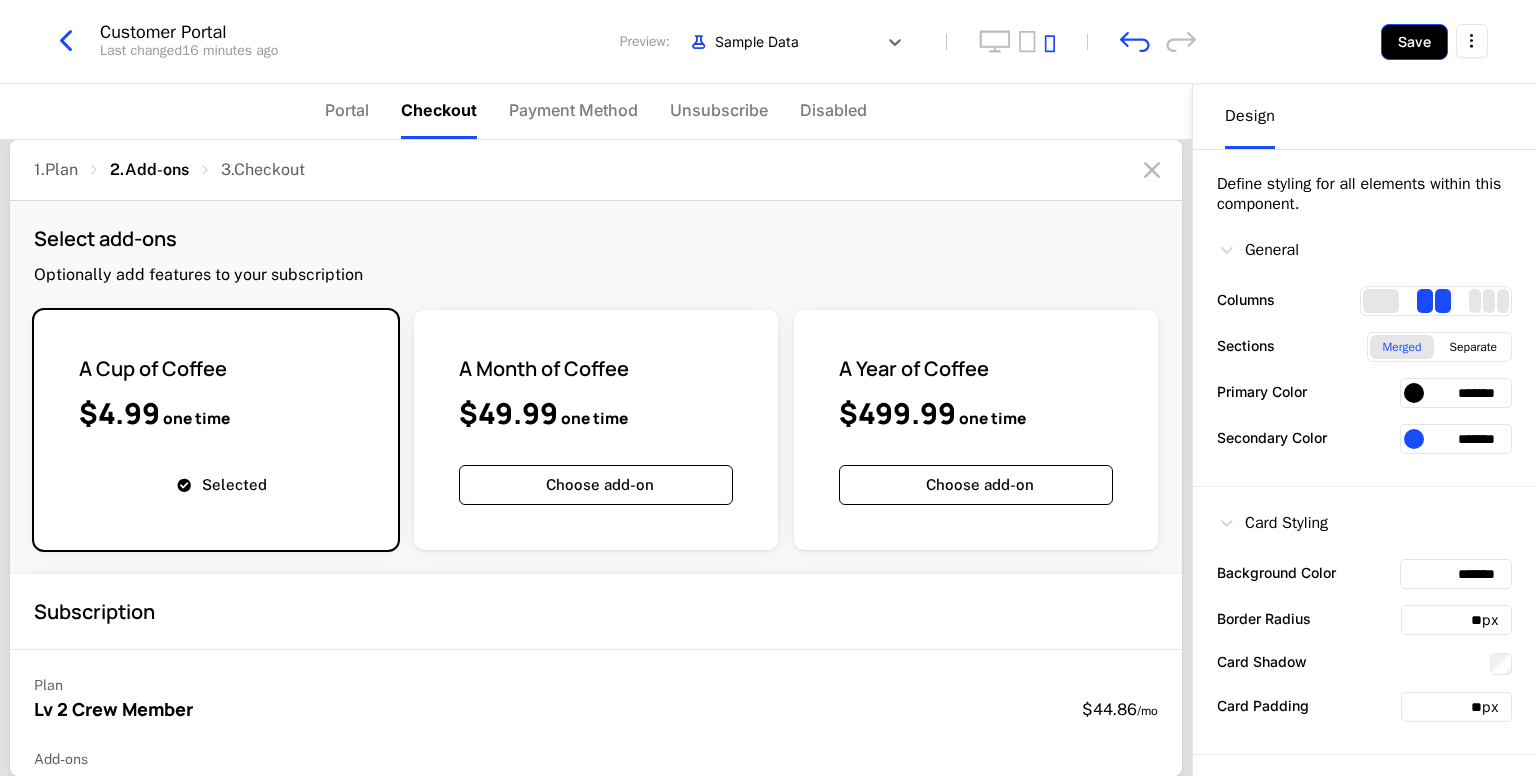 click on "Save" at bounding box center [1414, 42] 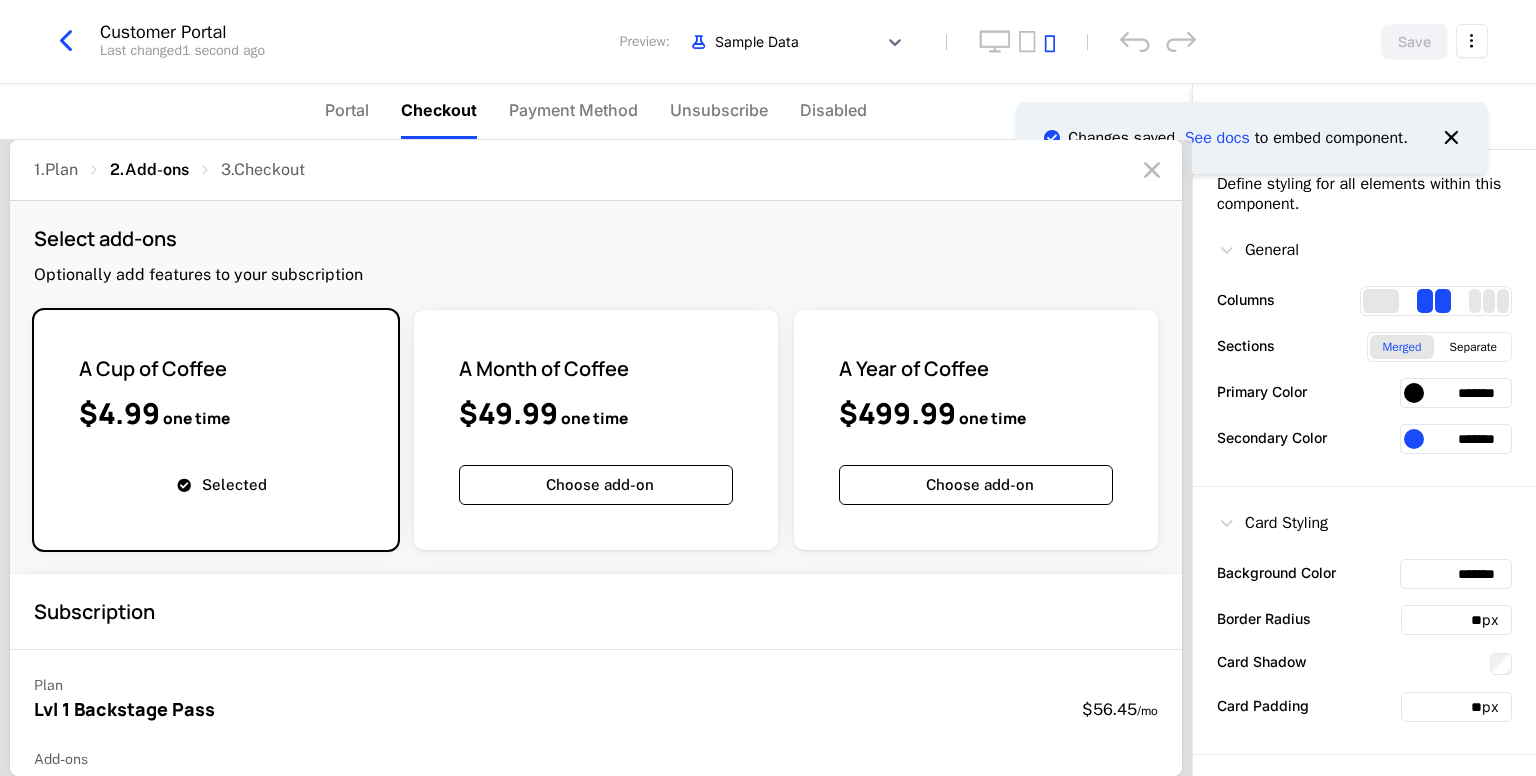 click at bounding box center [66, 41] 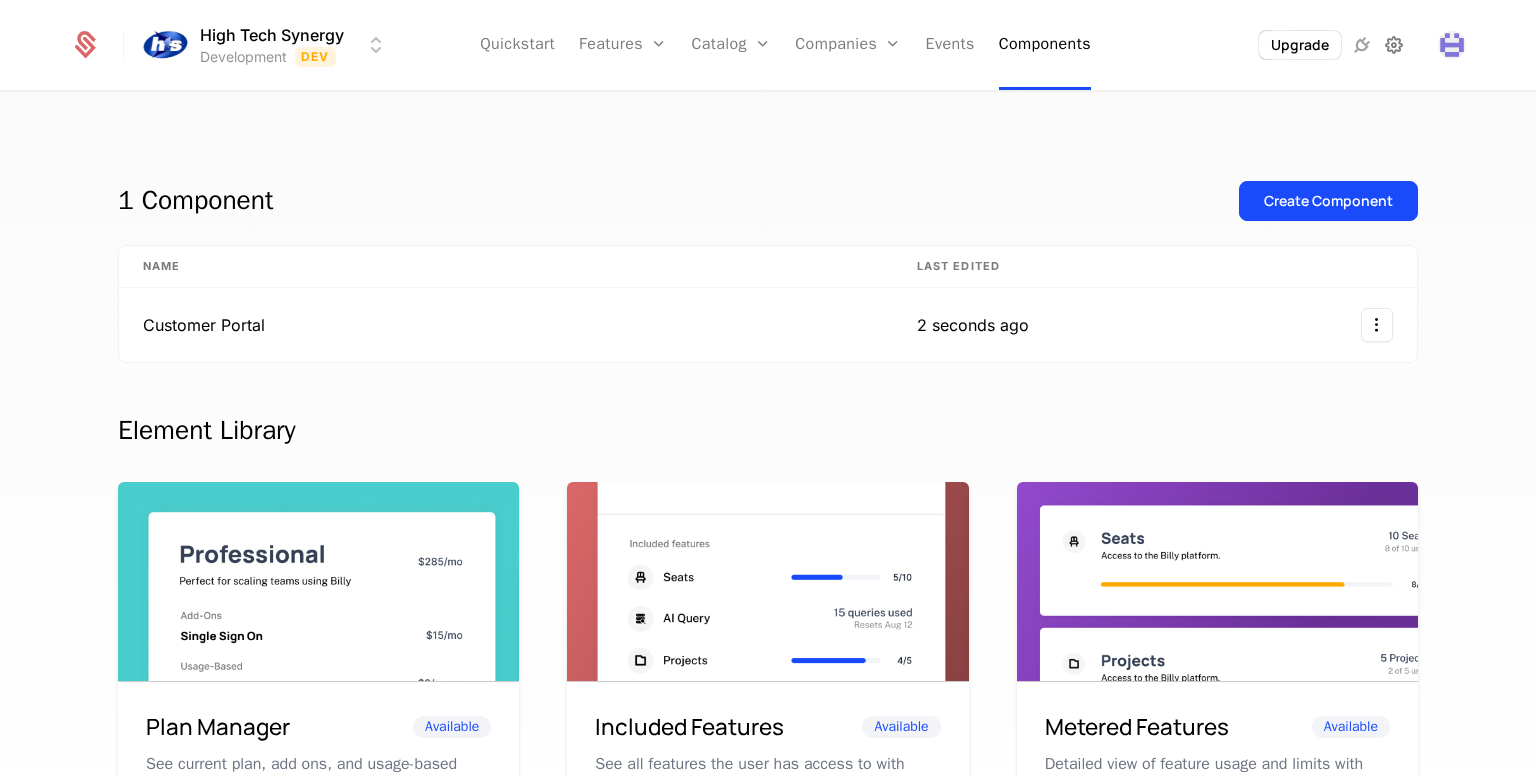 click at bounding box center (1394, 45) 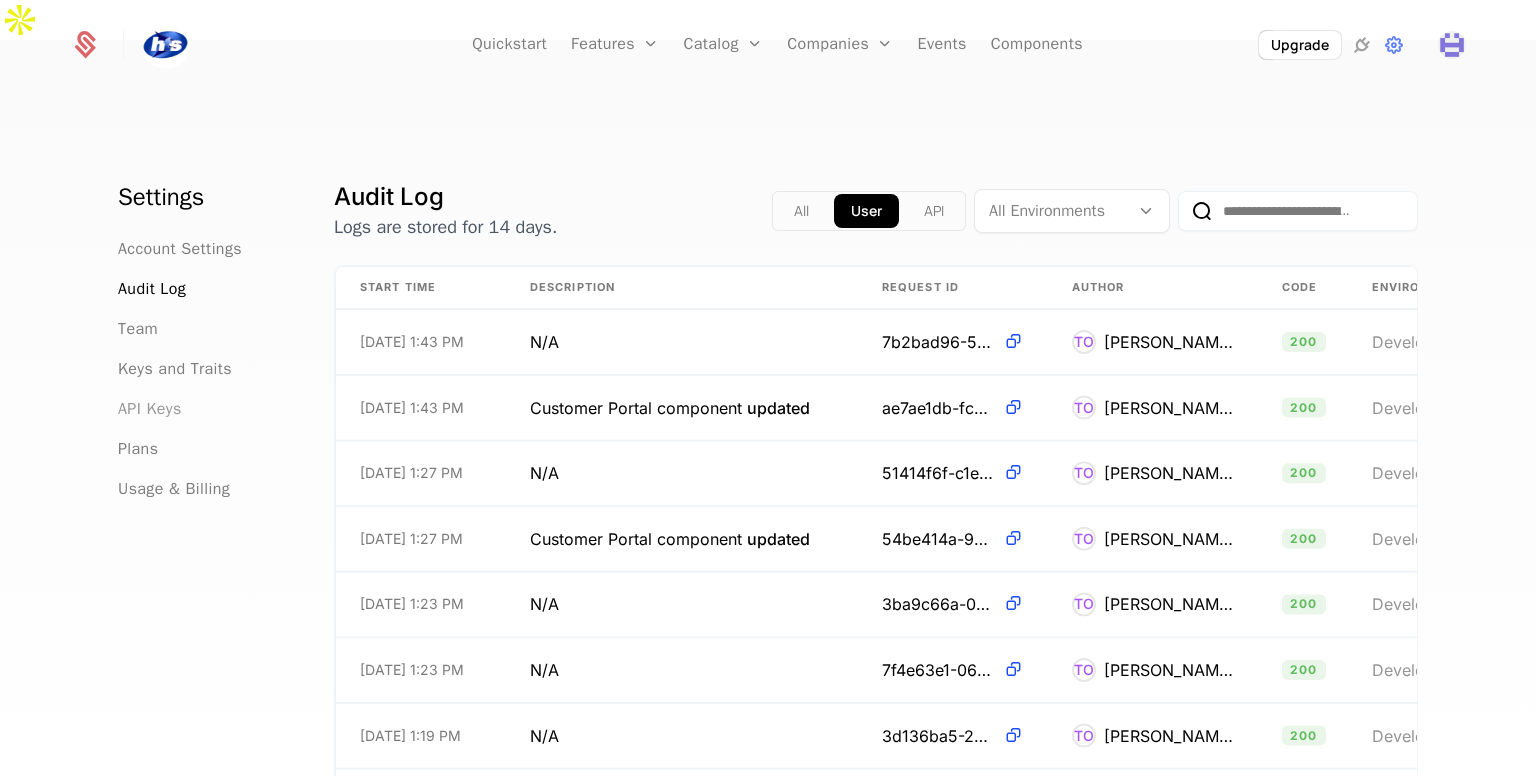 click on "API Keys" at bounding box center [150, 409] 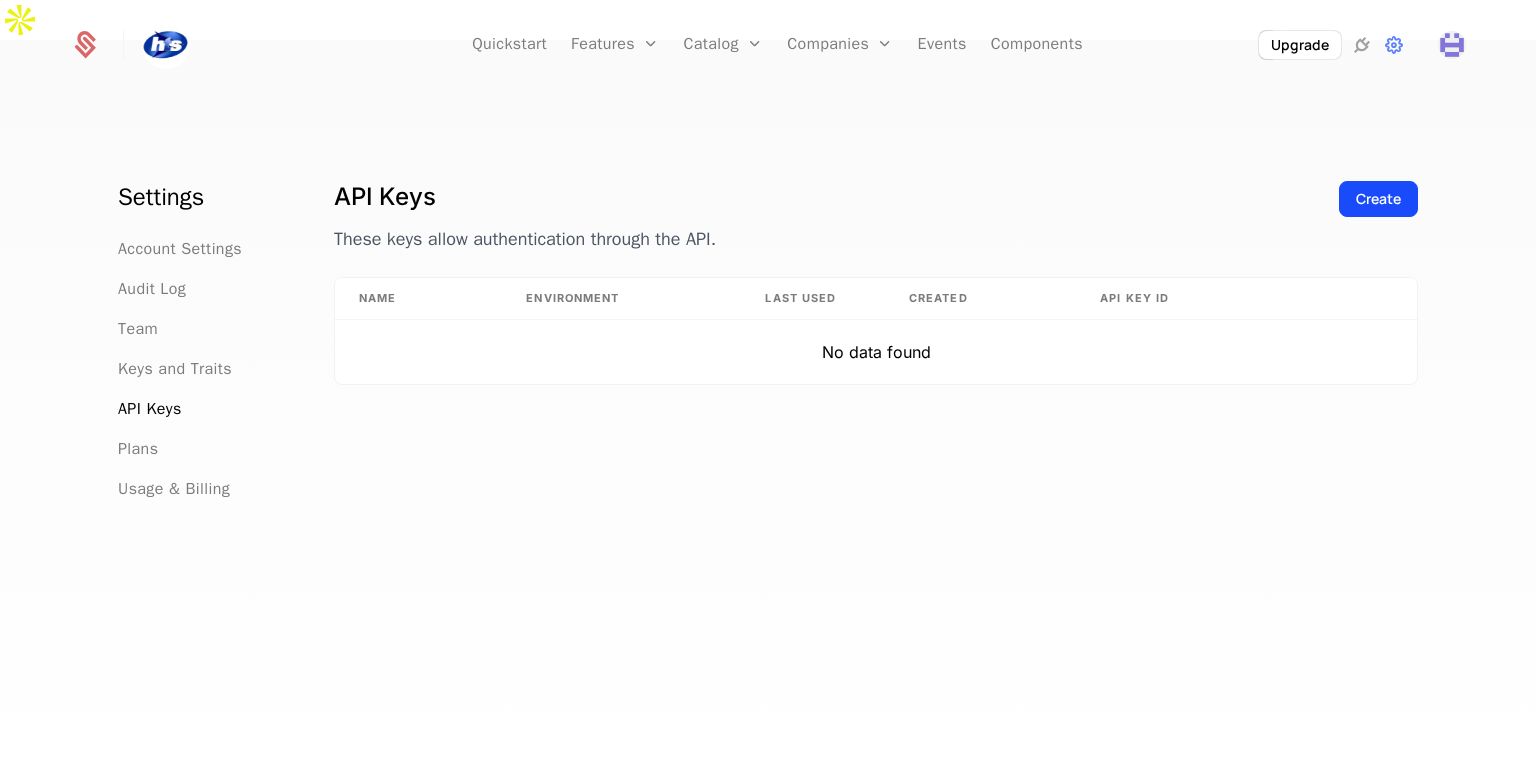 click on "Create" at bounding box center [1378, 229] 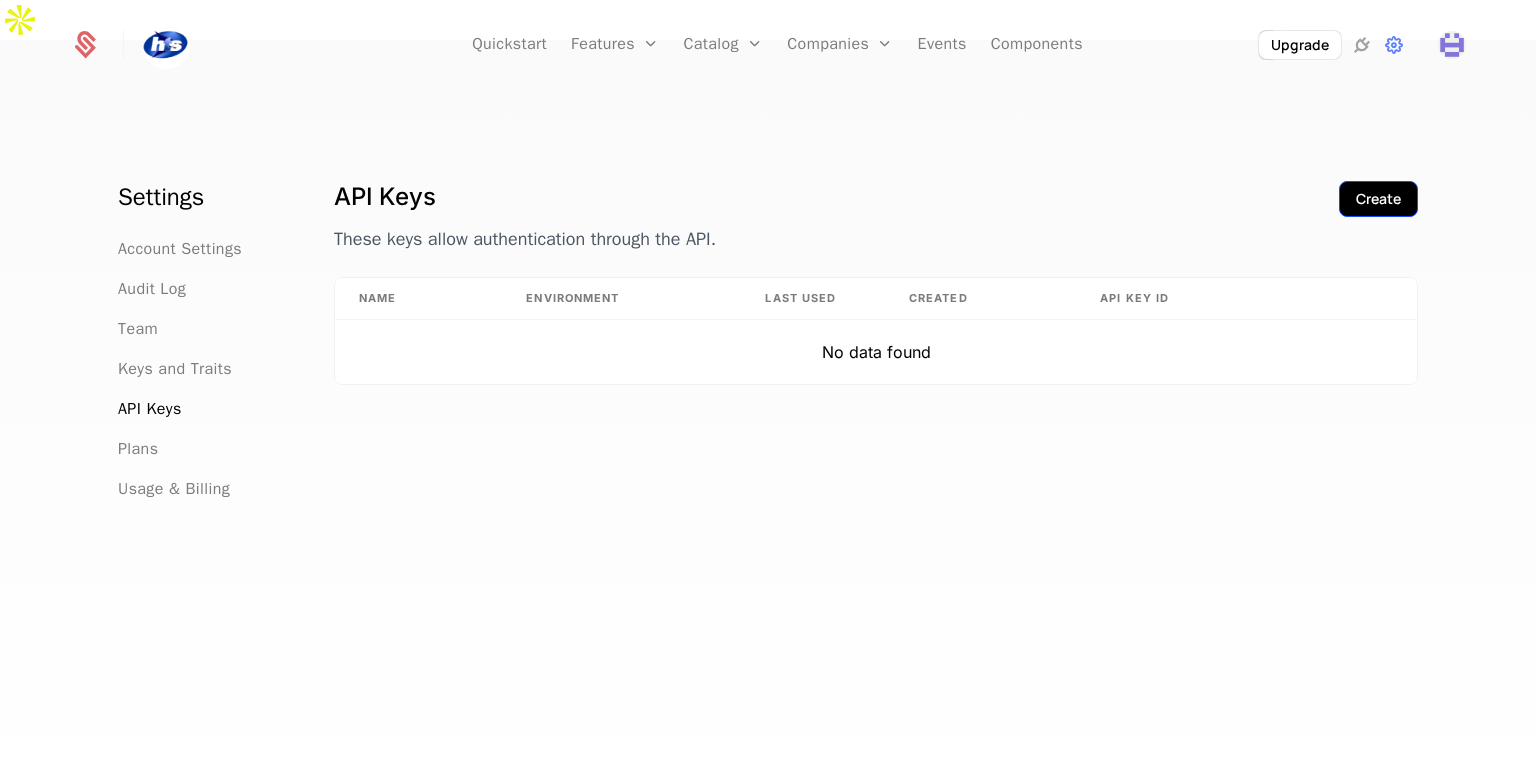 click on "Create" at bounding box center (1378, 199) 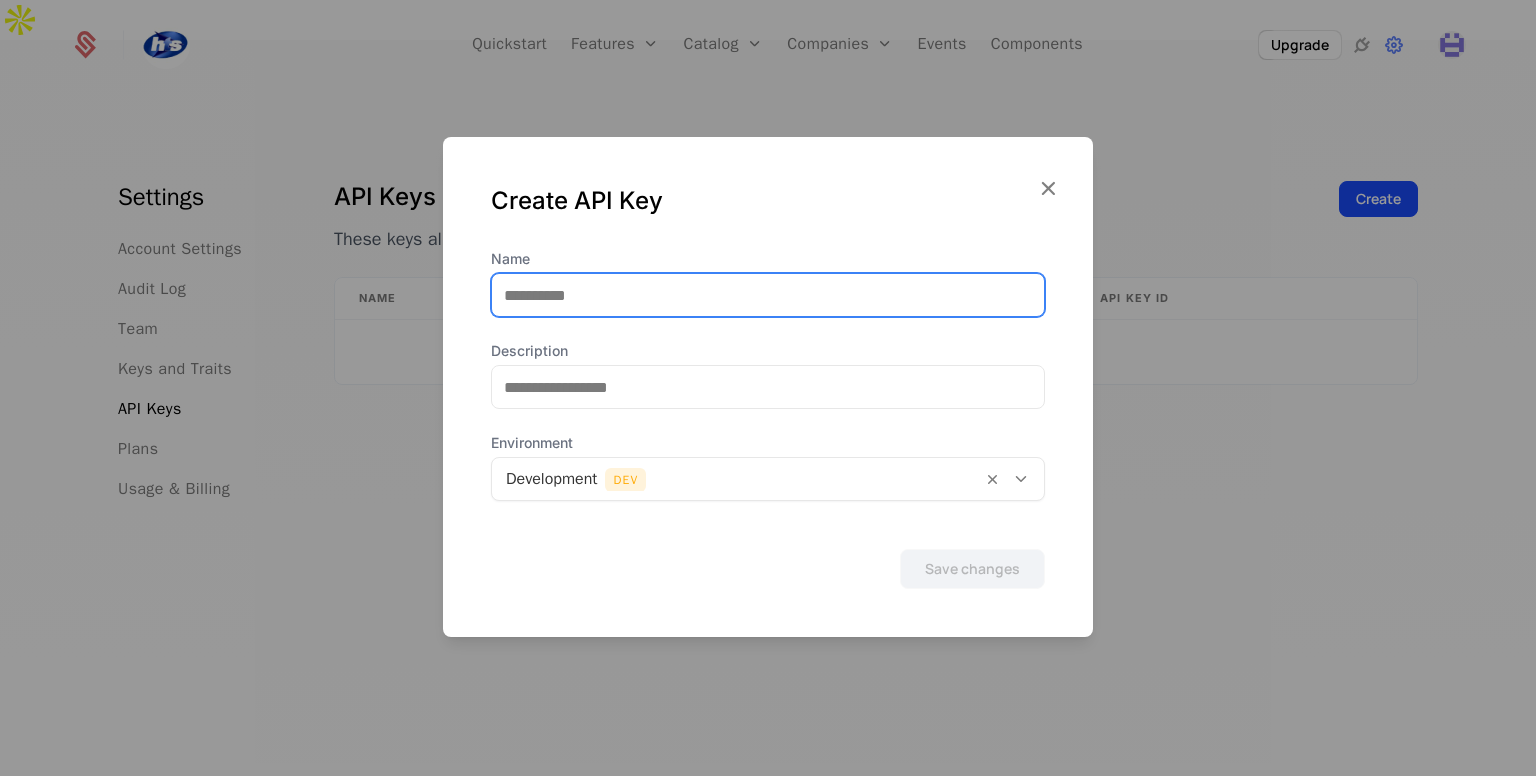 click on "Name" at bounding box center [768, 295] 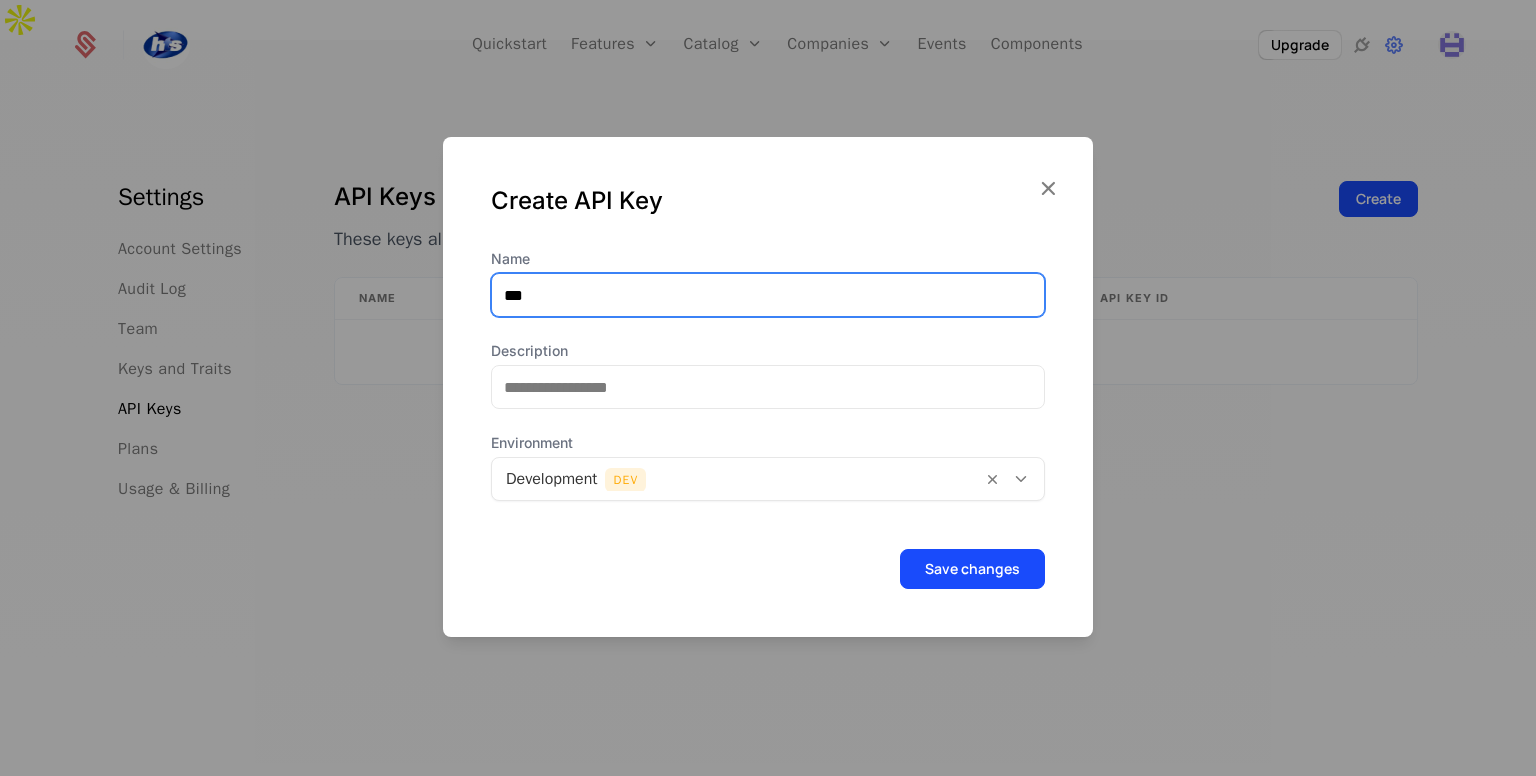 type on "*******" 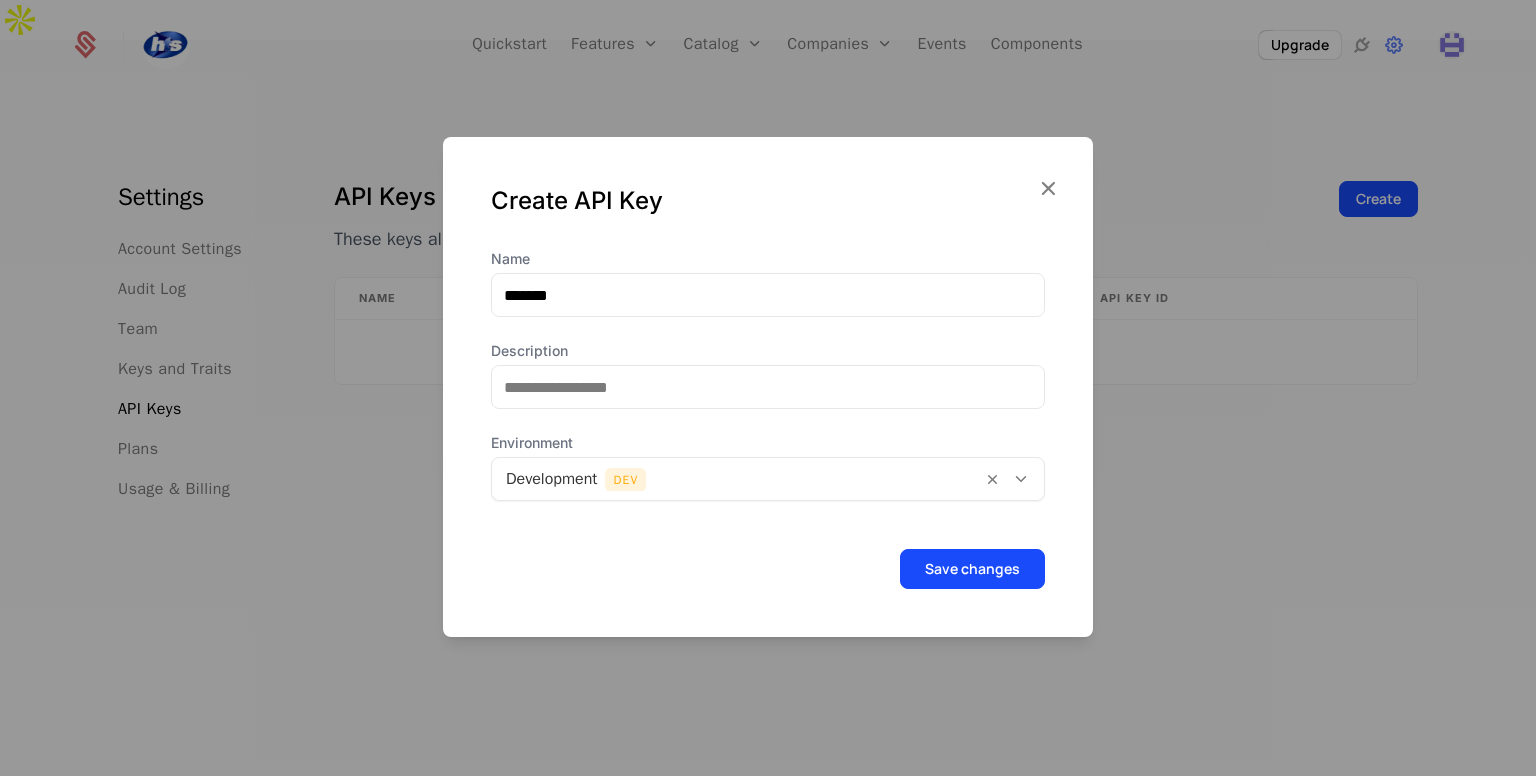 click on "Development Dev" at bounding box center (737, 479) 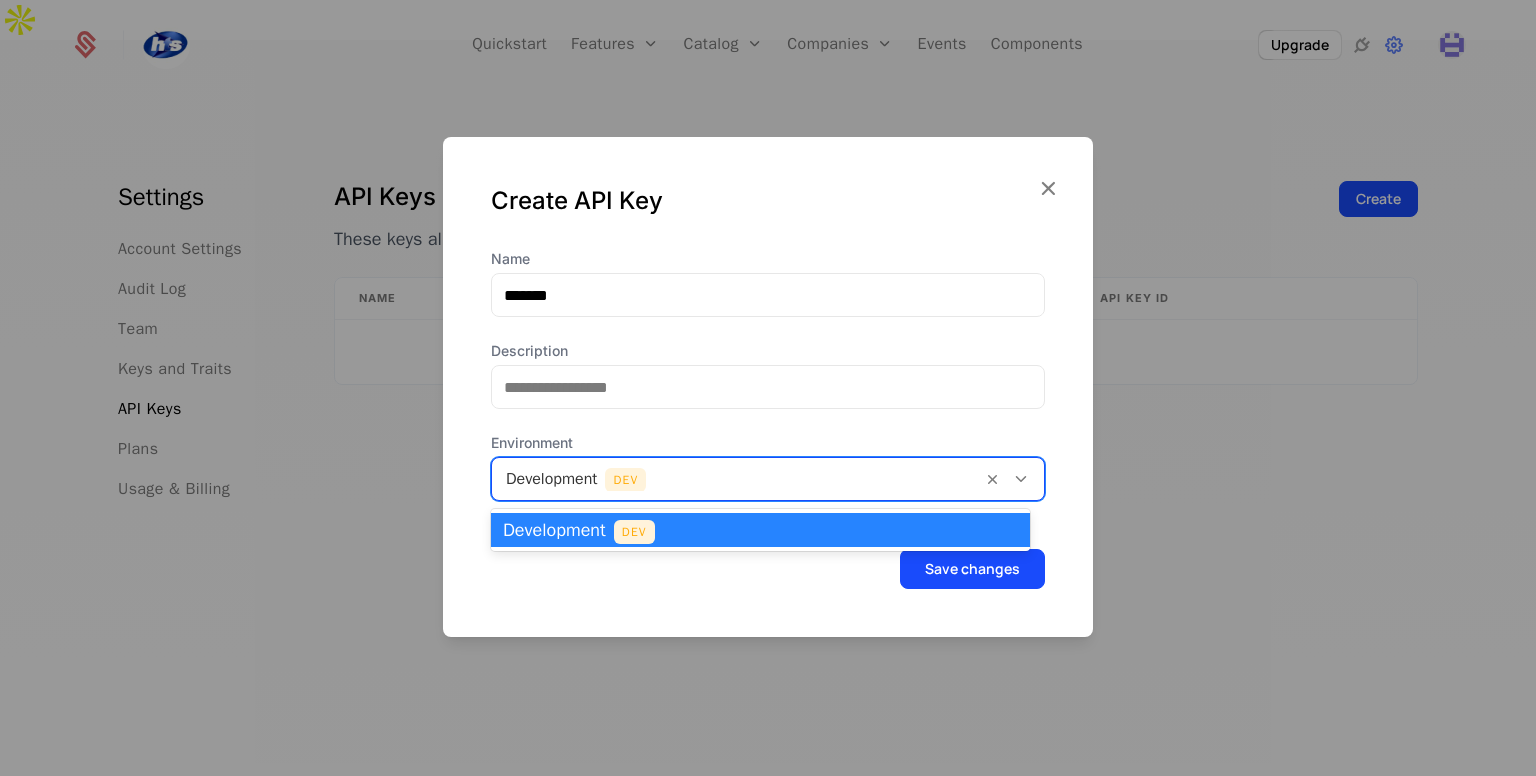 click on "Save changes" at bounding box center [768, 569] 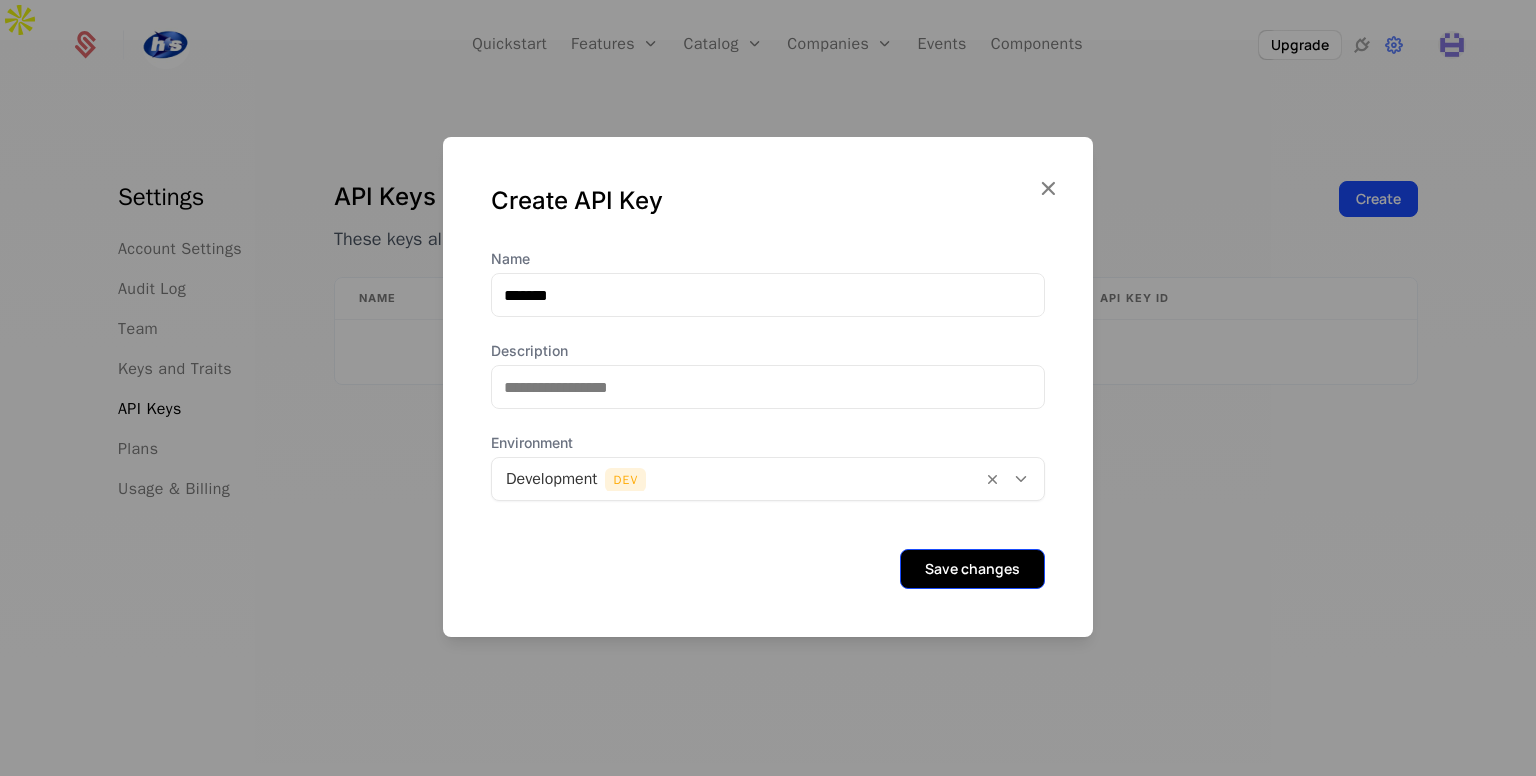 click on "Save changes" at bounding box center [972, 569] 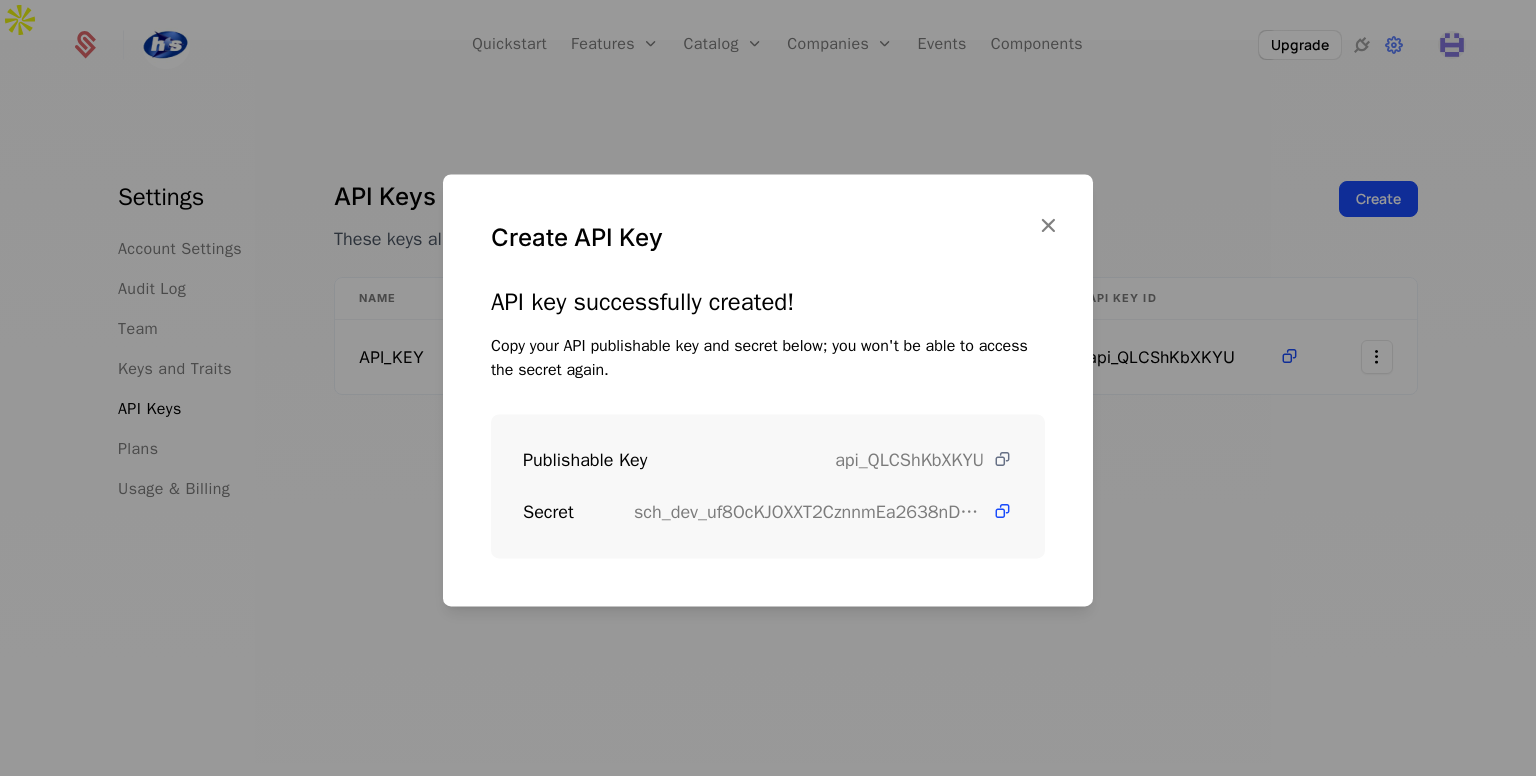 click at bounding box center (1002, 459) 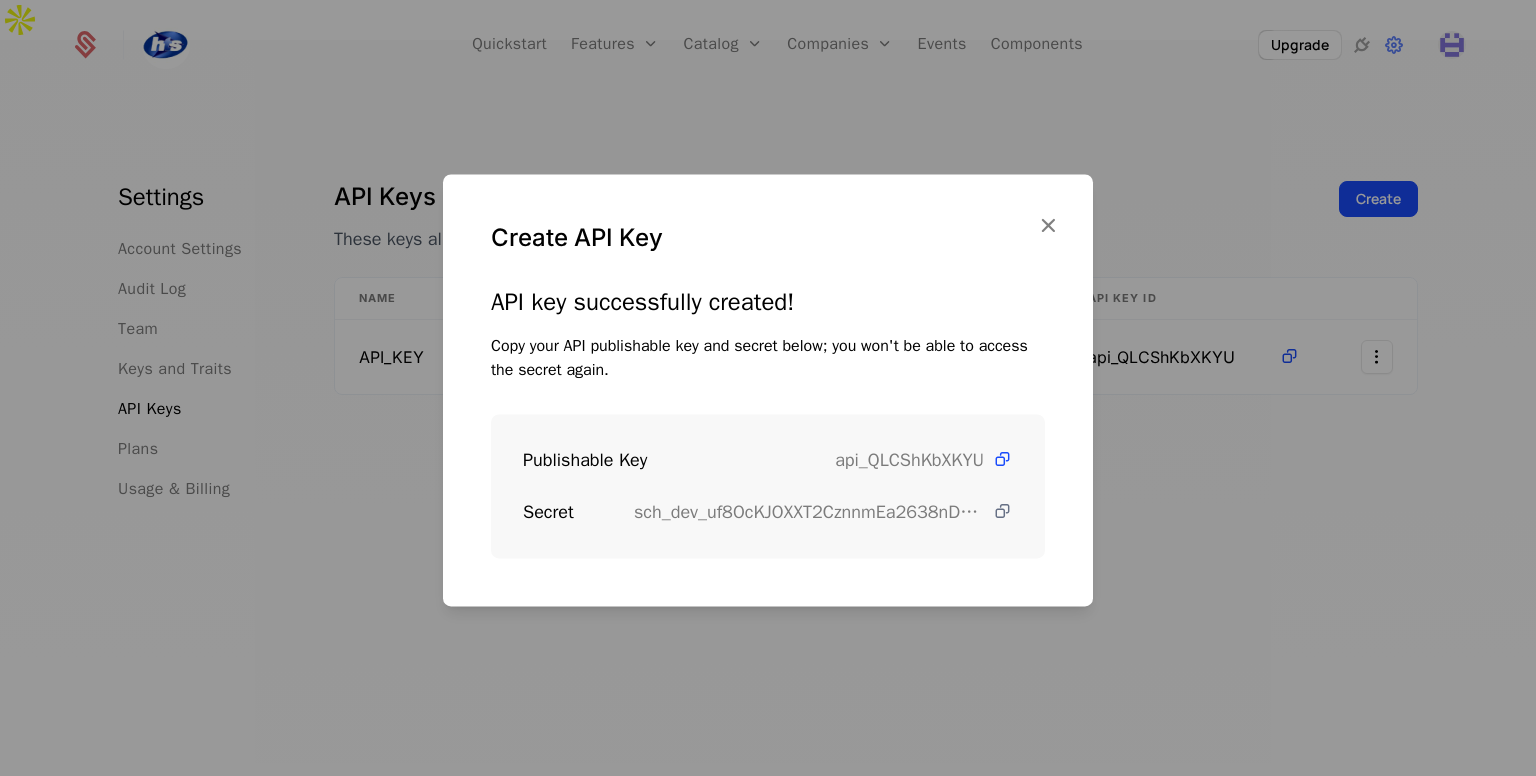 click at bounding box center [1002, 511] 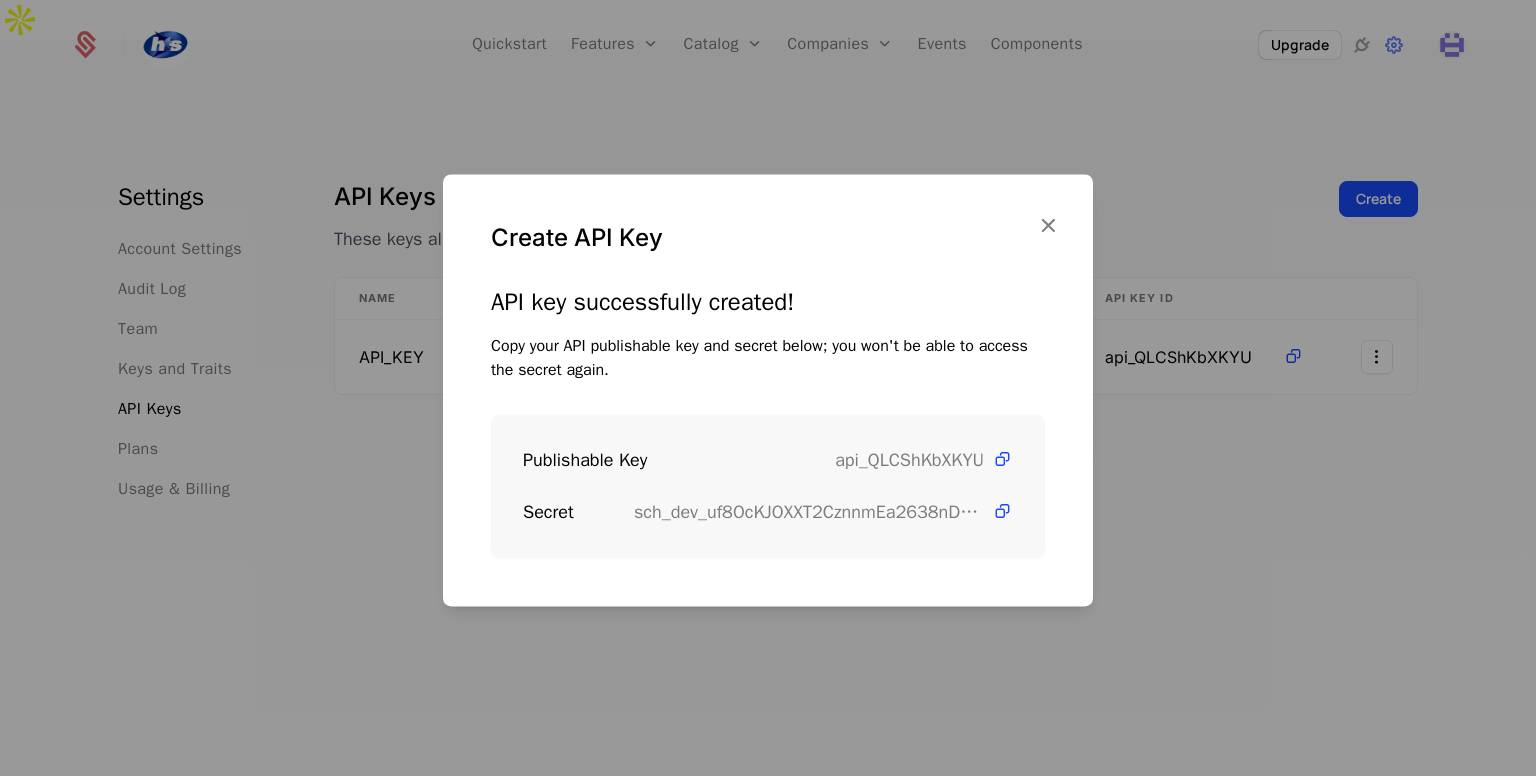 drag, startPoint x: 1060, startPoint y: 237, endPoint x: 999, endPoint y: 155, distance: 102.20078 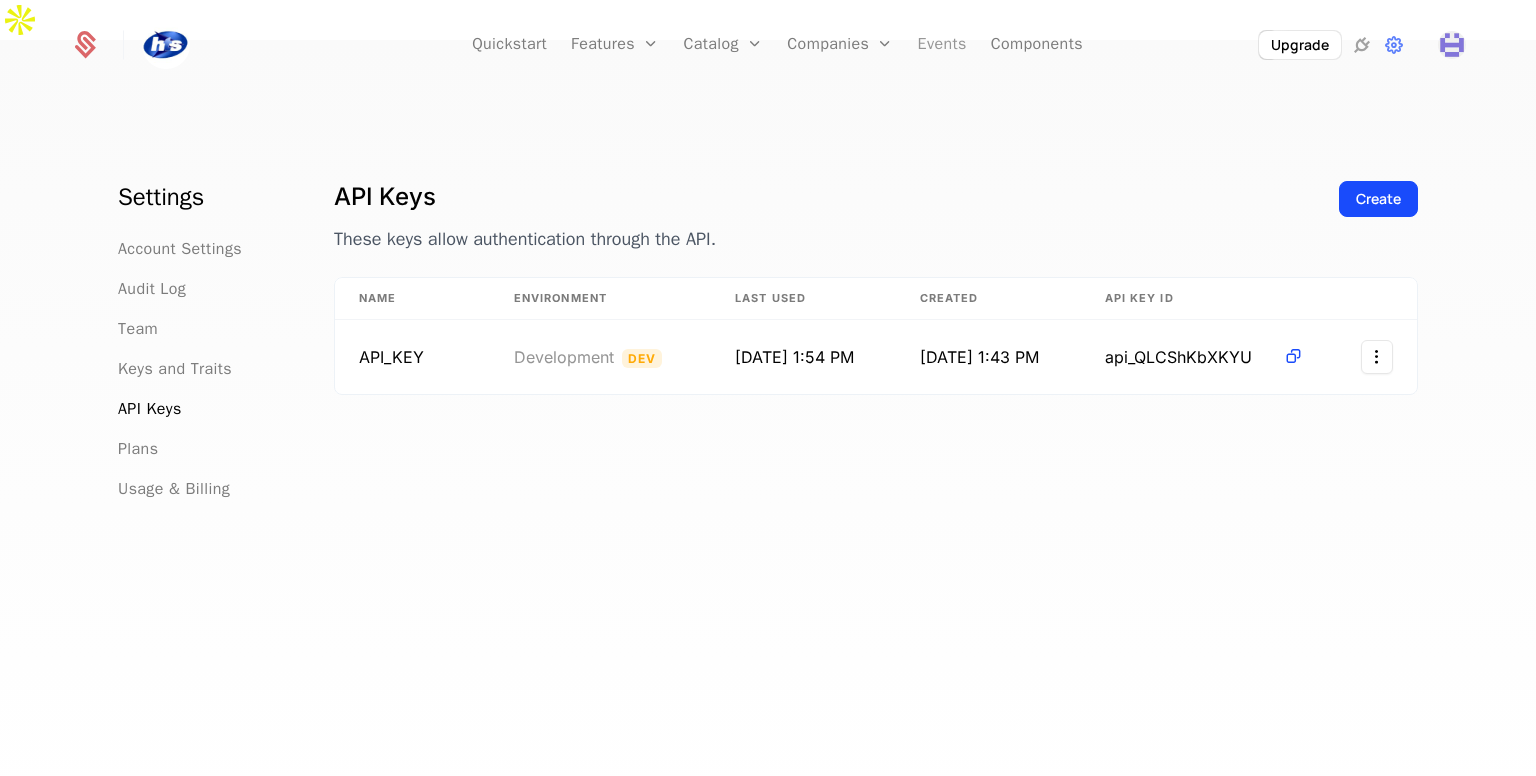 click on "Events" at bounding box center (942, 45) 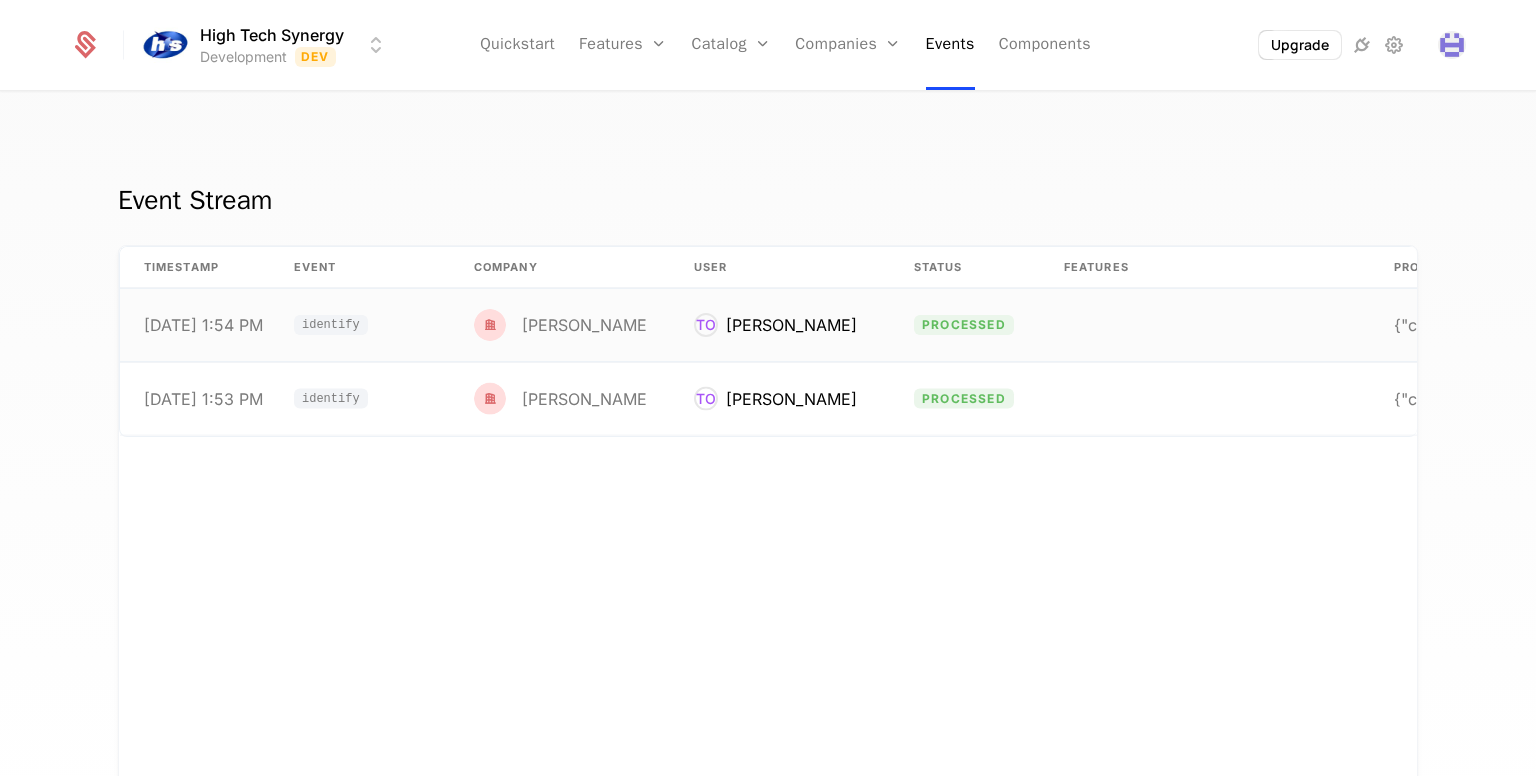 drag, startPoint x: 1260, startPoint y: 301, endPoint x: 1270, endPoint y: 306, distance: 11.18034 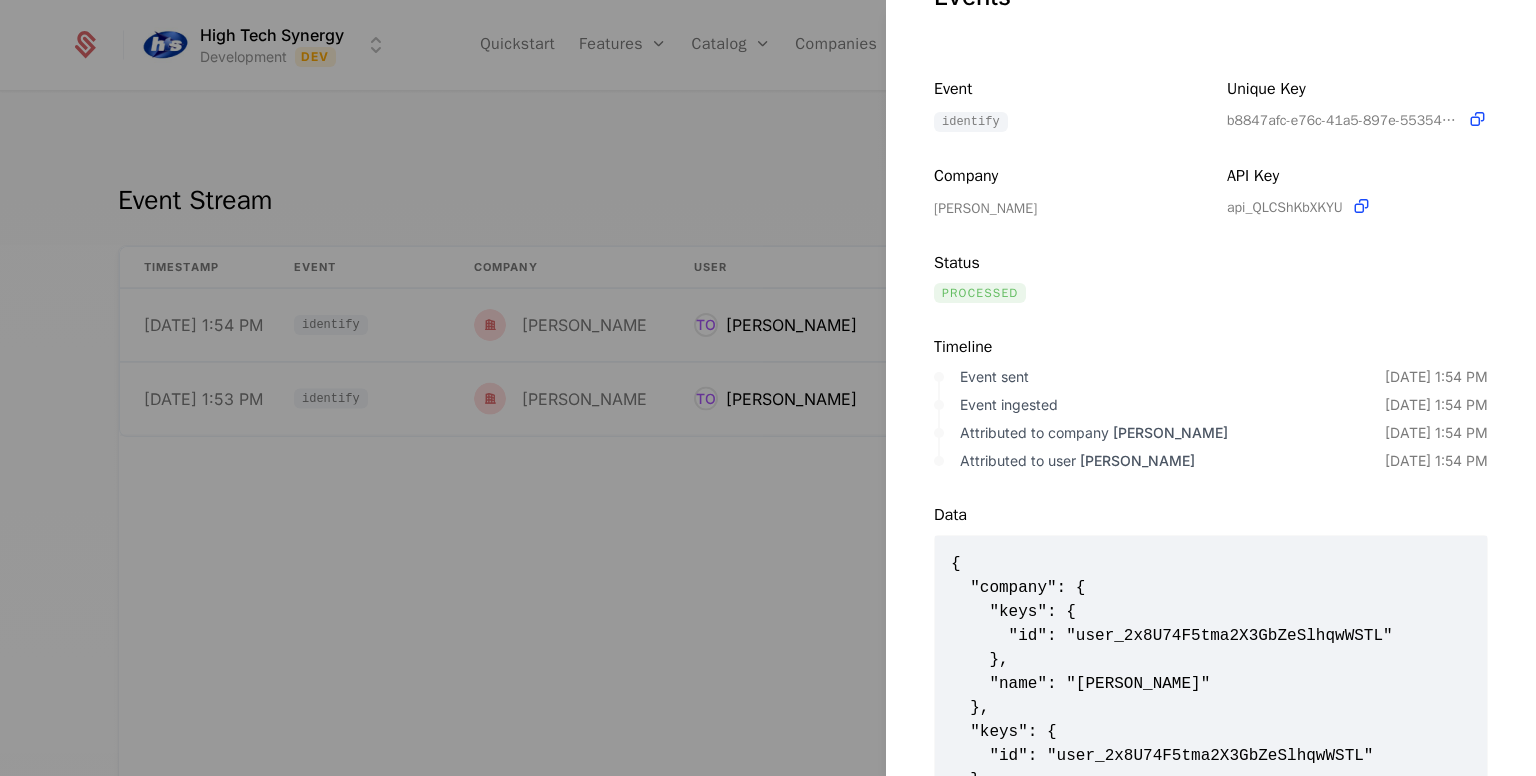 scroll, scrollTop: 209, scrollLeft: 0, axis: vertical 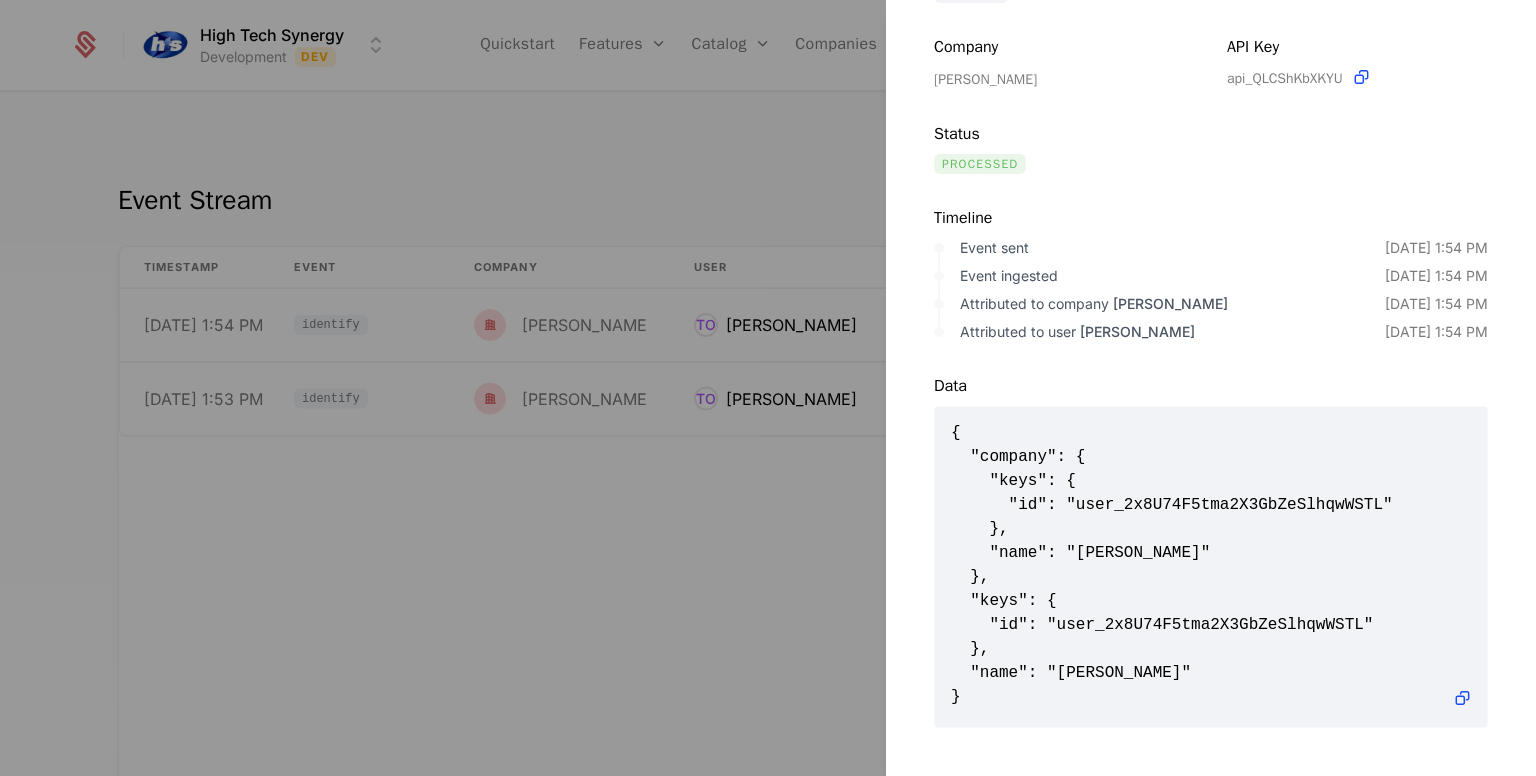 click at bounding box center (768, 388) 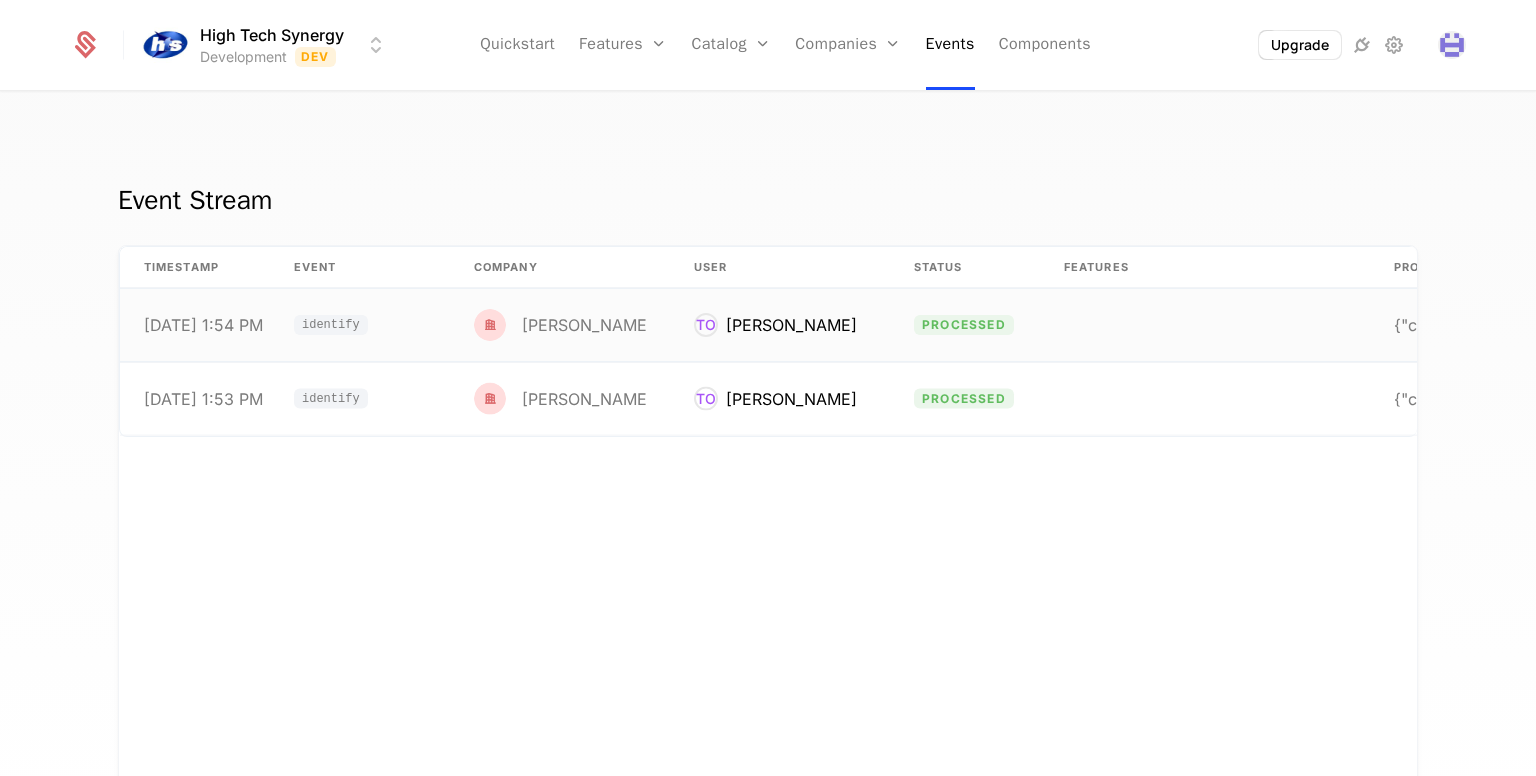 click on "[PERSON_NAME]" at bounding box center (560, 325) 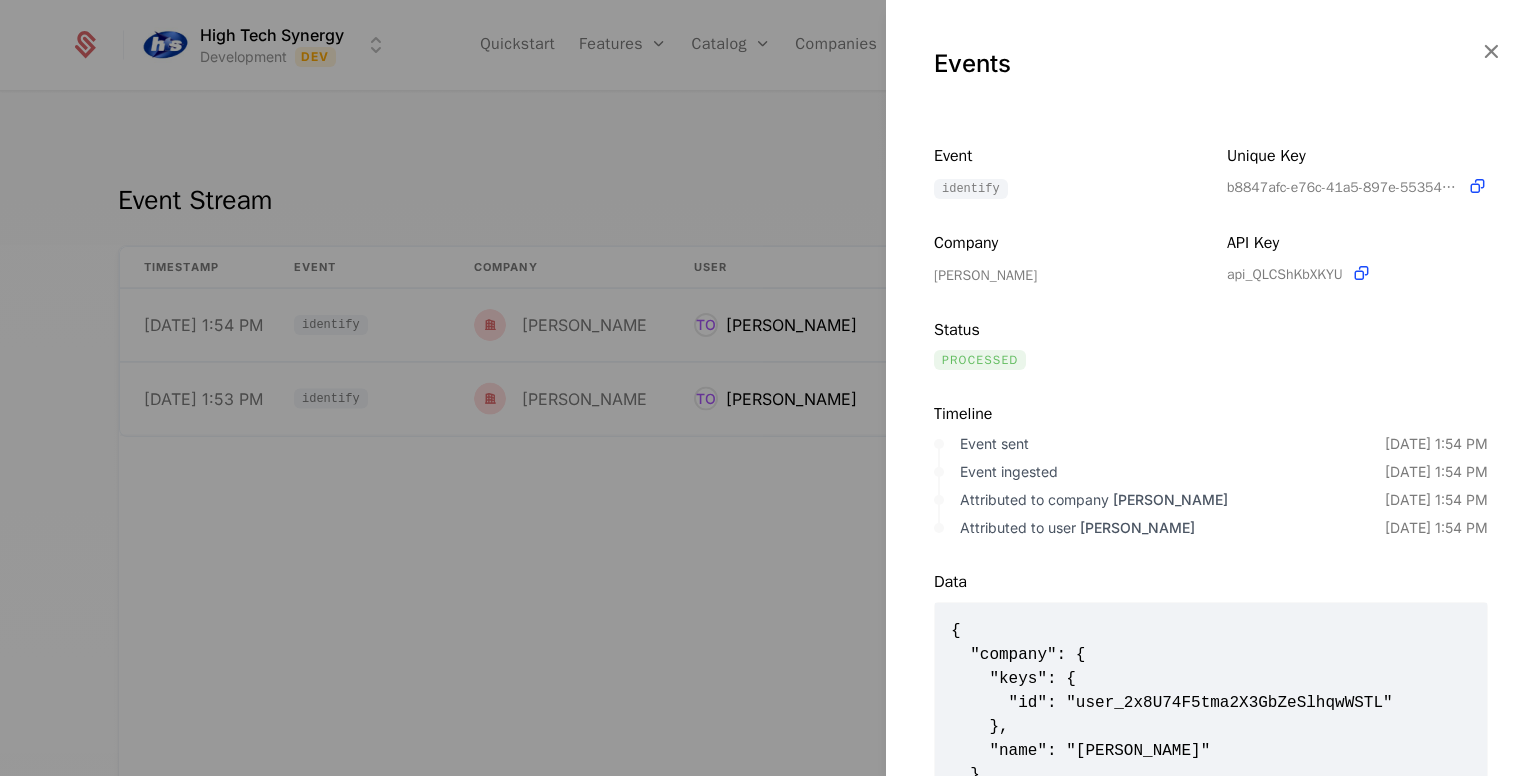 click at bounding box center (768, 388) 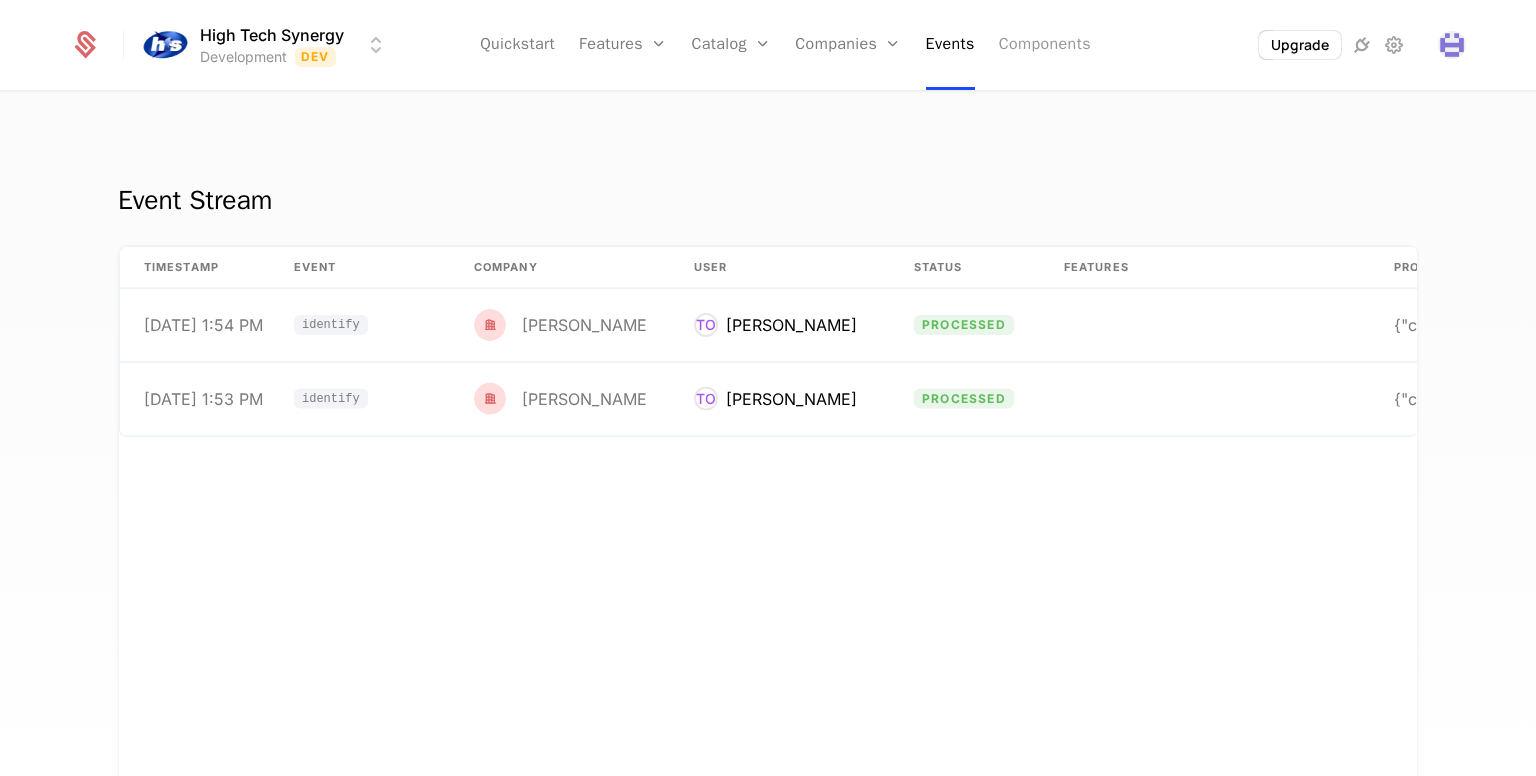 click on "Components" at bounding box center (1045, 45) 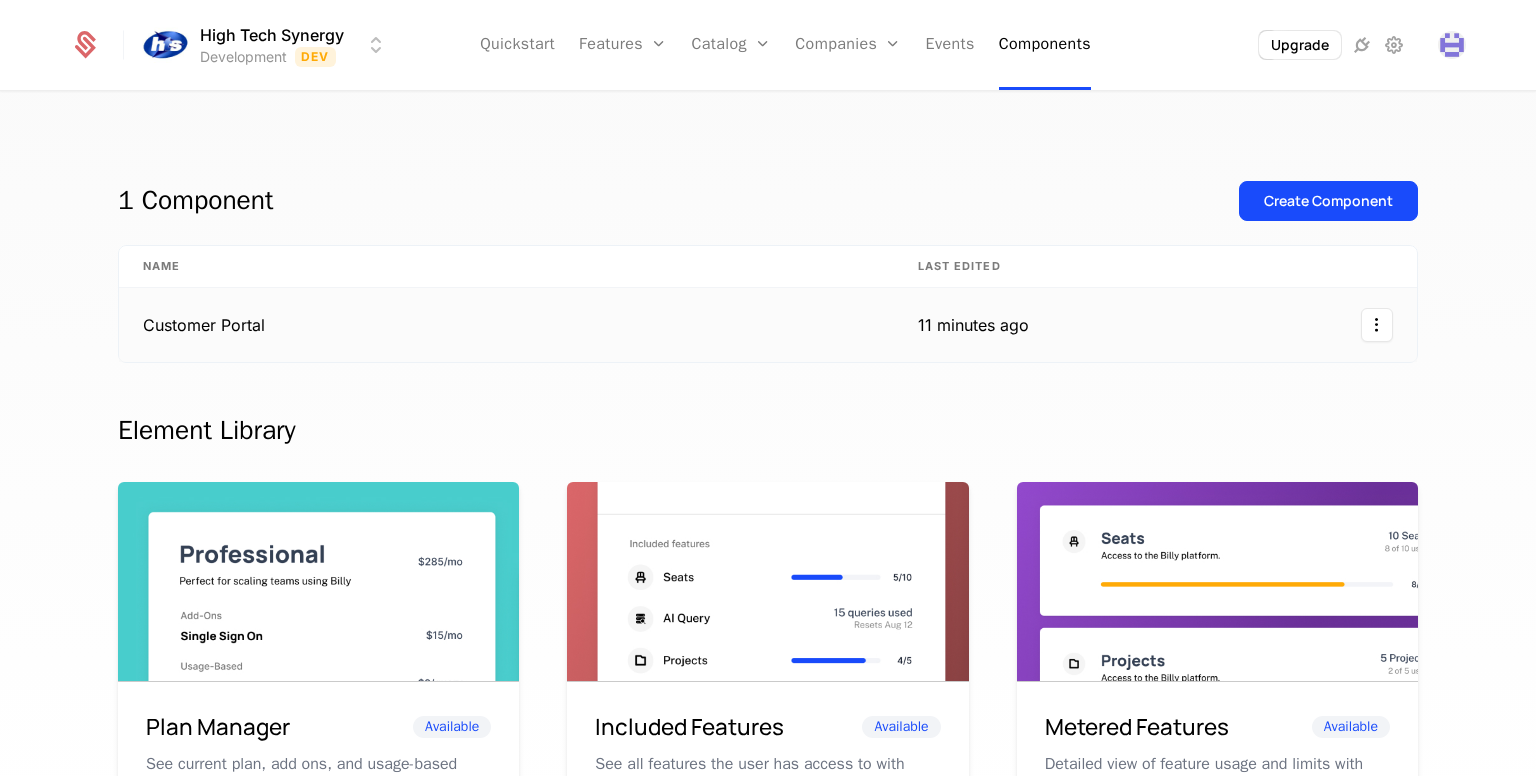 click on "Customer Portal" at bounding box center (506, 325) 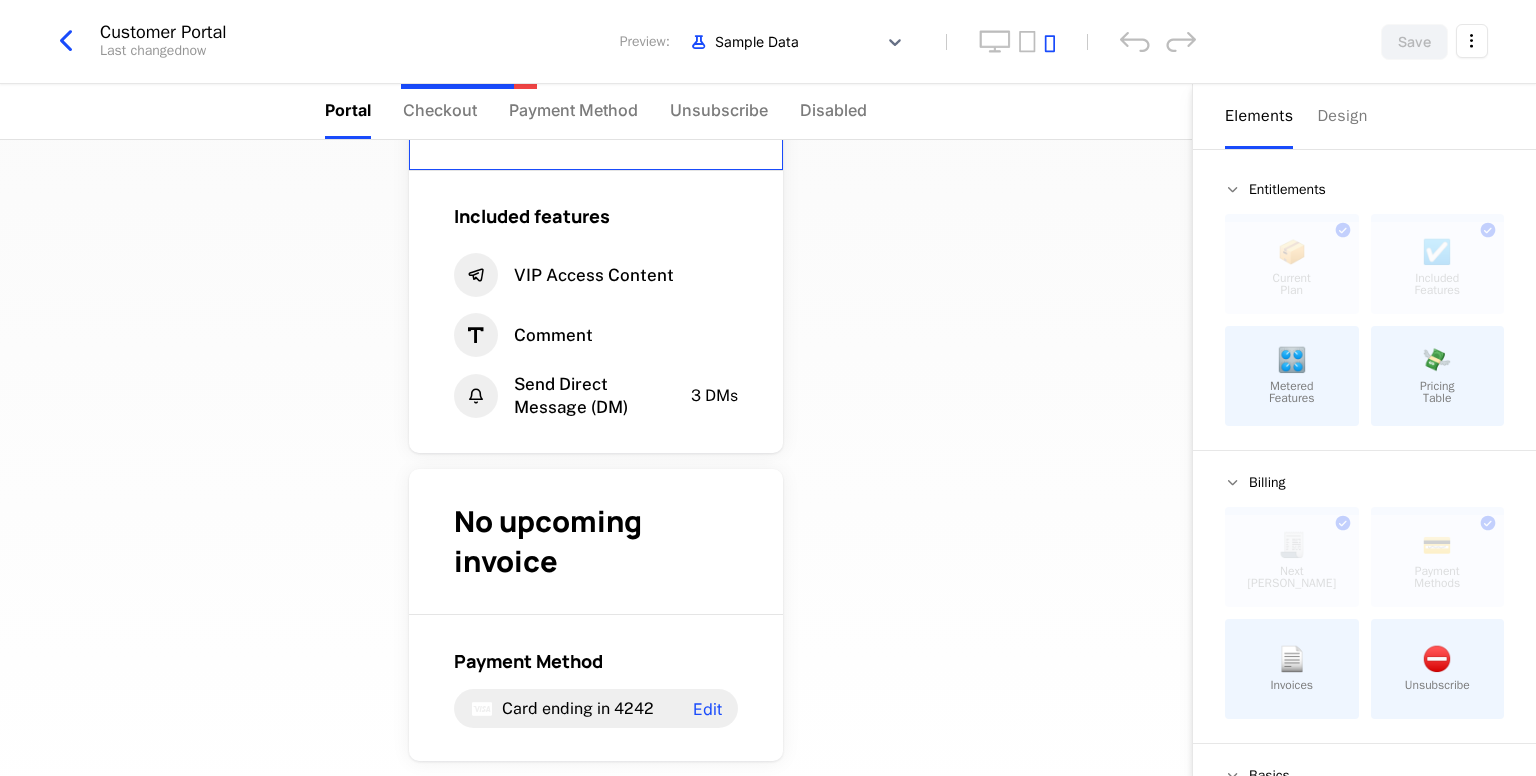 scroll, scrollTop: 82, scrollLeft: 0, axis: vertical 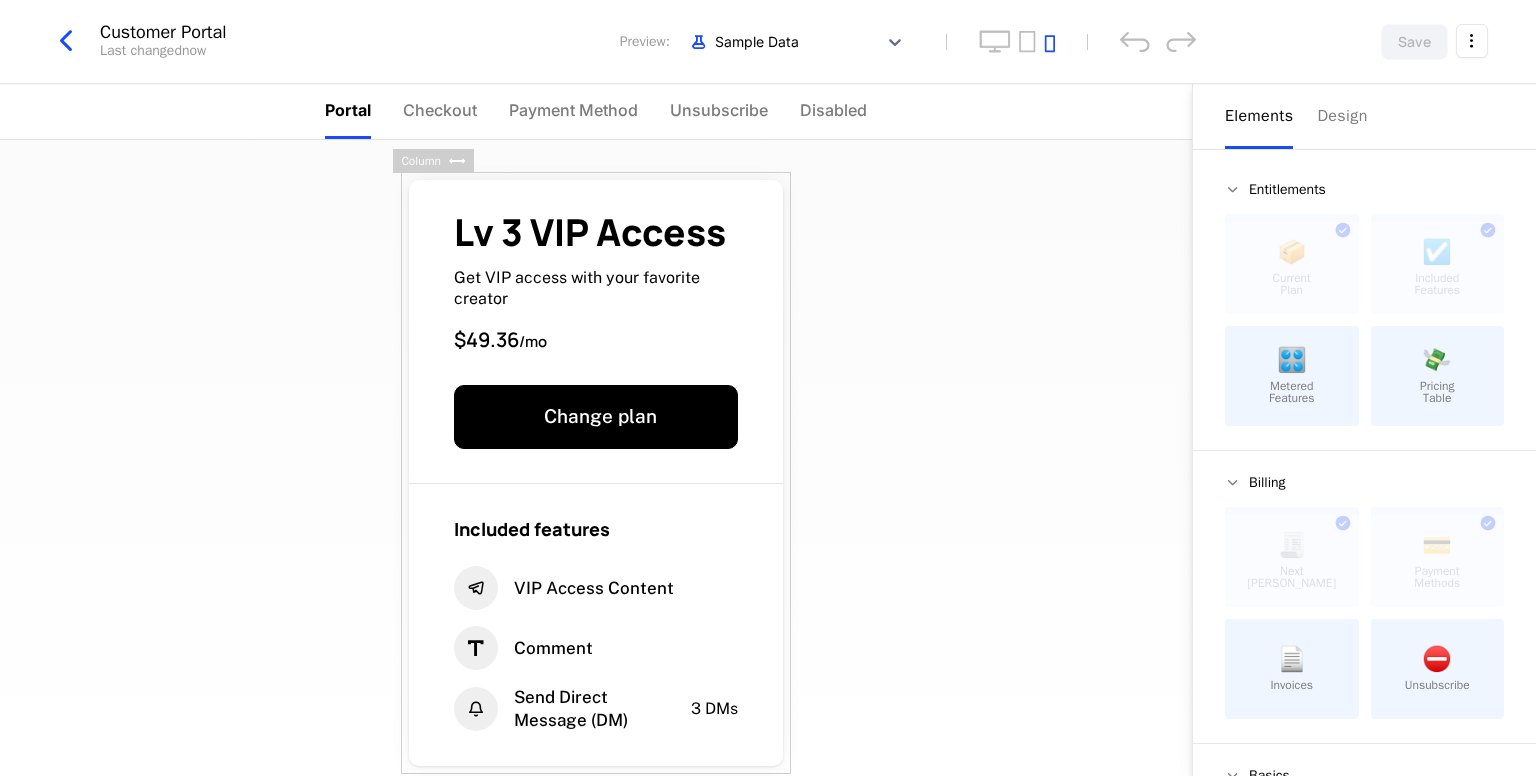 click on "Lv 3 VIP Access Get VIP access with your favorite creator $49.36 / mo Change plan Included features VIP Access Content Comment Send Direct Message (DM) 3   DMs No upcoming invoice Payment Method Card ending in   4242 Edit Powered by" at bounding box center [596, 458] 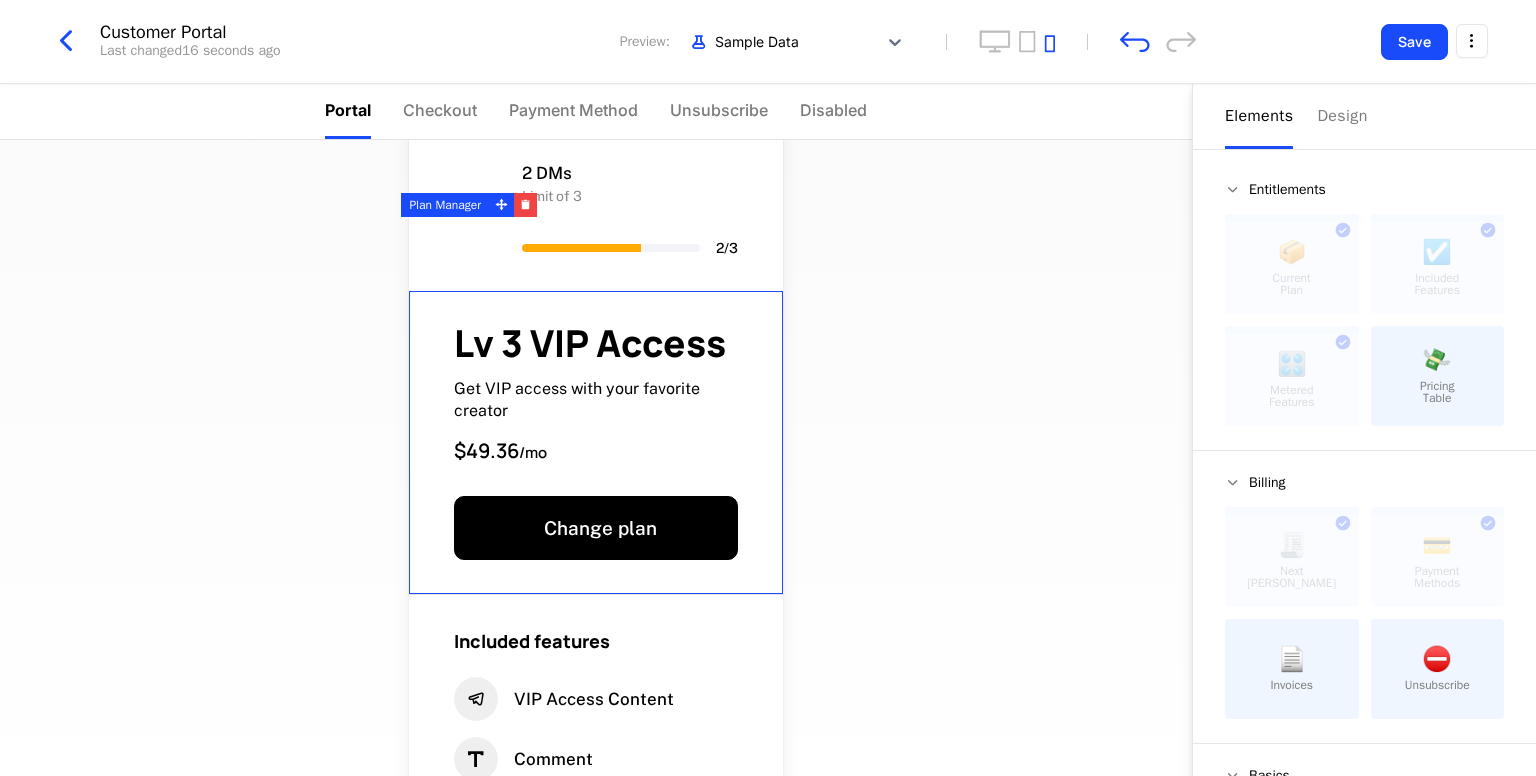scroll, scrollTop: 47, scrollLeft: 0, axis: vertical 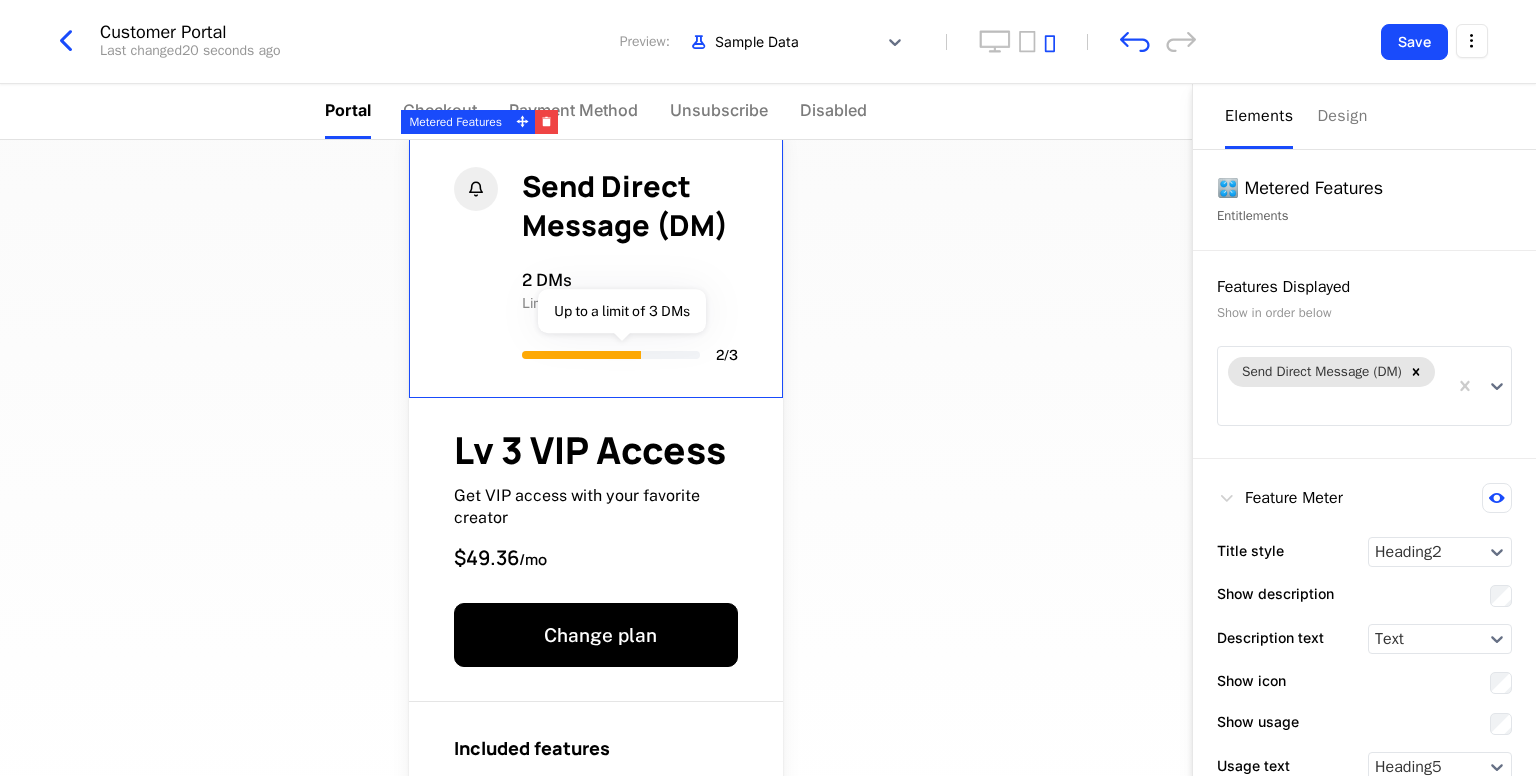 drag, startPoint x: 728, startPoint y: 349, endPoint x: 502, endPoint y: 252, distance: 245.93698 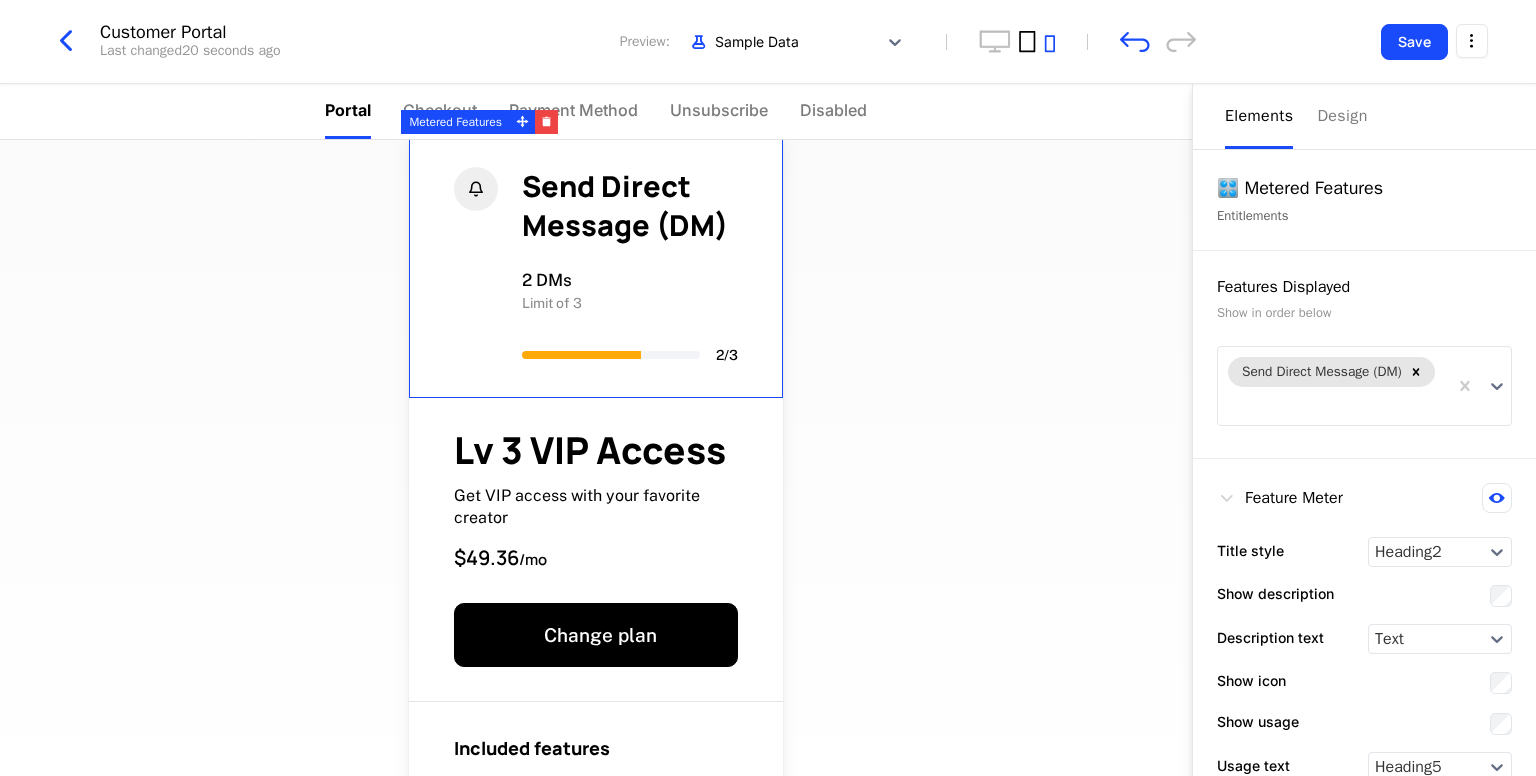 click 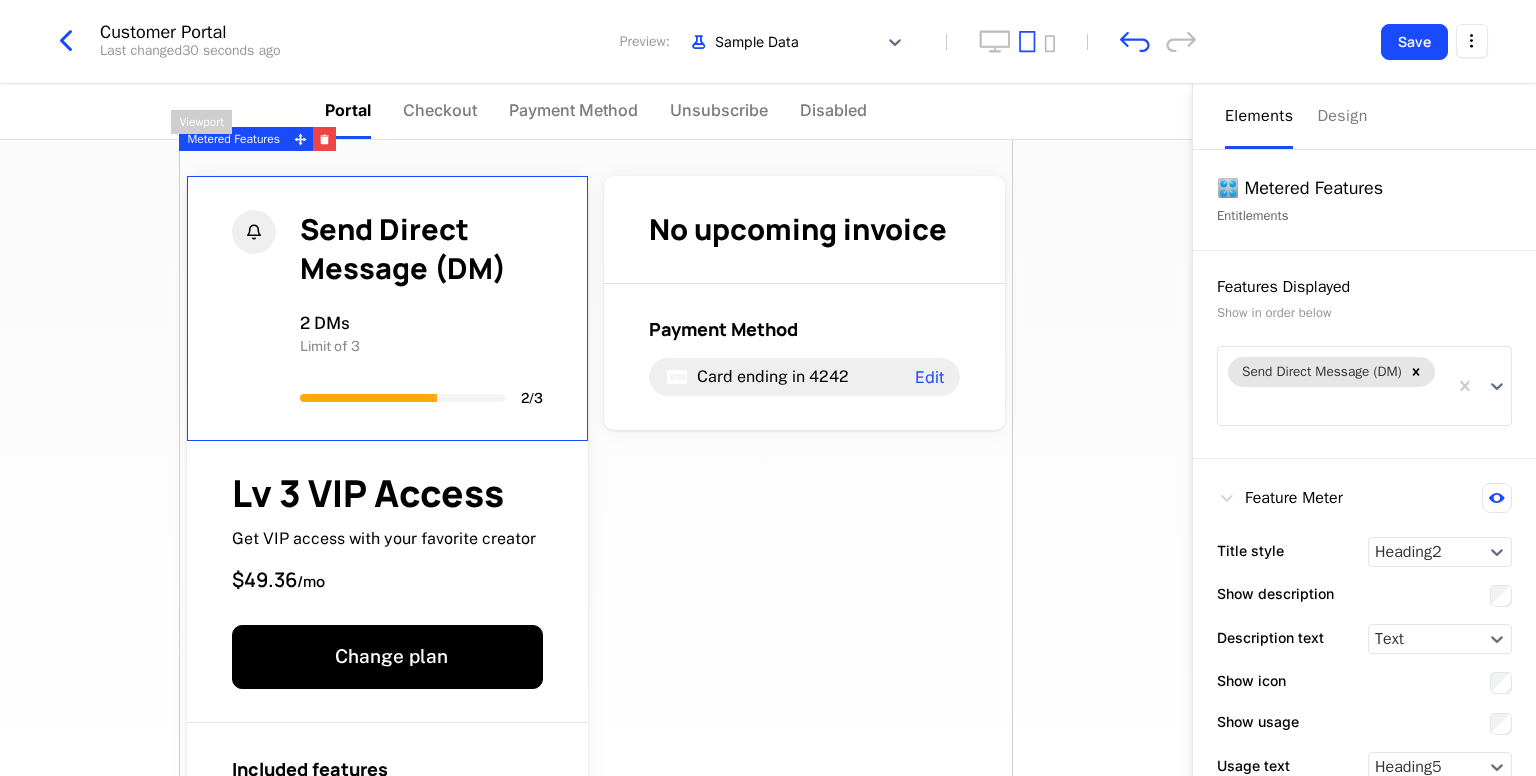 scroll, scrollTop: 0, scrollLeft: 0, axis: both 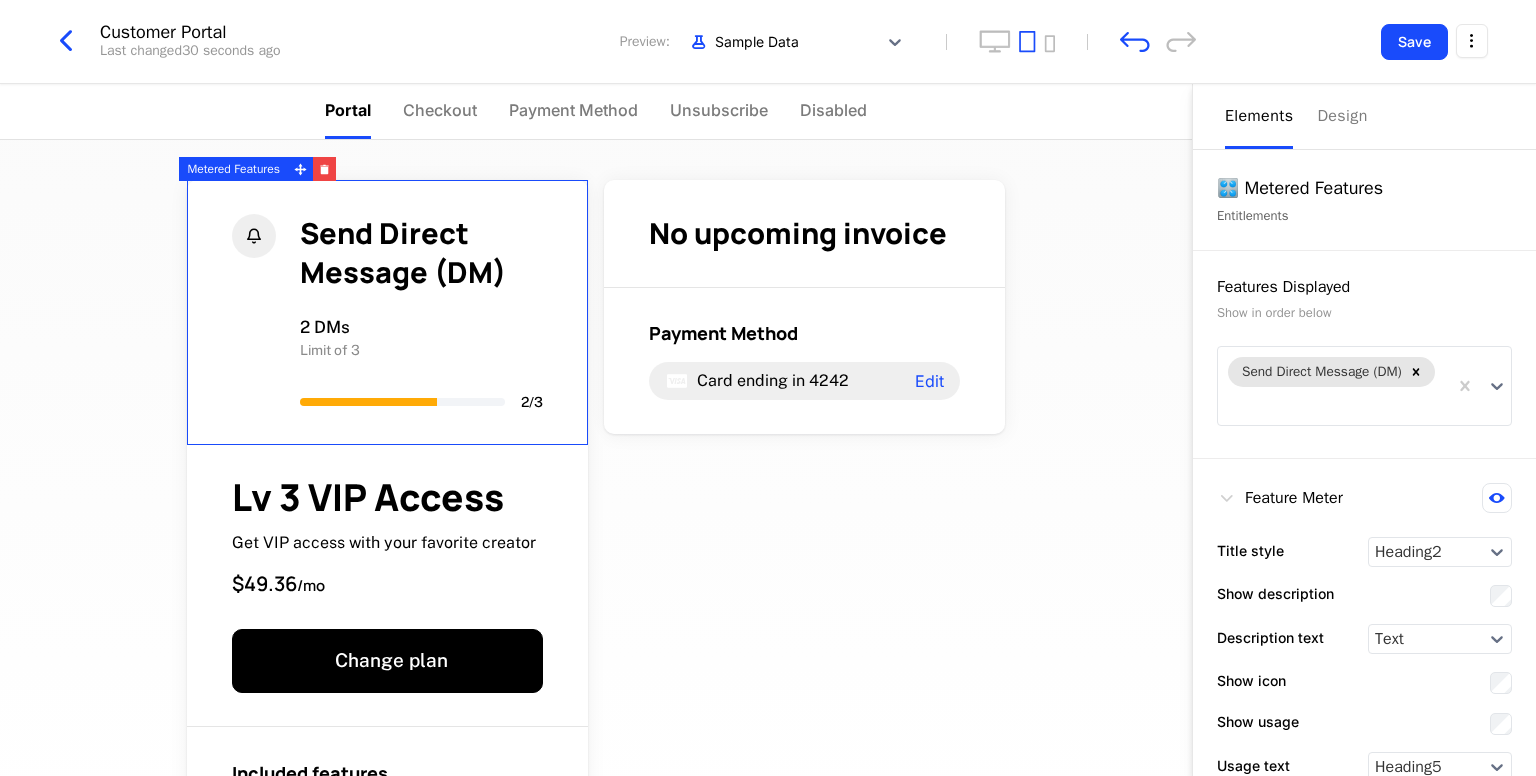 click on "Send Direct Message (DM) 2   DMs Limit of 3 2 / 3" at bounding box center [387, 313] 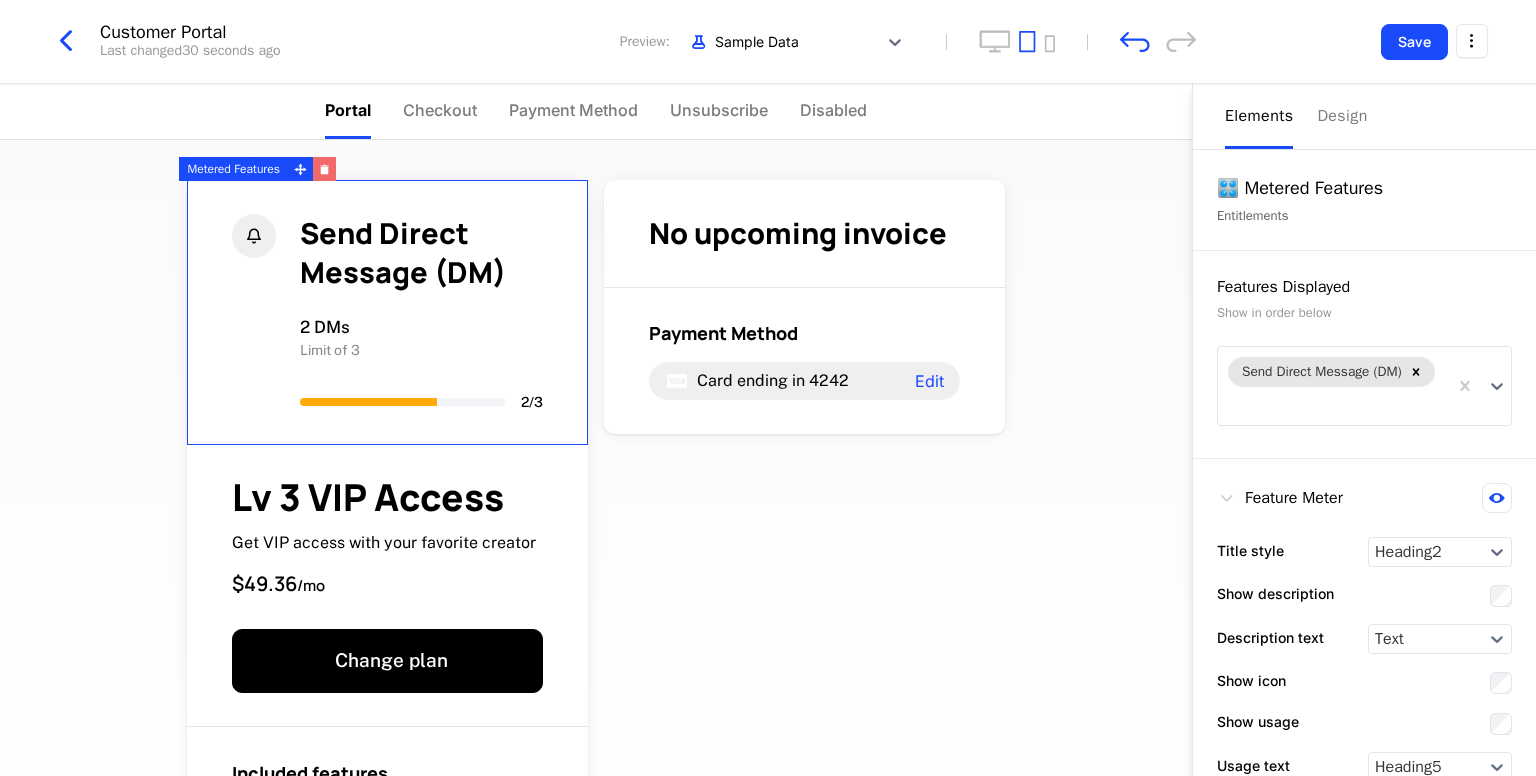 click 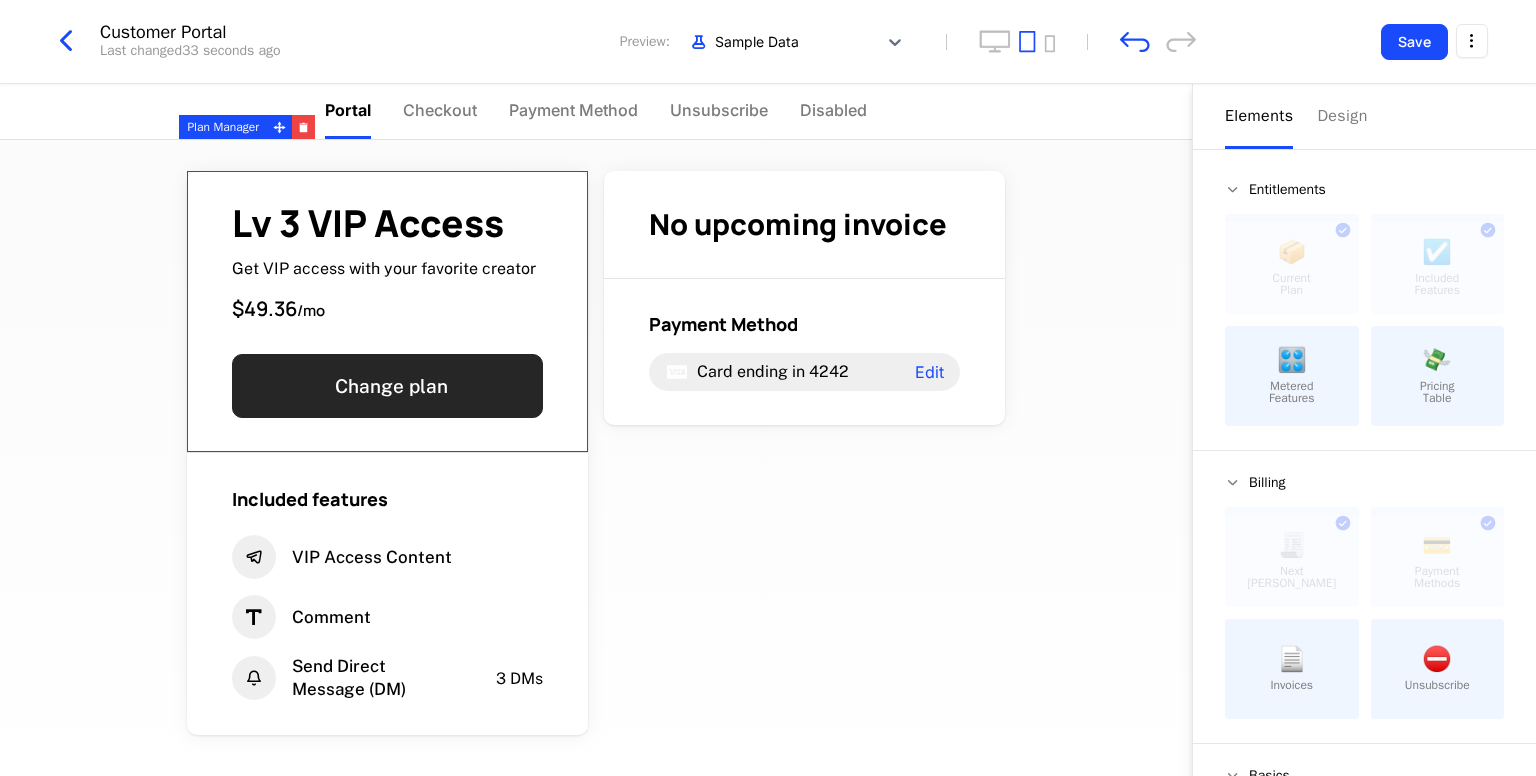 scroll, scrollTop: 0, scrollLeft: 0, axis: both 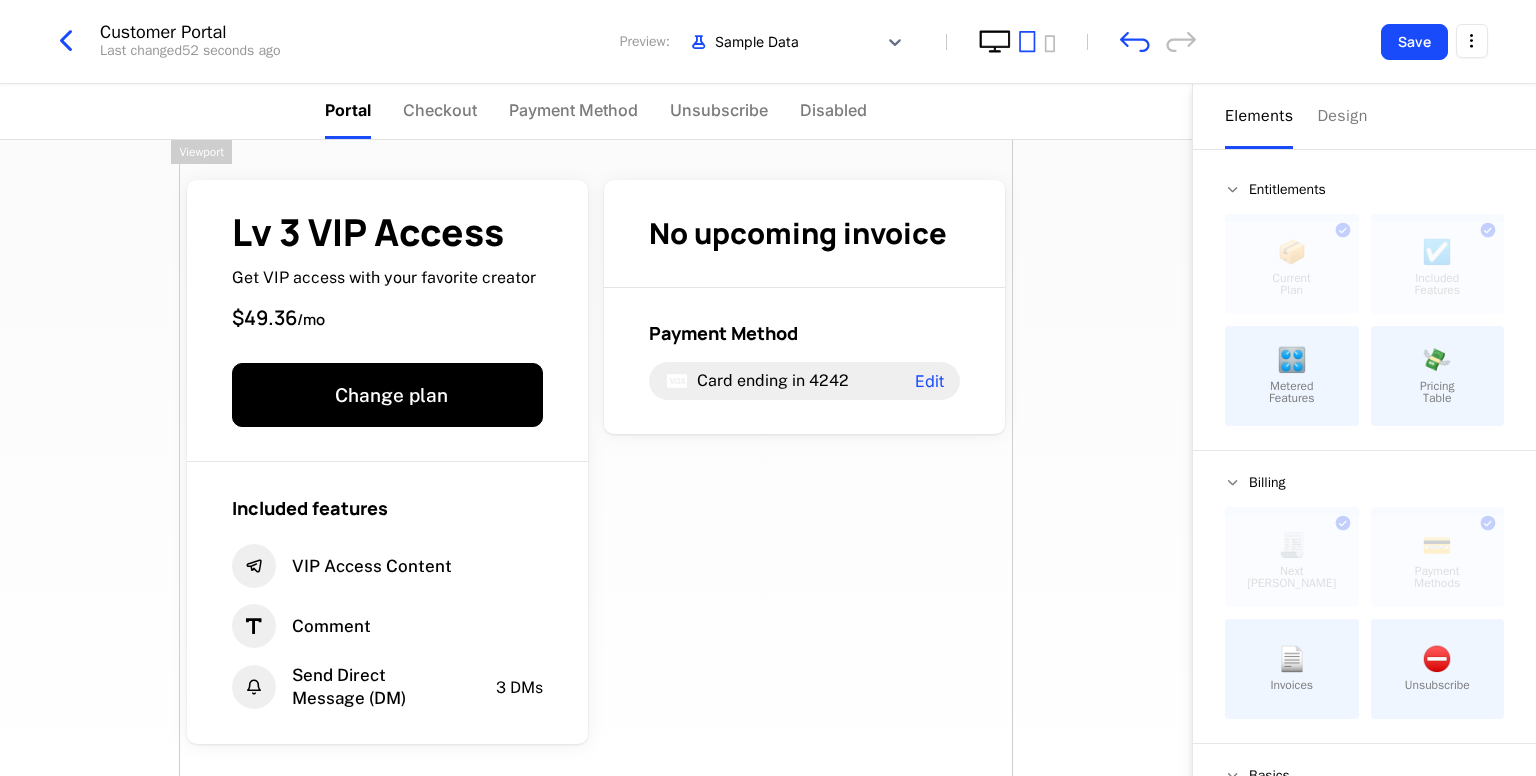click 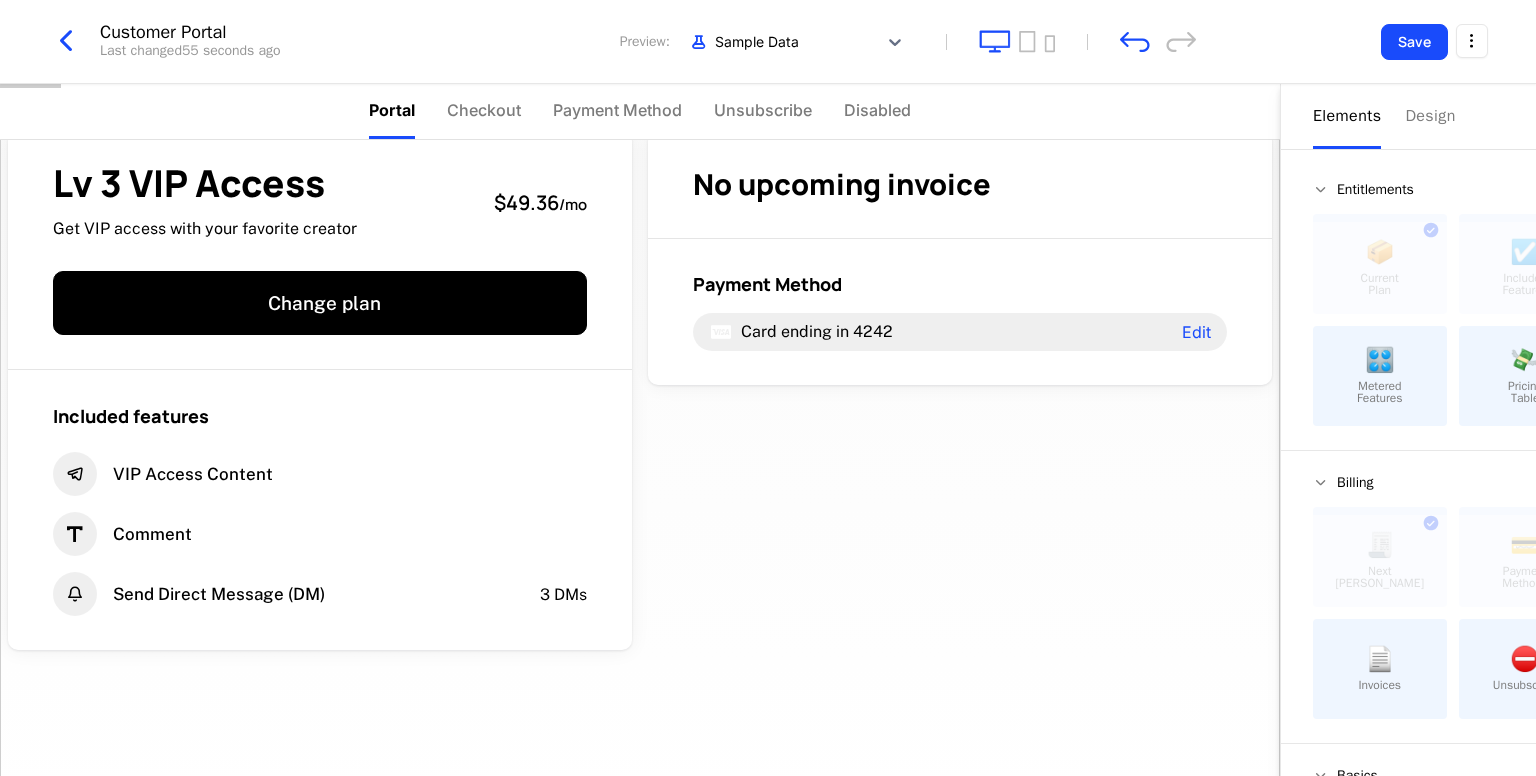 scroll, scrollTop: 0, scrollLeft: 0, axis: both 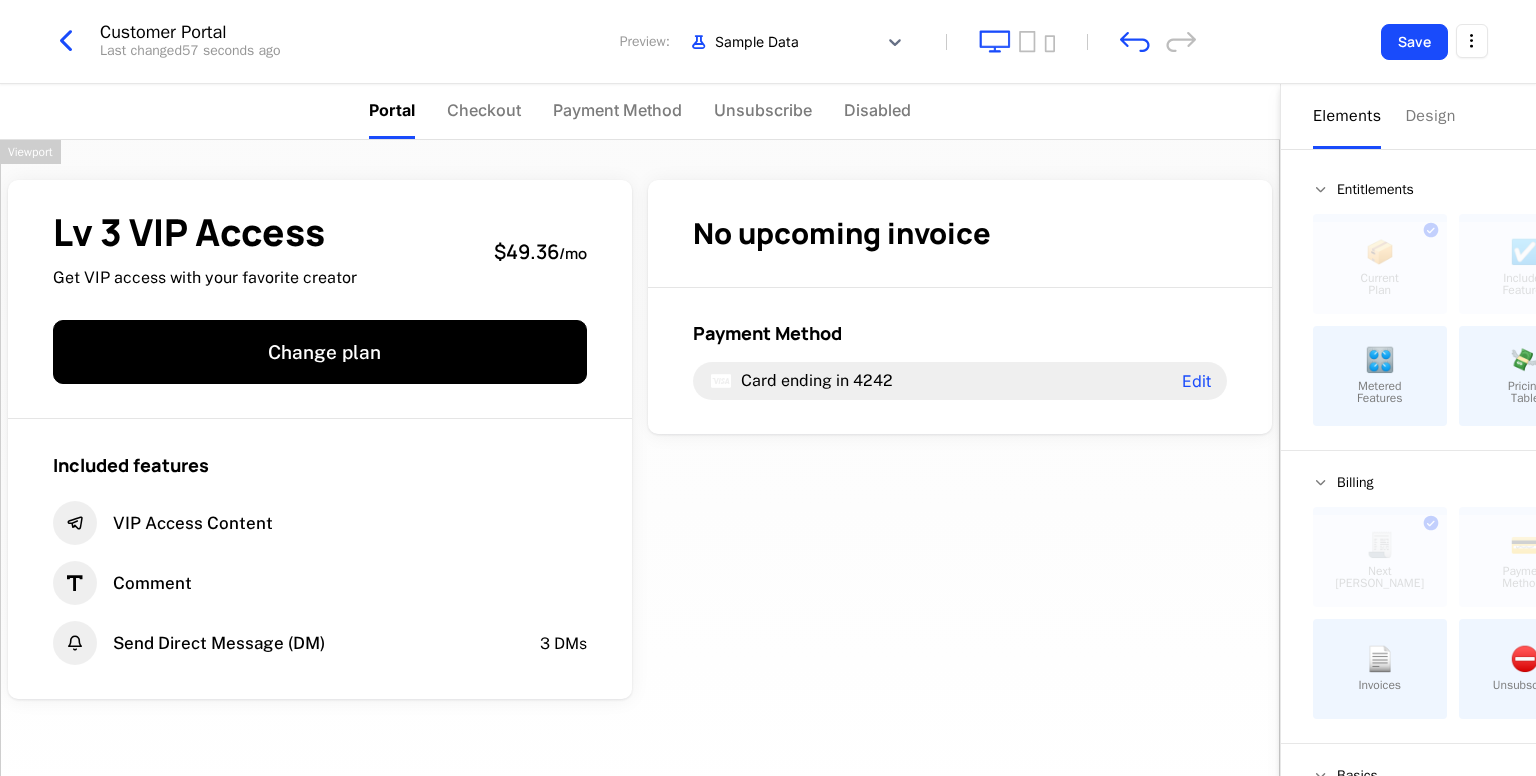 click on "Customer Portal Last changed  57 seconds ago Preview: Sample Data" at bounding box center (622, 42) 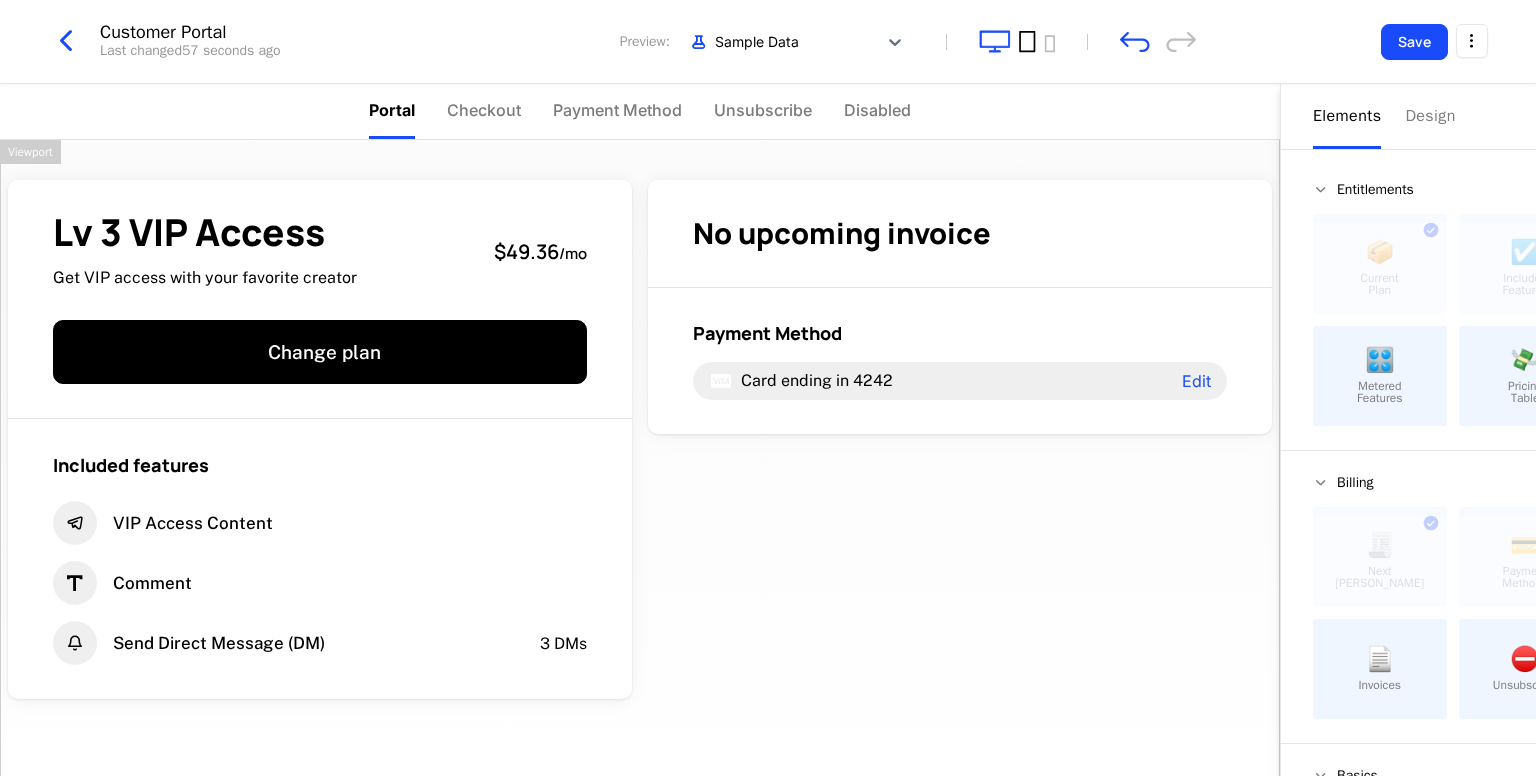 click 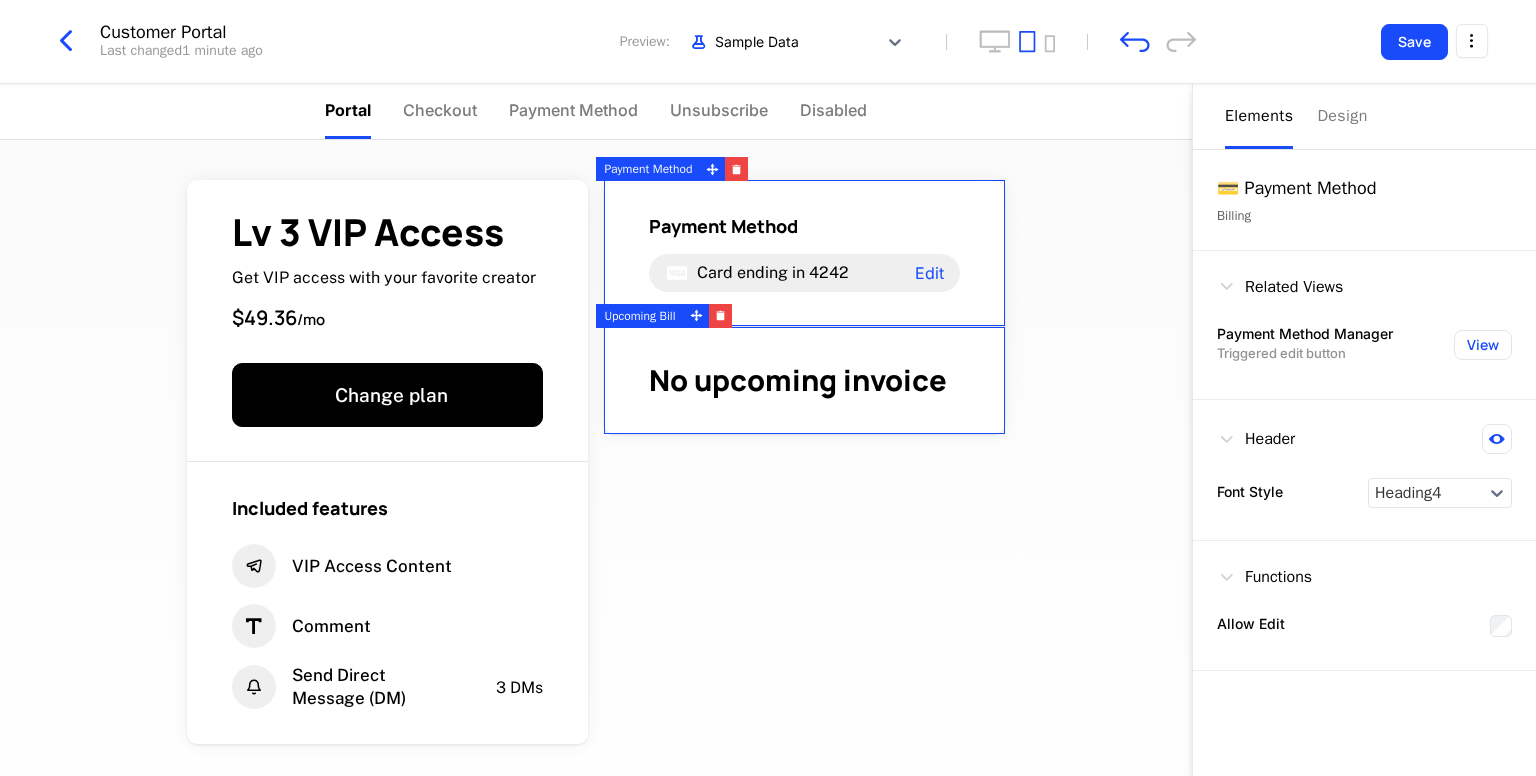 click on "No upcoming invoice" at bounding box center [804, 380] 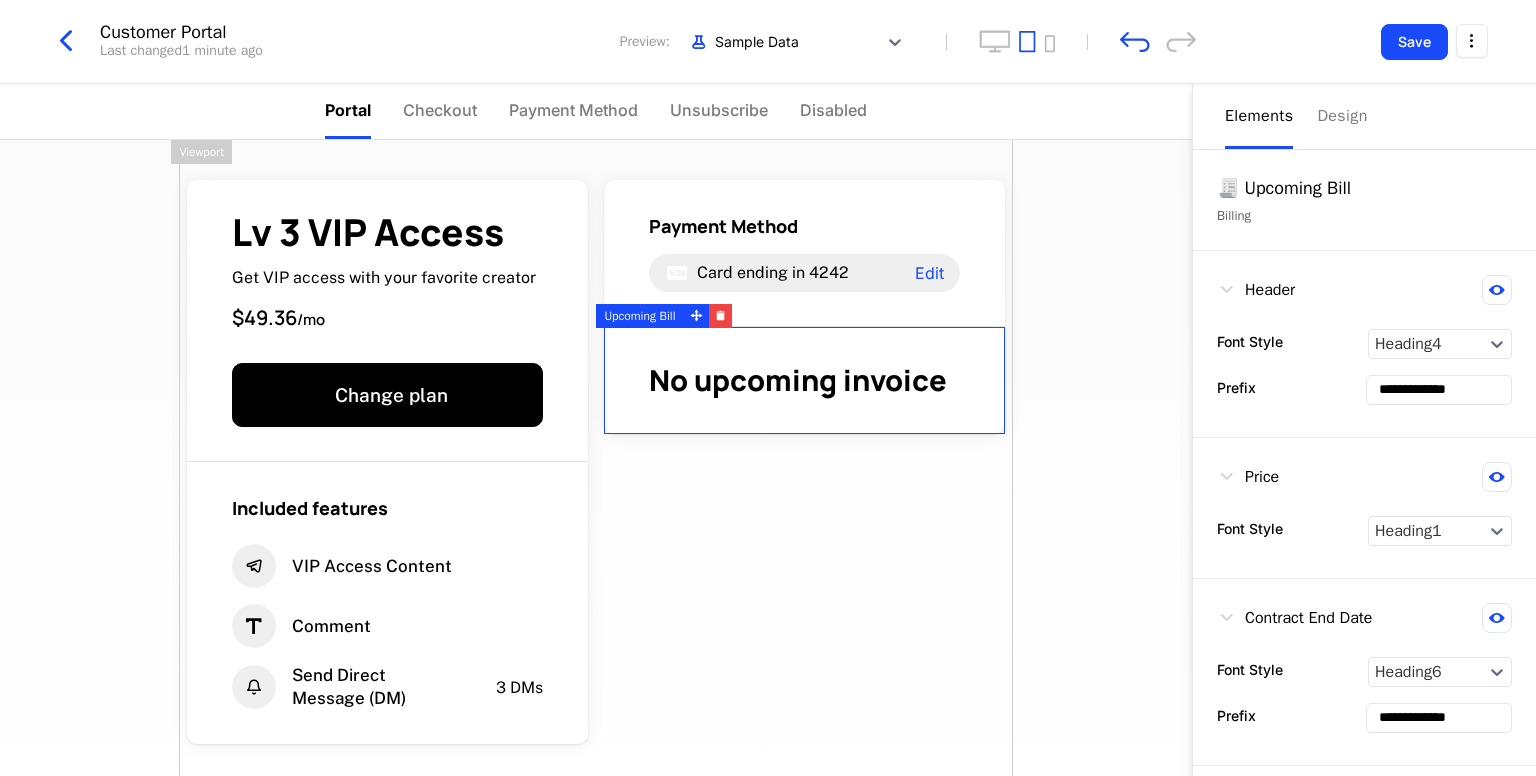 click on "Lv 3 VIP Access Get VIP access with your favorite creator $49.36 / mo Change plan Included features VIP Access Content Comment Send Direct Message (DM) 3   DMs Payment Method Card ending in   4242 Edit No upcoming invoice Powered by" at bounding box center [596, 534] 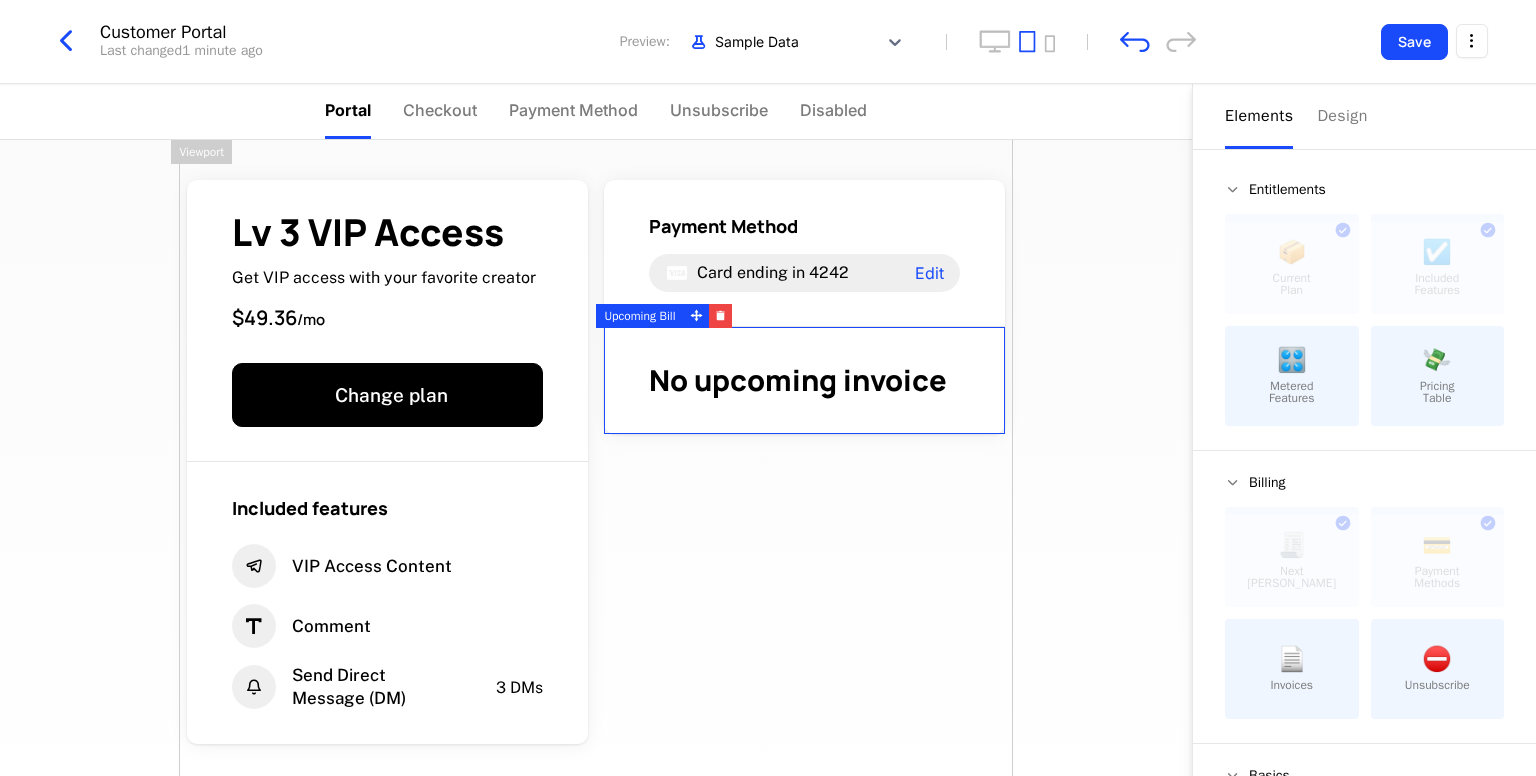 click on "No upcoming invoice" at bounding box center [804, 380] 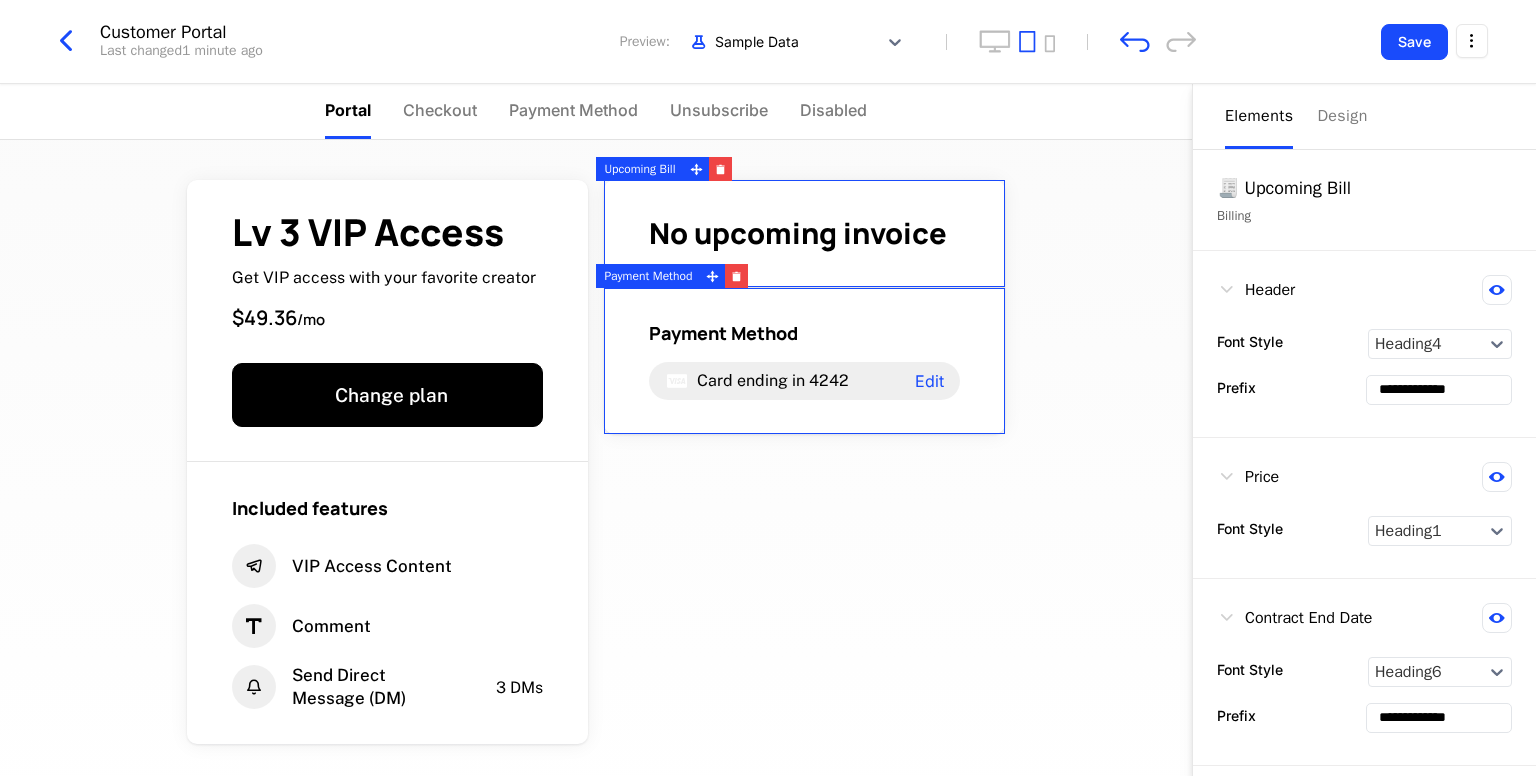 click on "Lv 3 VIP Access Get VIP access with your favorite creator $49.36 / mo Change plan Included features VIP Access Content Comment Send Direct Message (DM) 3   DMs No upcoming invoice Payment Method Card ending in   4242 Edit Powered by" at bounding box center [596, 458] 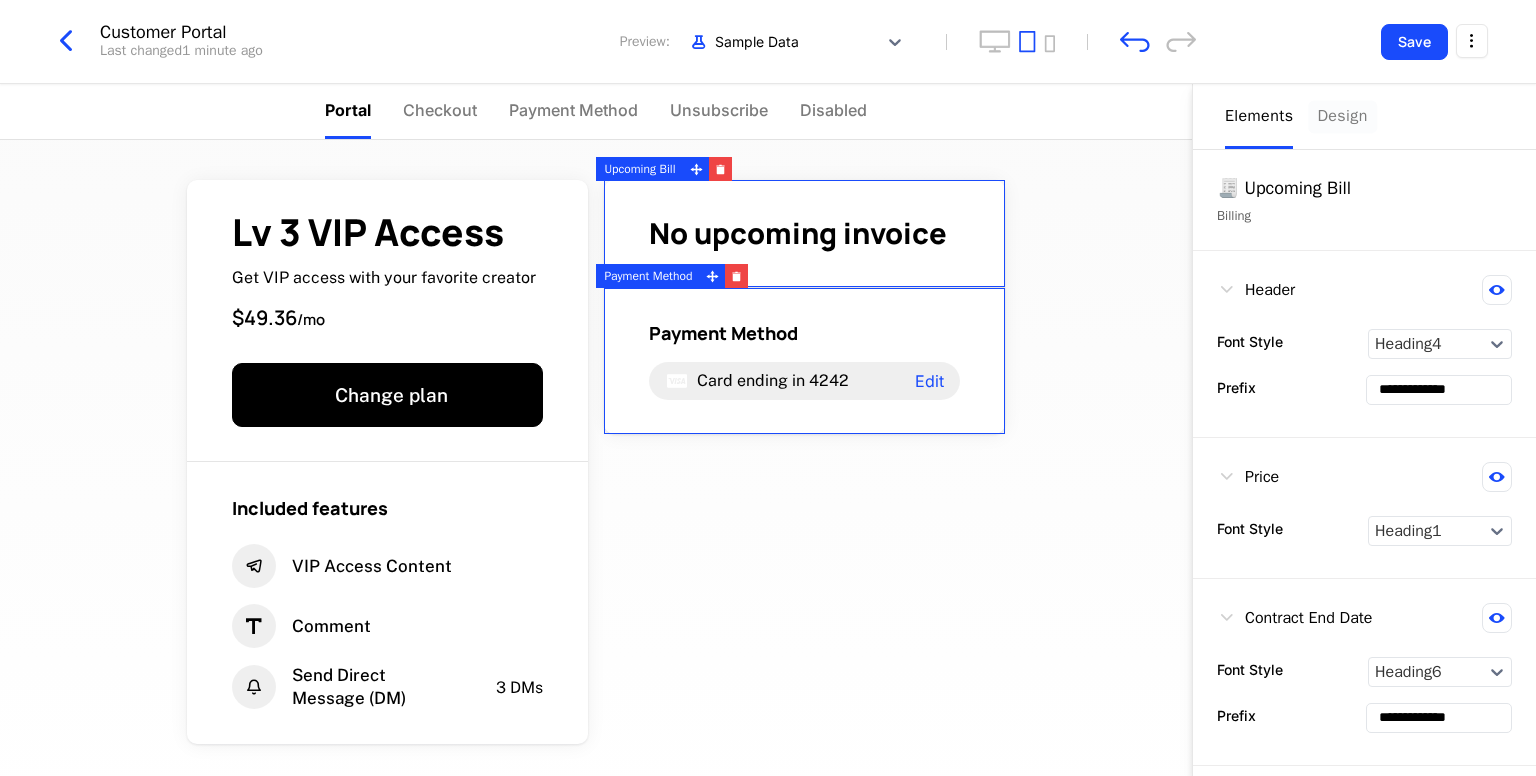 click on "Design" at bounding box center [1342, 116] 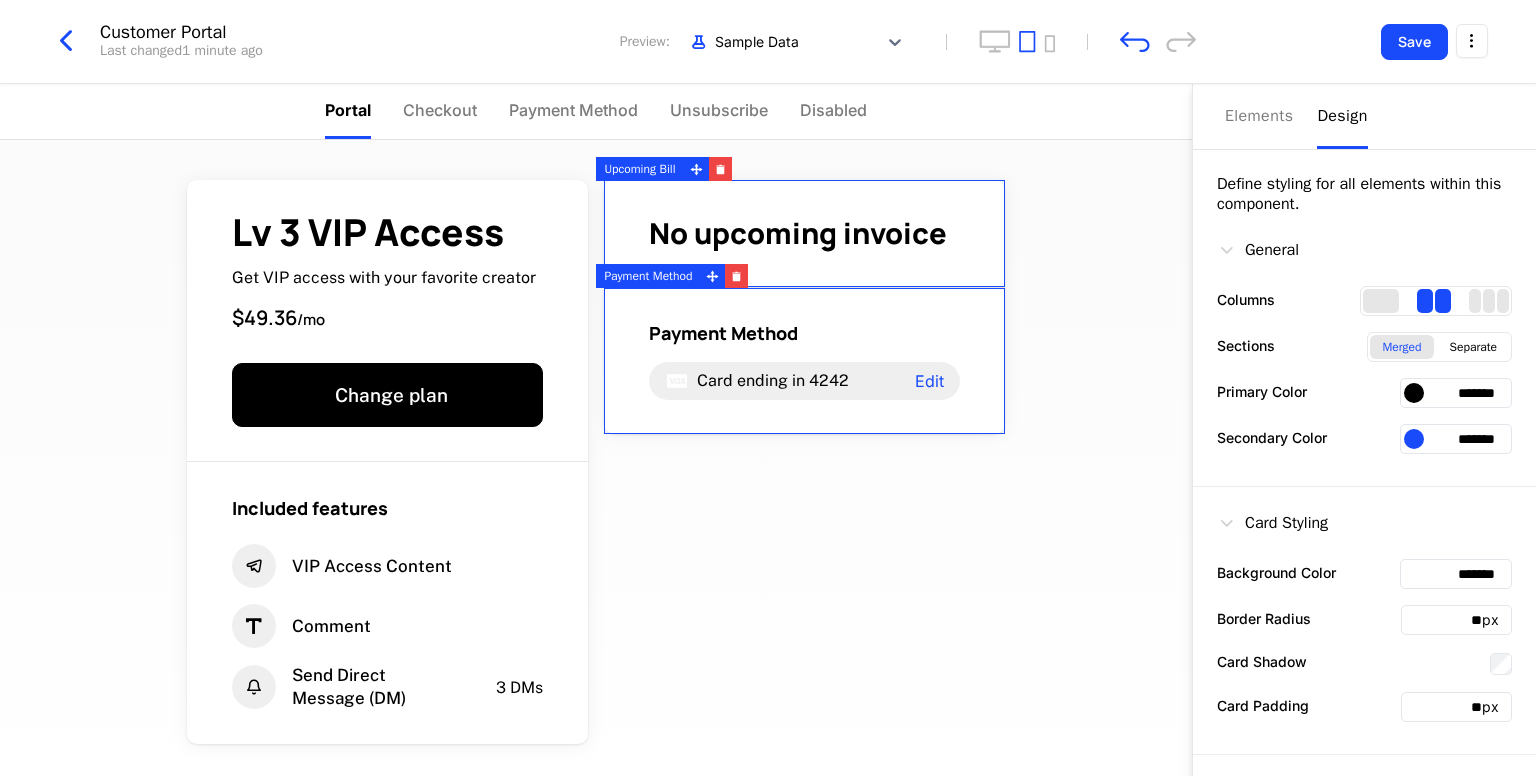 click on "Customer Portal Last changed  1 minute ago Preview: Sample Data Save" at bounding box center (768, 42) 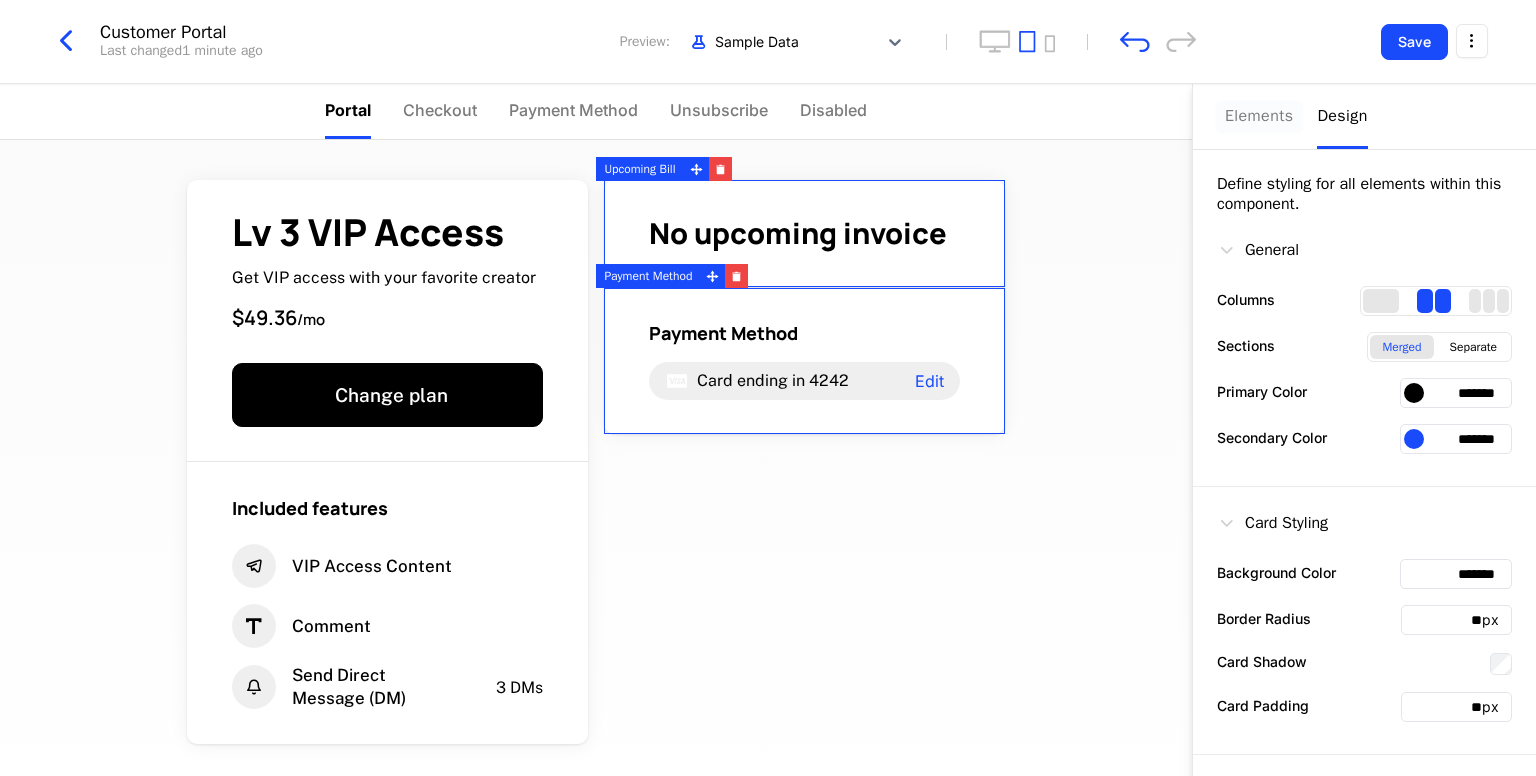 click on "Elements" at bounding box center [1259, 116] 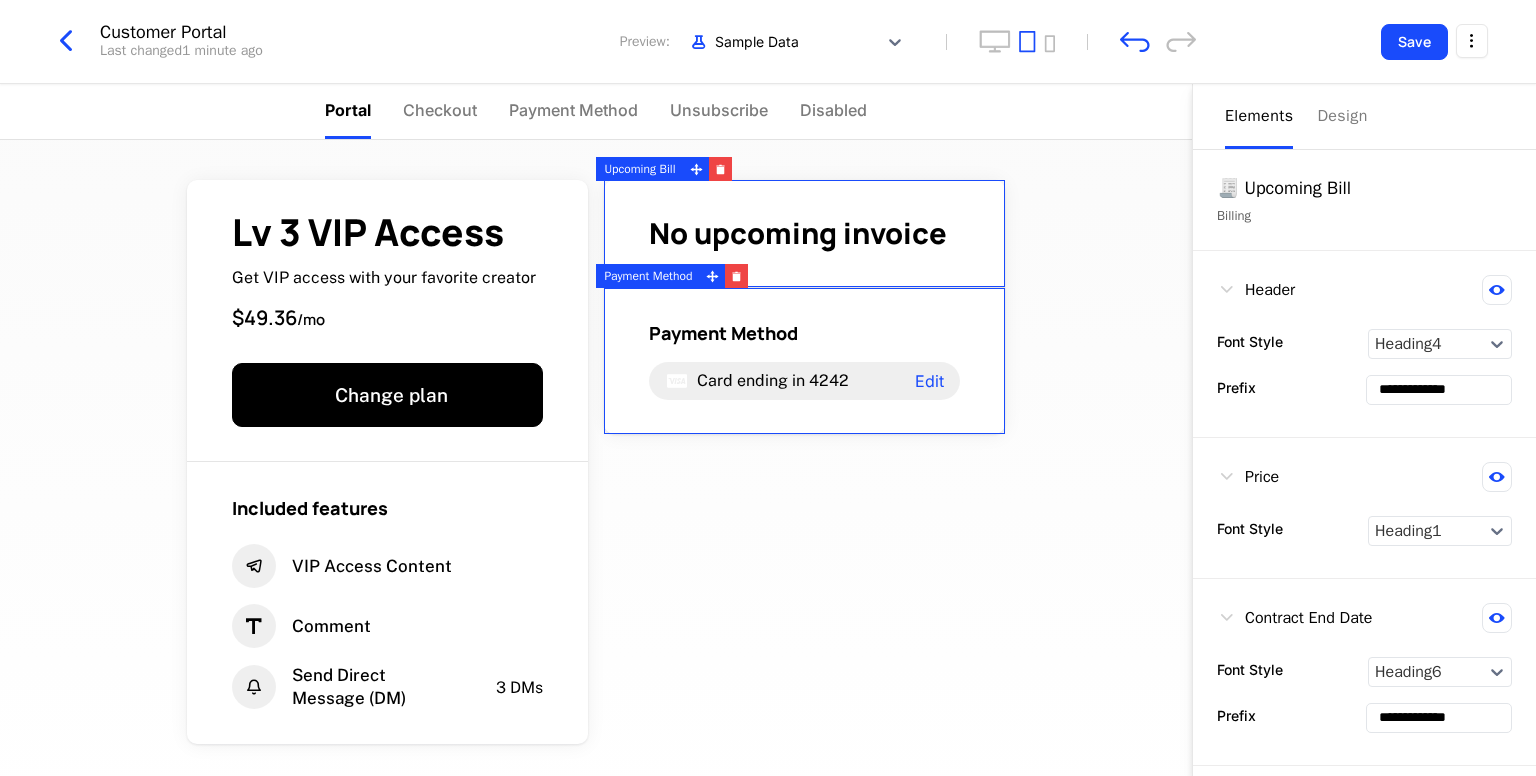 click on "Header" at bounding box center [1256, 290] 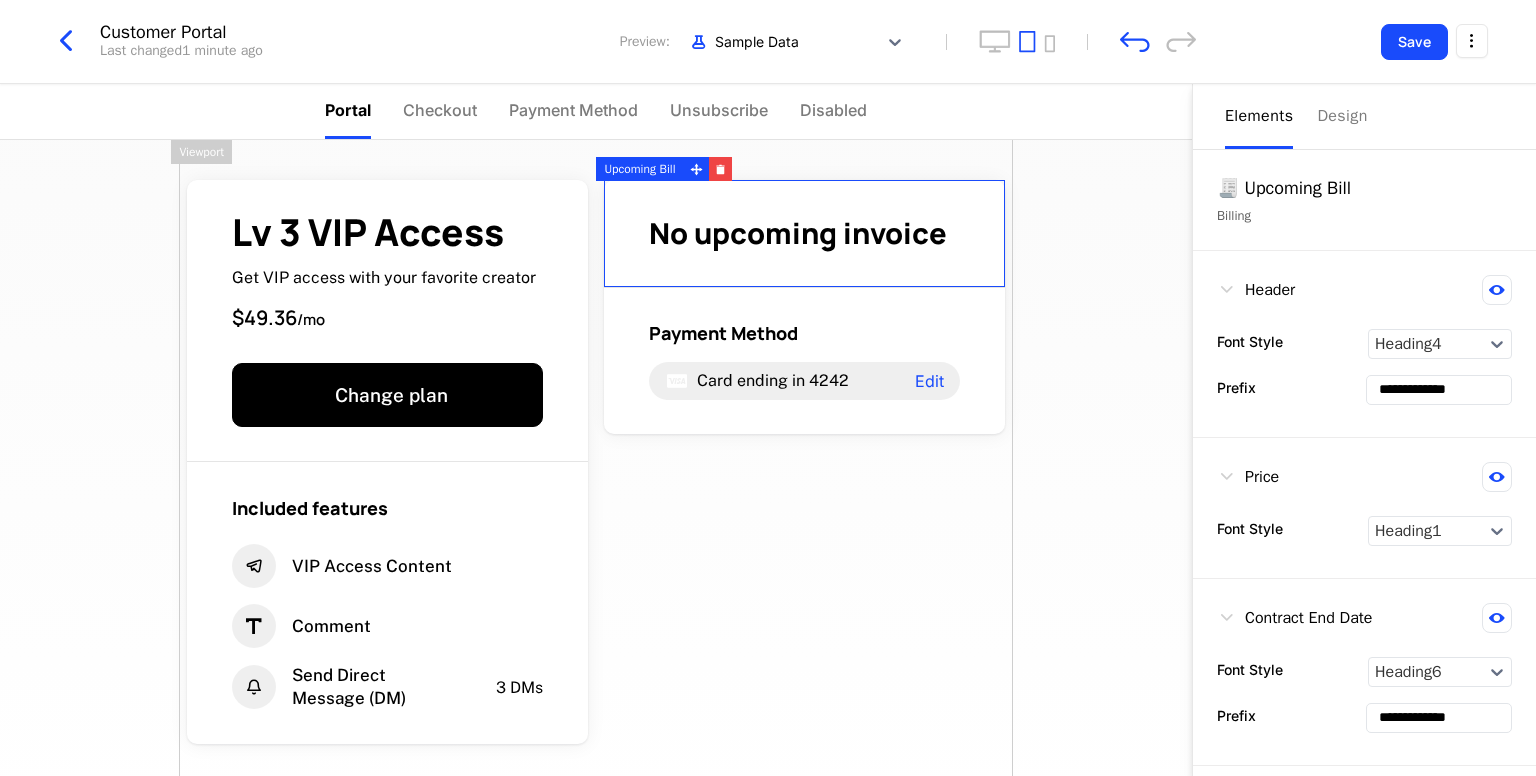 click on "Lv 3 VIP Access Get VIP access with your favorite creator $49.36 / mo Change plan Included features VIP Access Content Comment Send Direct Message (DM) 3   DMs No upcoming invoice Payment Method Card ending in   4242 Edit Powered by" at bounding box center (596, 534) 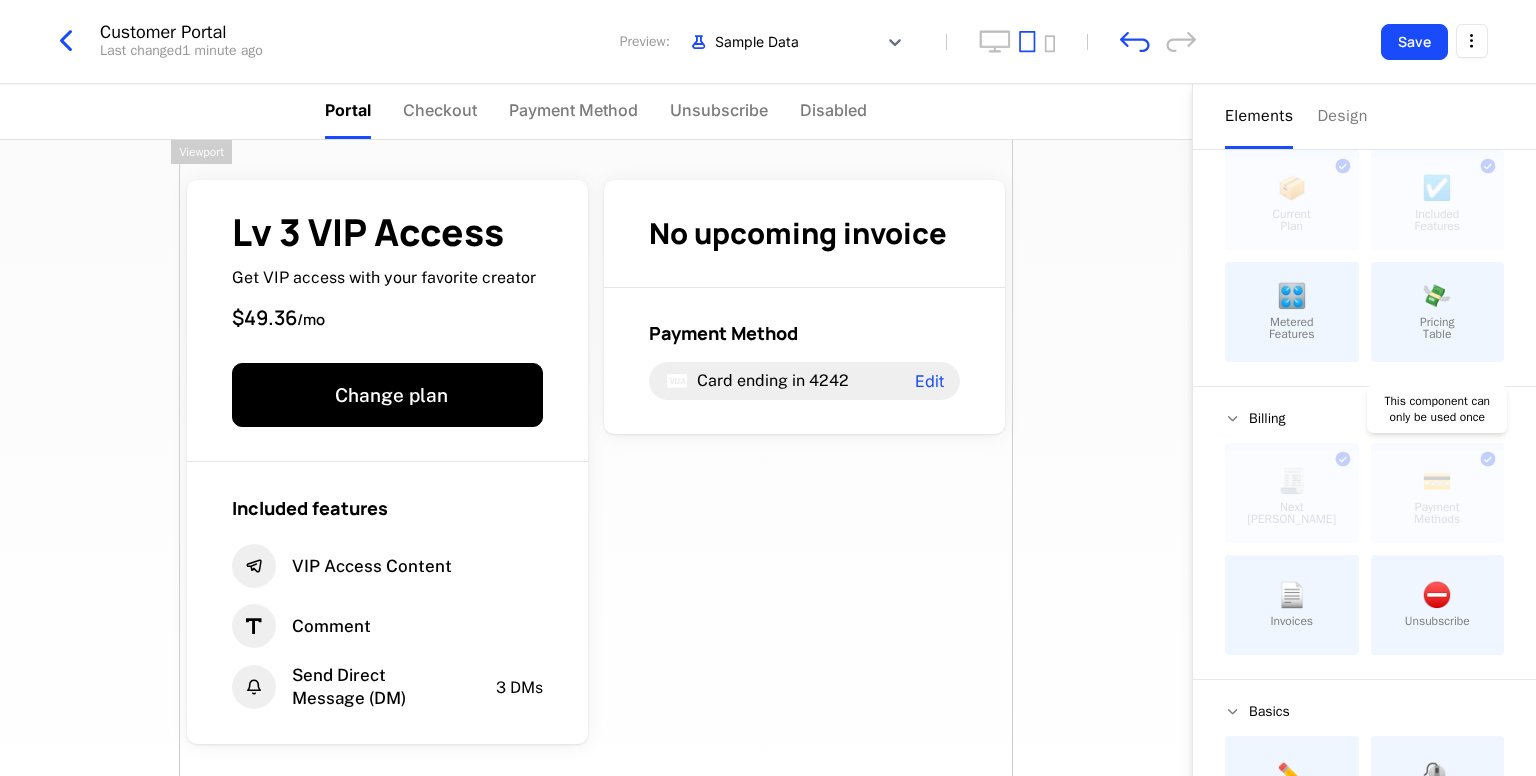 scroll, scrollTop: 100, scrollLeft: 0, axis: vertical 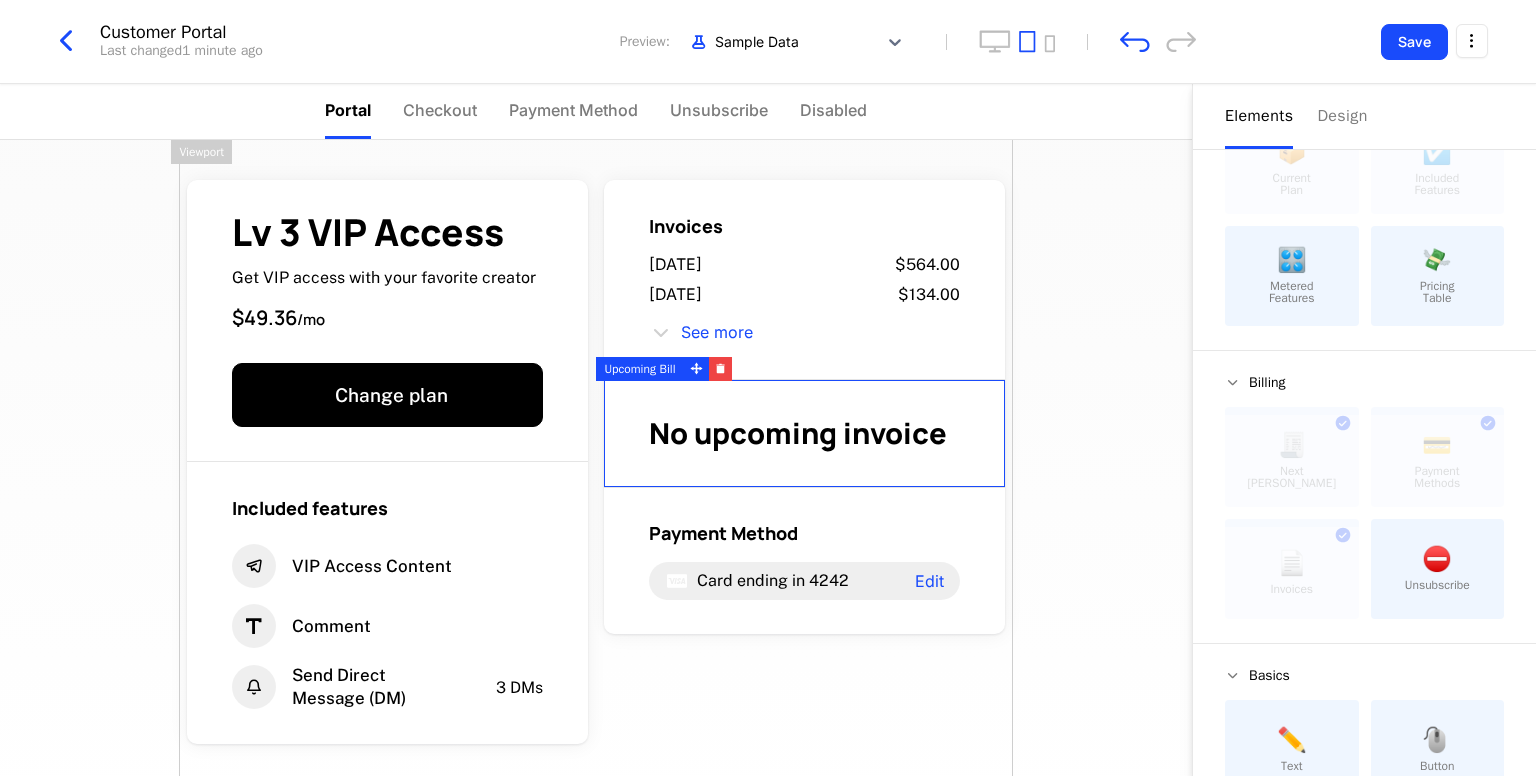 click on "No upcoming invoice" at bounding box center (798, 433) 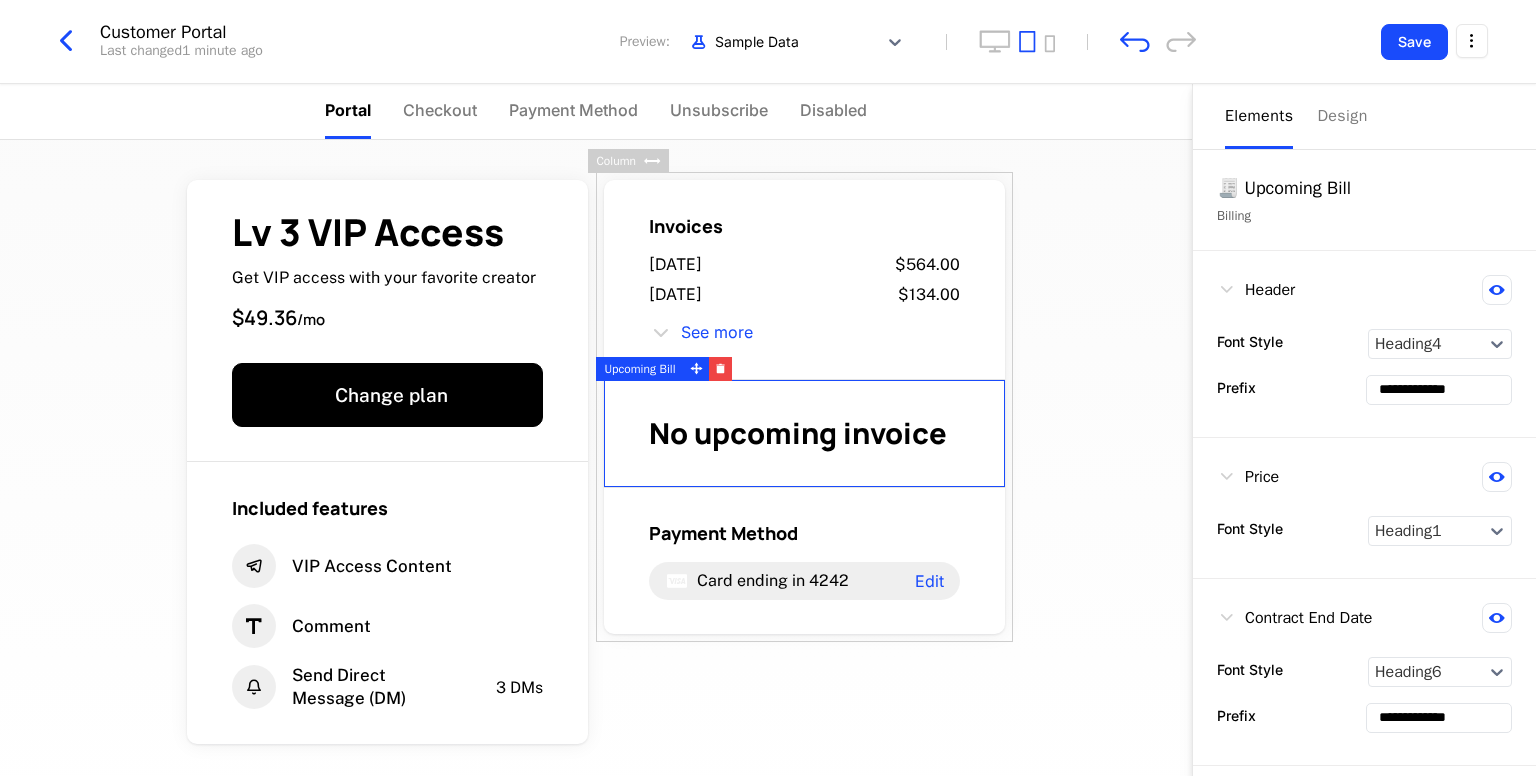 drag, startPoint x: 792, startPoint y: 414, endPoint x: 780, endPoint y: 629, distance: 215.33463 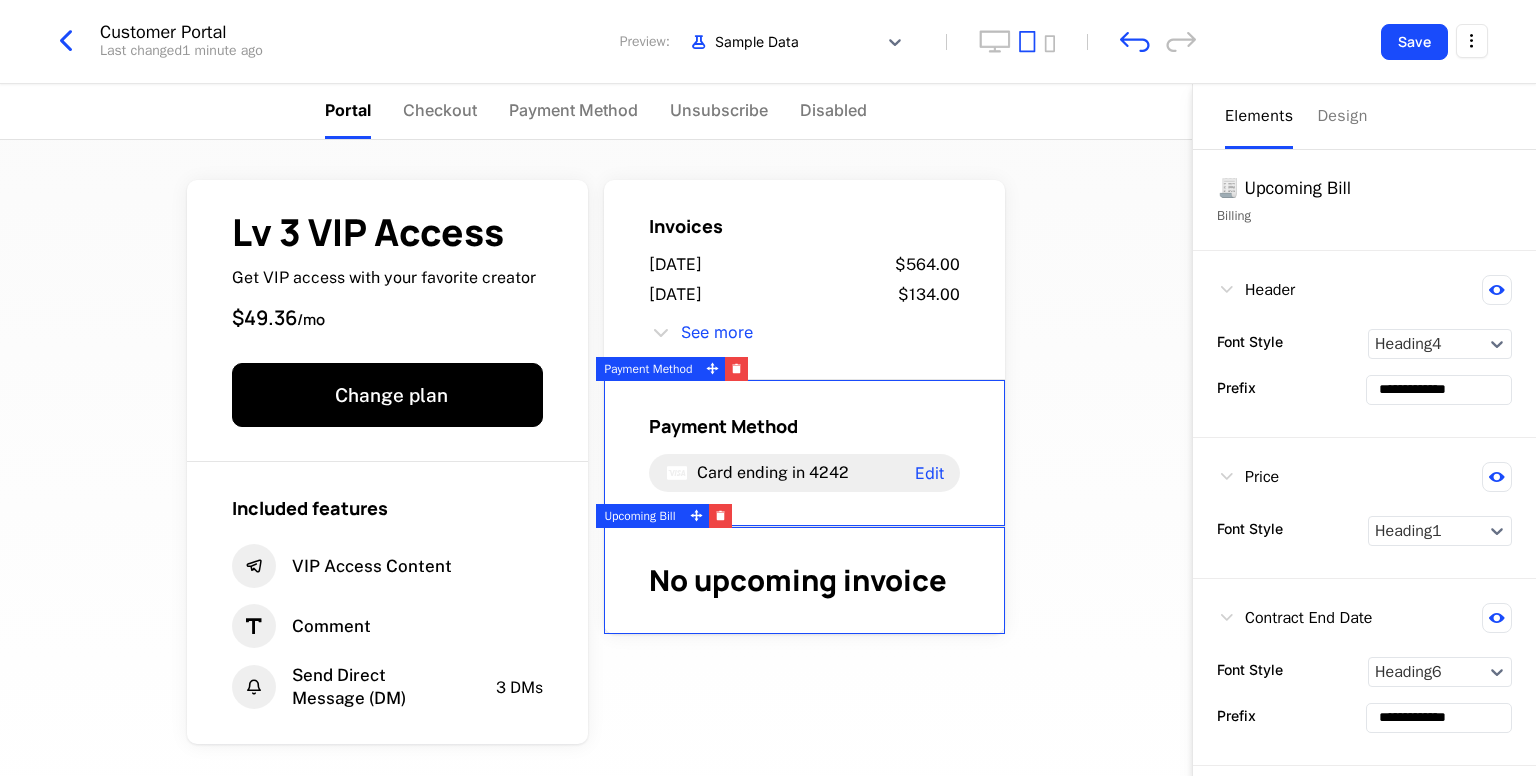 click on "Lv 3 VIP Access Get VIP access with your favorite creator $49.36 / mo Change plan Included features VIP Access Content Comment Send Direct Message (DM) 3   DMs Invoices [DATE] $564.00 [DATE] $134.00 See more Payment Method Card ending in   4242 Edit No upcoming invoice Powered by" at bounding box center (596, 458) 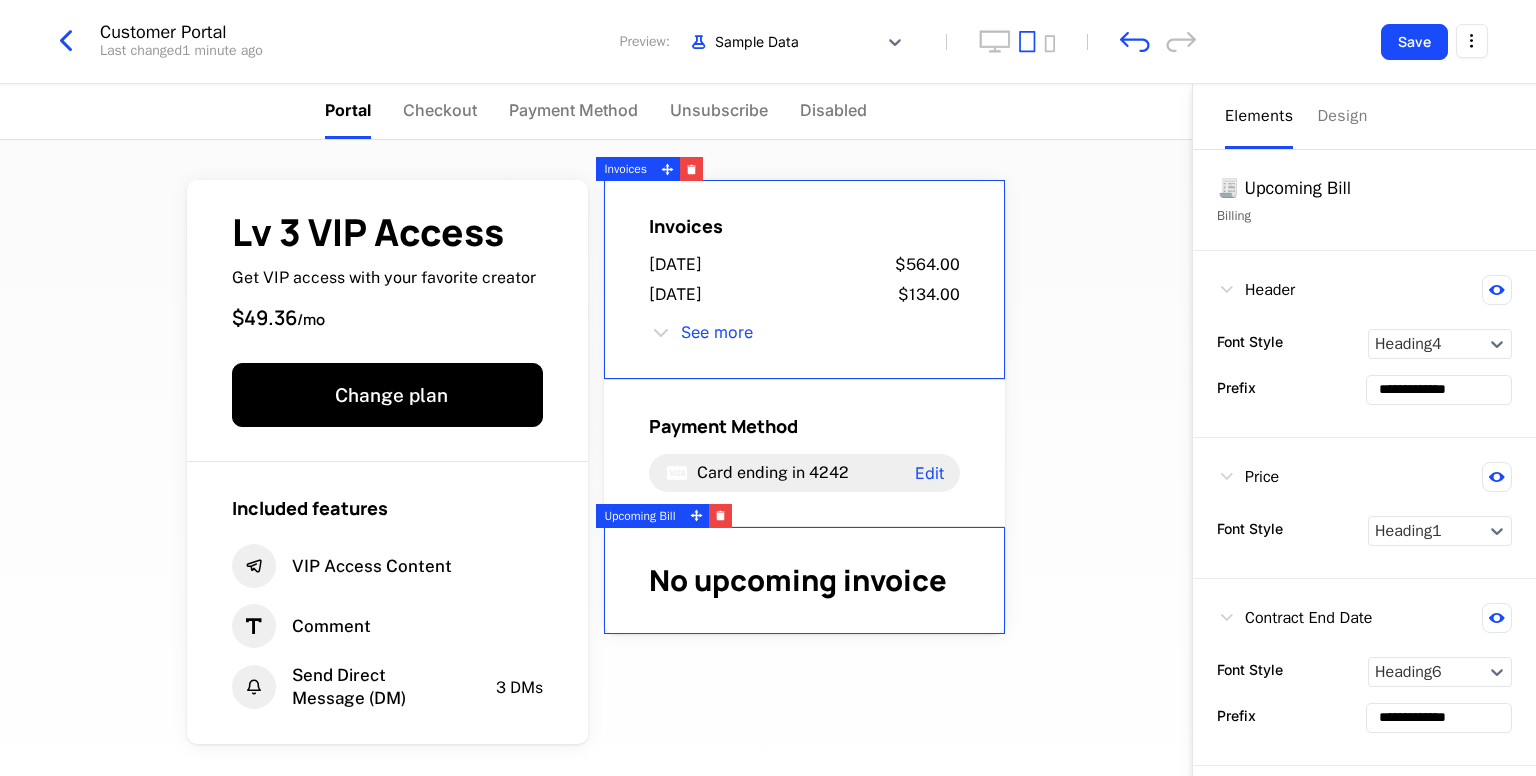 click on "Invoices [DATE] $564.00 [DATE] $134.00 See more" at bounding box center (804, 280) 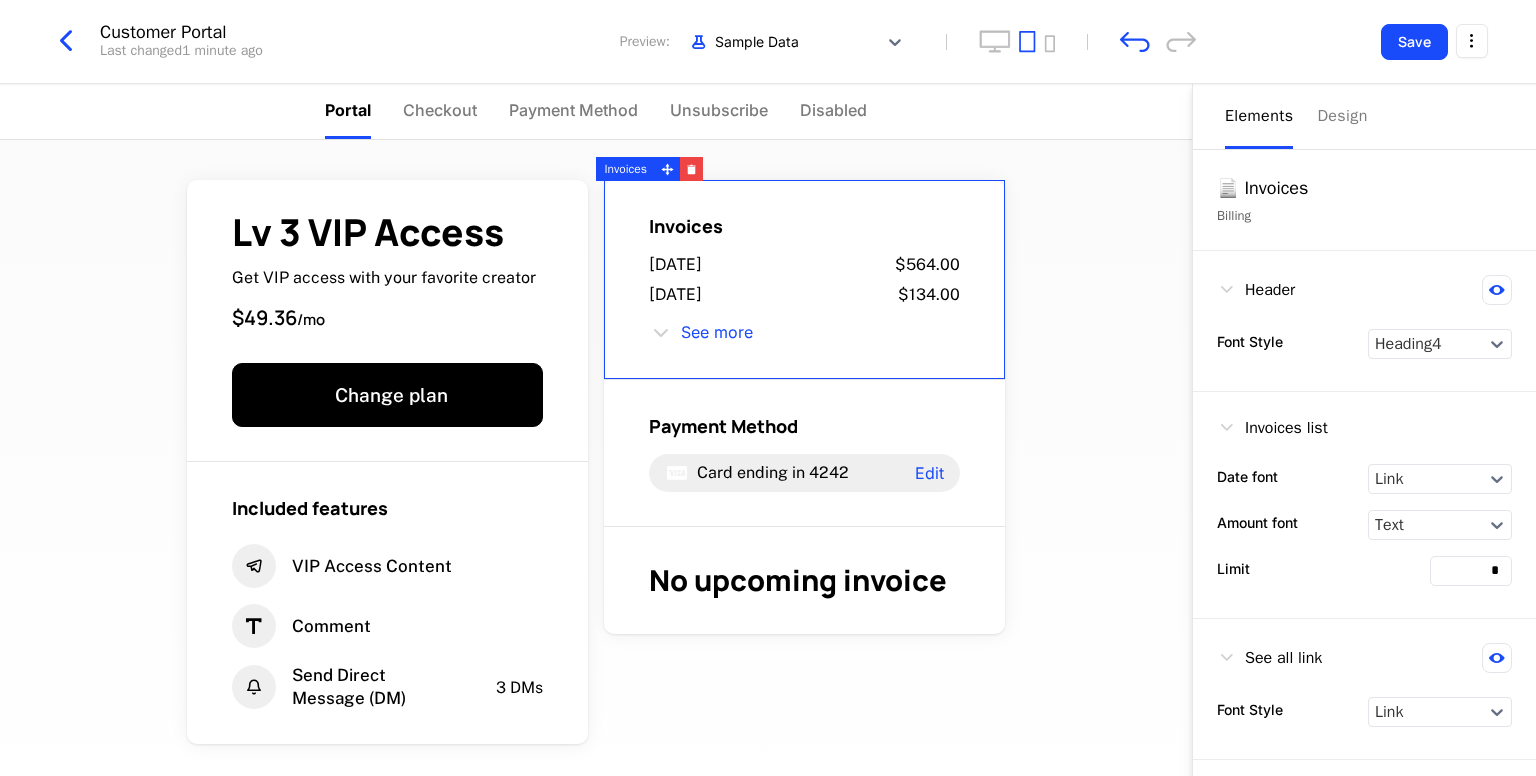 click on "See more" at bounding box center [804, 333] 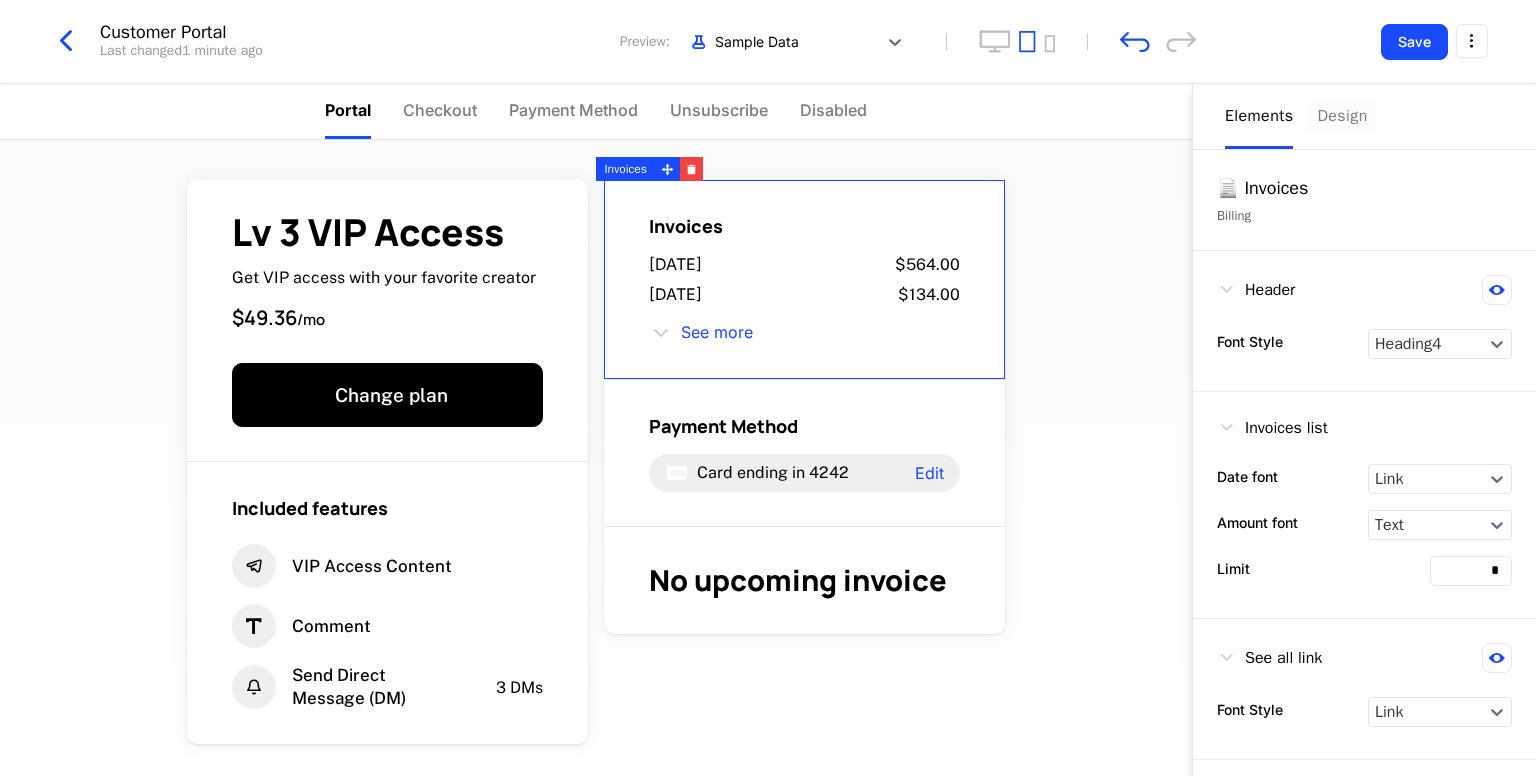 click on "Elements" at bounding box center (1259, 116) 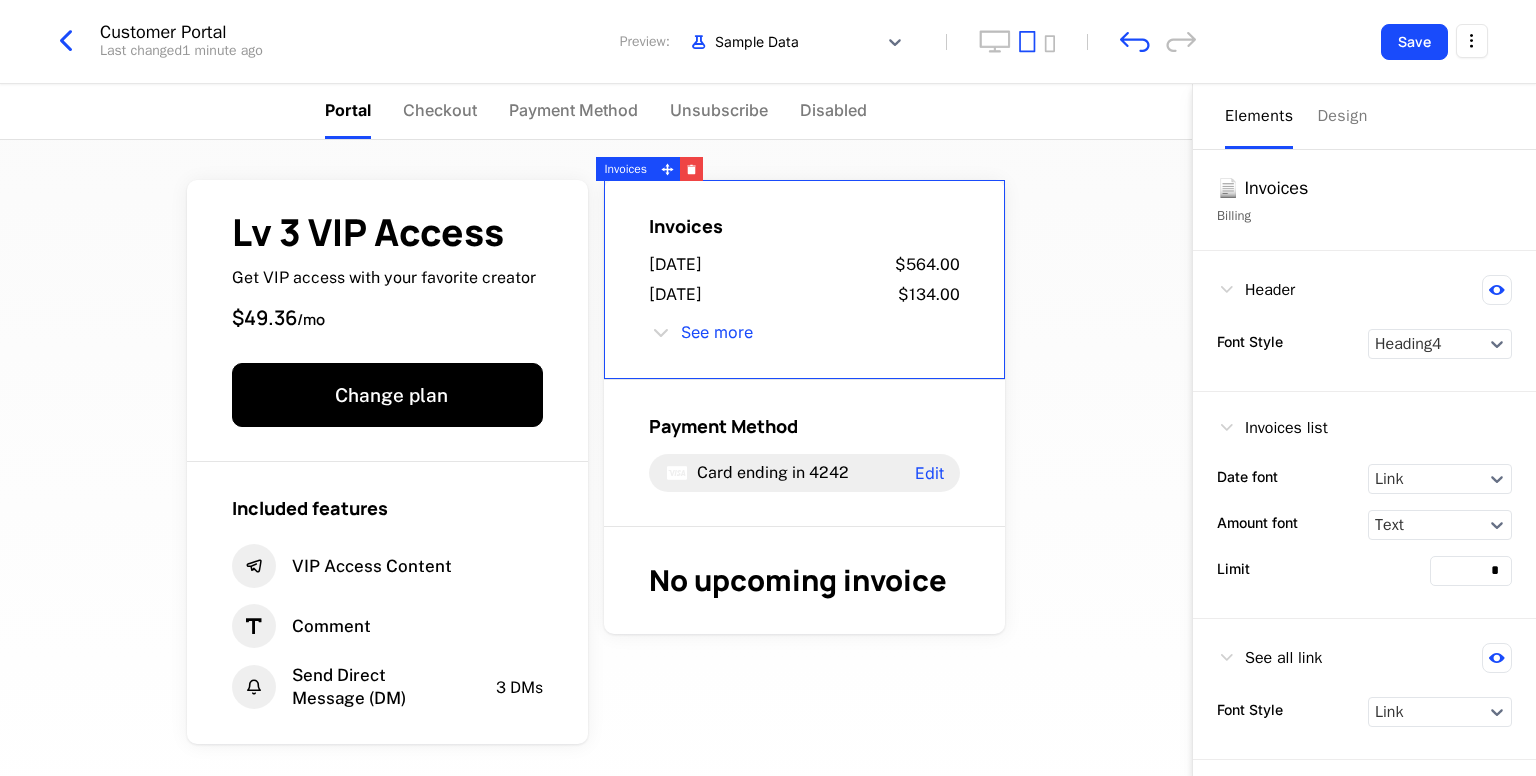 click on "Elements Design" at bounding box center (1364, 117) 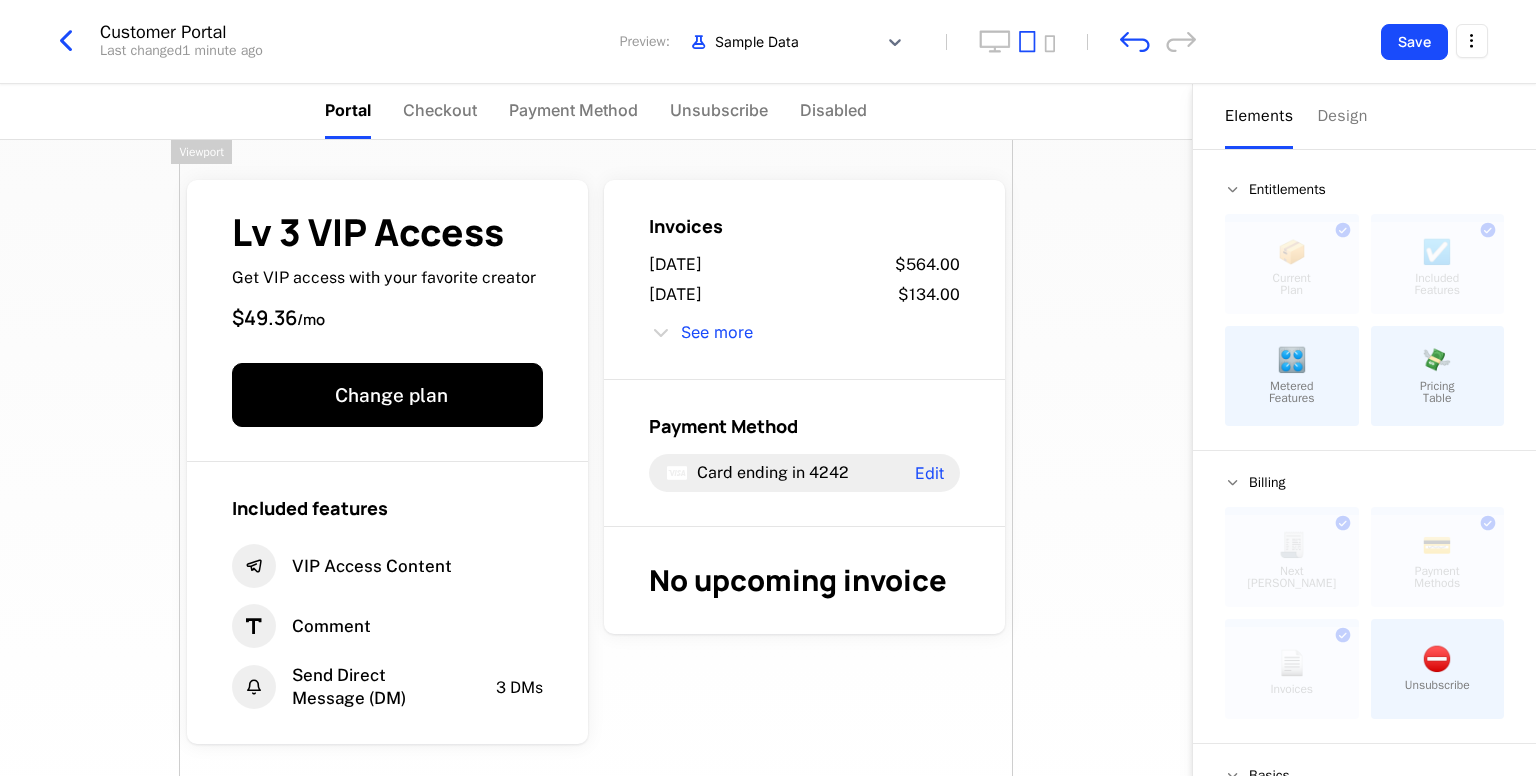 click on "Lv 3 VIP Access Get VIP access with your favorite creator $49.36 / mo Change plan Included features VIP Access Content Comment Send Direct Message (DM) 3   DMs Invoices [DATE] $564.00 [DATE] $134.00 See more Payment Method Card ending in   4242 Edit No upcoming invoice Powered by" at bounding box center [596, 534] 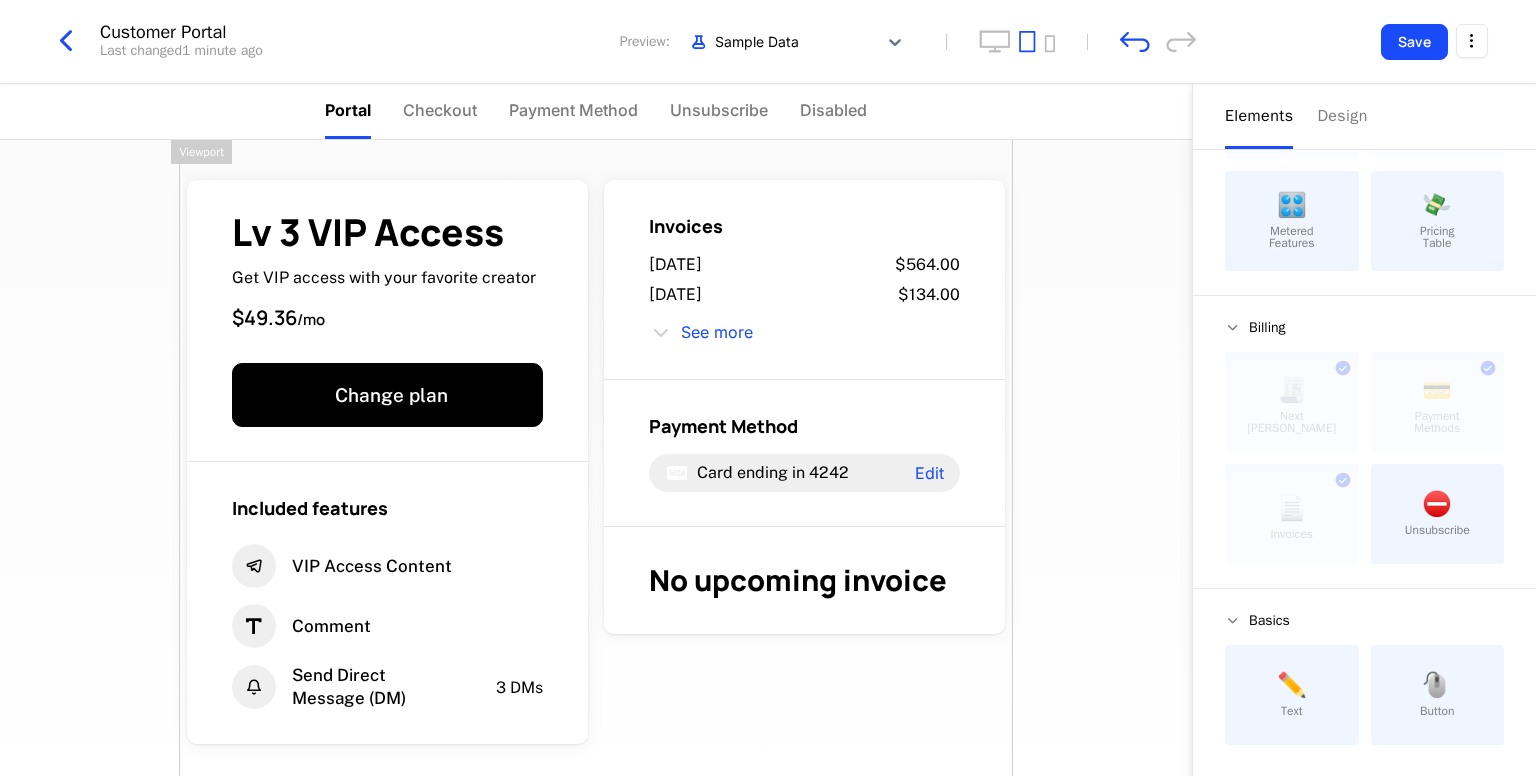 scroll, scrollTop: 158, scrollLeft: 0, axis: vertical 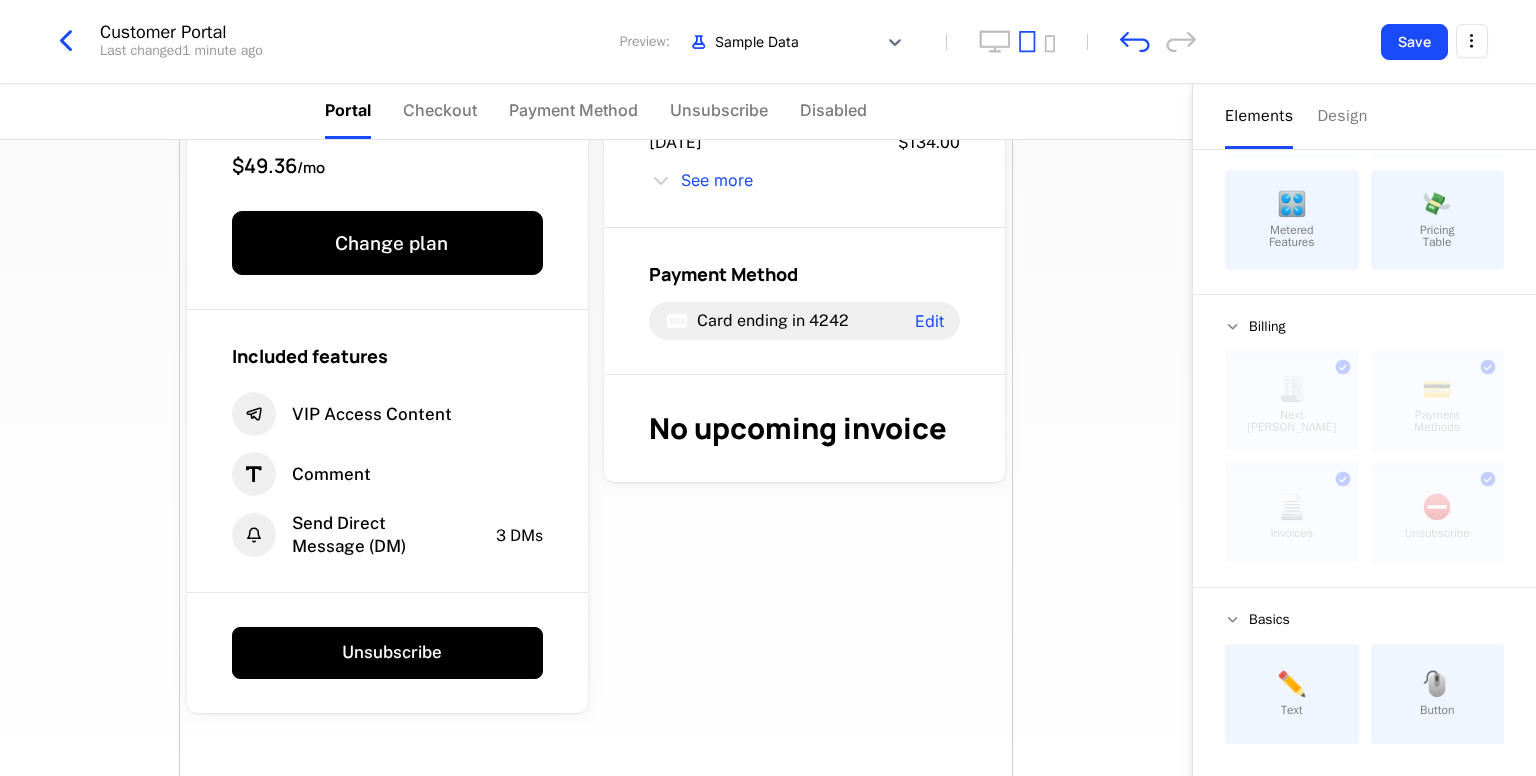 click on "Lv 3 VIP Access Get VIP access with your favorite creator $49.36 / mo Change plan Included features VIP Access Content Comment Send Direct Message (DM) 3   DMs Unsubscribe Invoices [DATE] $564.00 [DATE] $134.00 See more Payment Method Card ending in   4242 Edit No upcoming invoice Powered by" at bounding box center (596, 442) 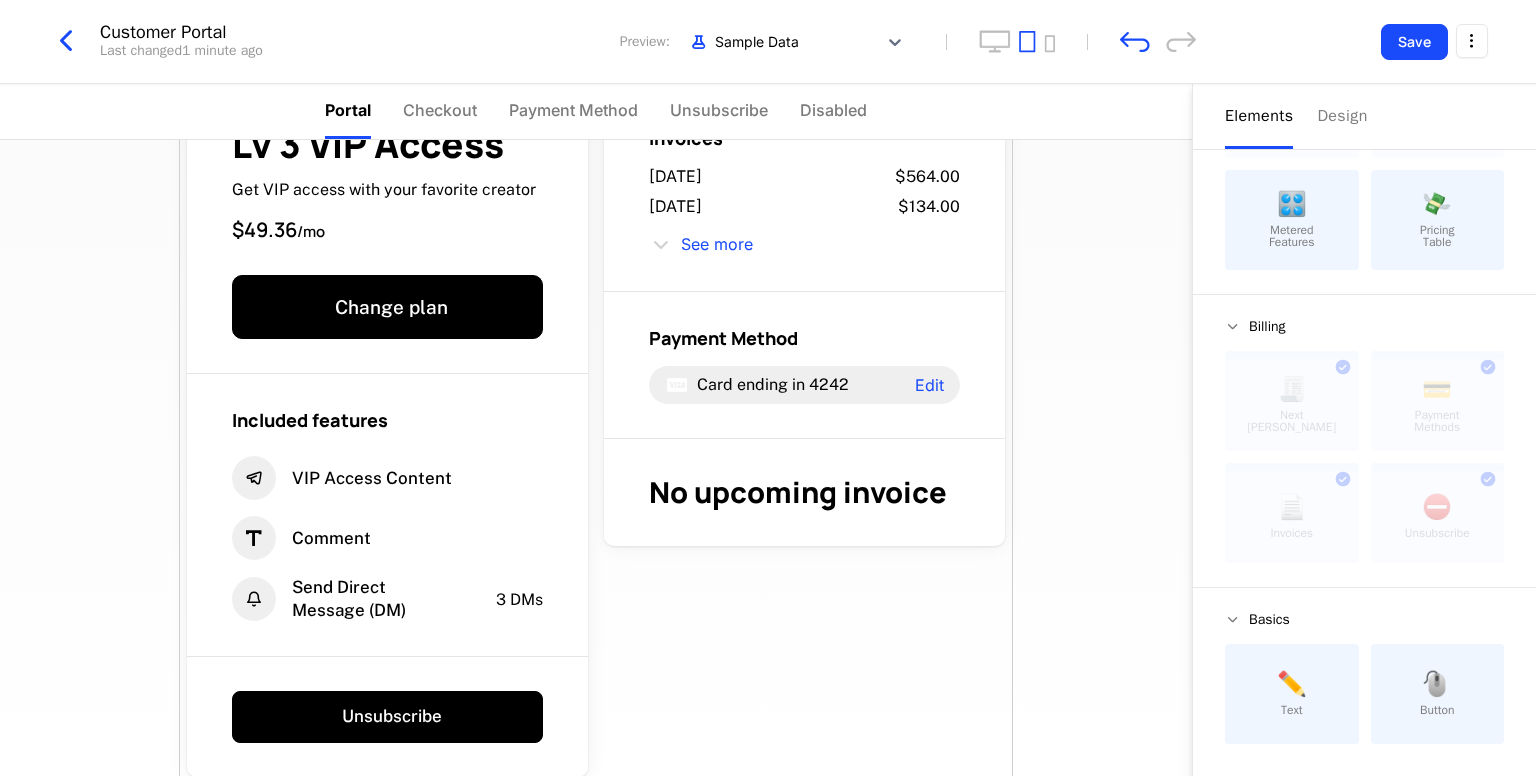 scroll, scrollTop: 0, scrollLeft: 0, axis: both 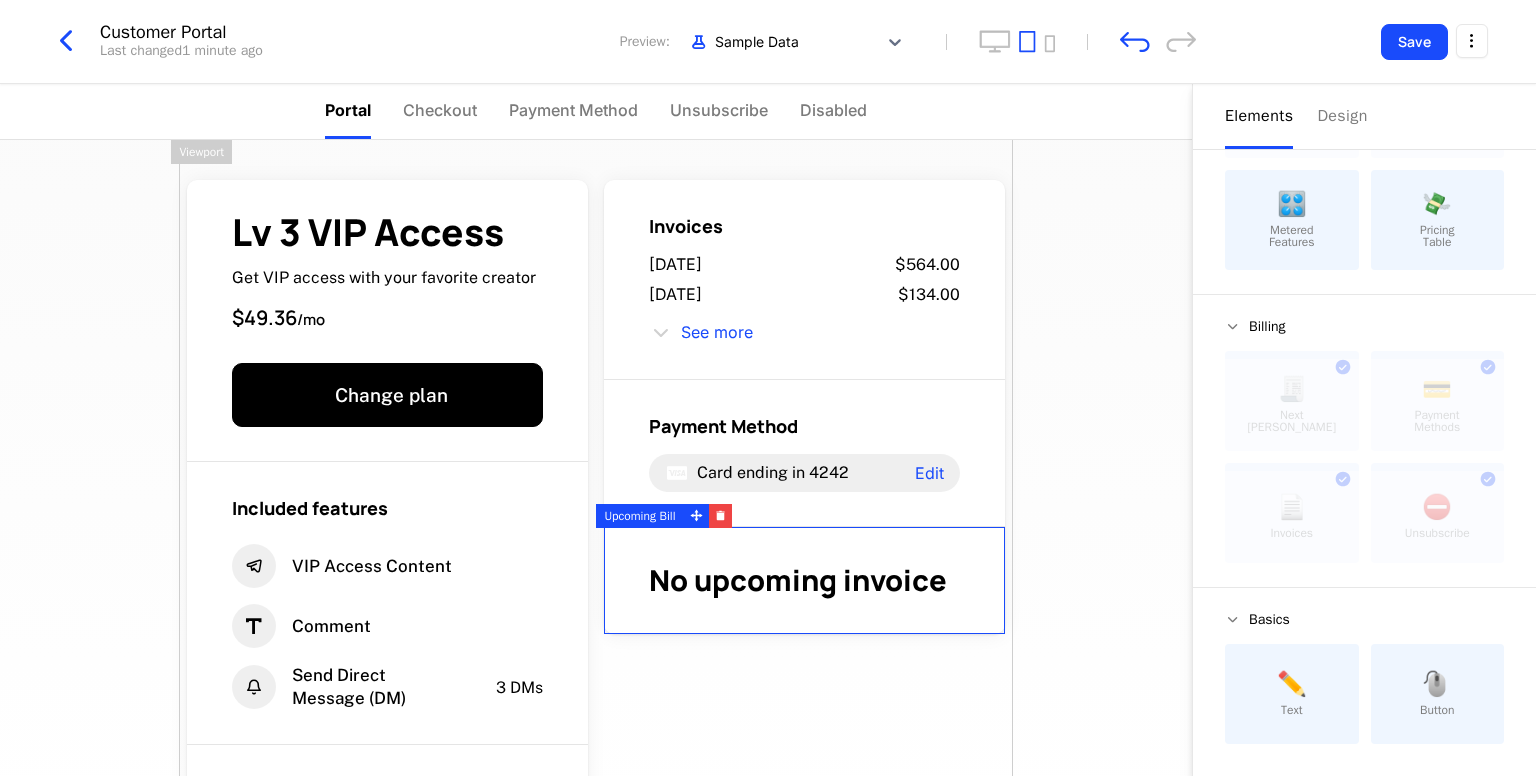 click on "Customer Portal Last changed  1 minute ago Preview: Sample Data Save" at bounding box center [768, 42] 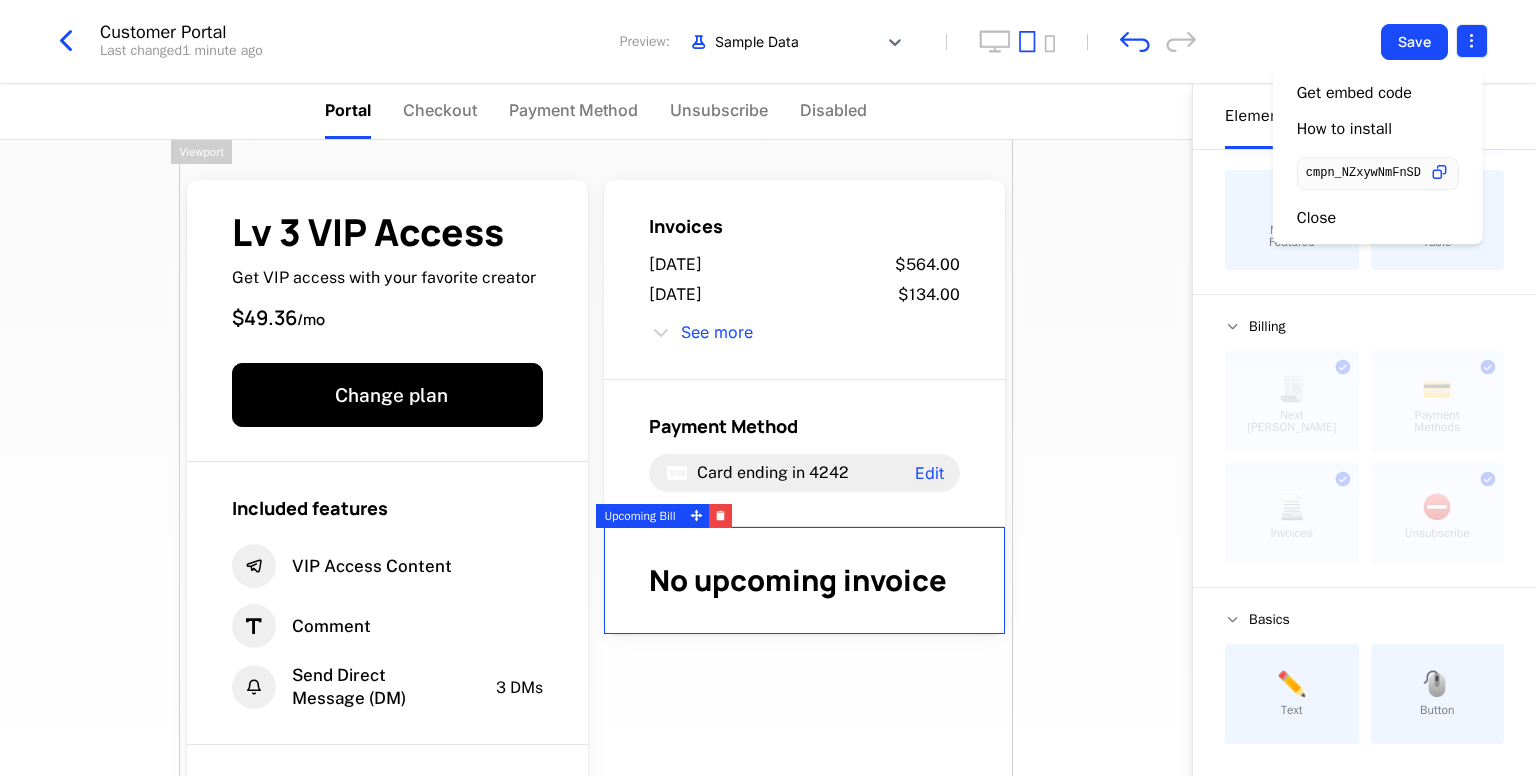 click on "High Tech Synergy Development Dev Quickstart Features Features Flags Catalog Plans Add Ons Configuration Companies Companies Users Events Components Upgrade Customer Portal Last changed  1 minute ago Preview: Sample Data Save Portal Checkout Payment Method Unsubscribe Disabled Lv 3 VIP Access Get VIP access with your favorite creator $49.36 / mo Change plan Included features VIP Access Content Comment Send Direct Message (DM) 3   DMs Unsubscribe Invoices [DATE] $564.00 [DATE] $134.00 See more Payment Method Card ending in   4242 Edit No upcoming invoice Powered by   Elements Design Entitlements 📦 Current Plan This component can only be used once ☑️ Included Features This component can only be used once 🎛️ Metered Features 💸 Pricing Table Billing 🧾 Next Bill Due This component can only be used once 💳 Payment Methods This component can only be used once 📄 Invoices This component can only be used once ⛔️ Unsubscribe This component can only be used once Basics" at bounding box center [768, 408] 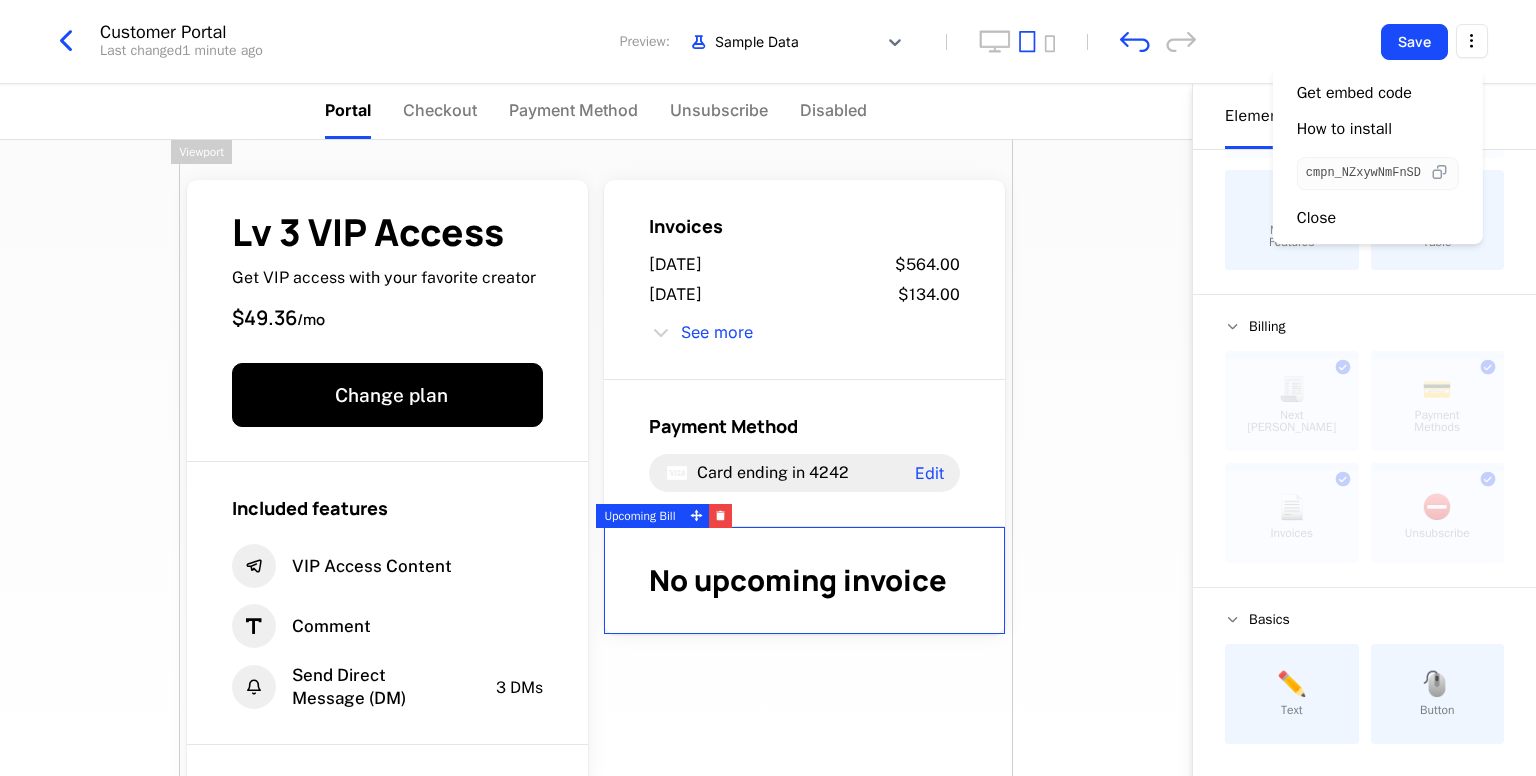 click at bounding box center [1439, 173] 